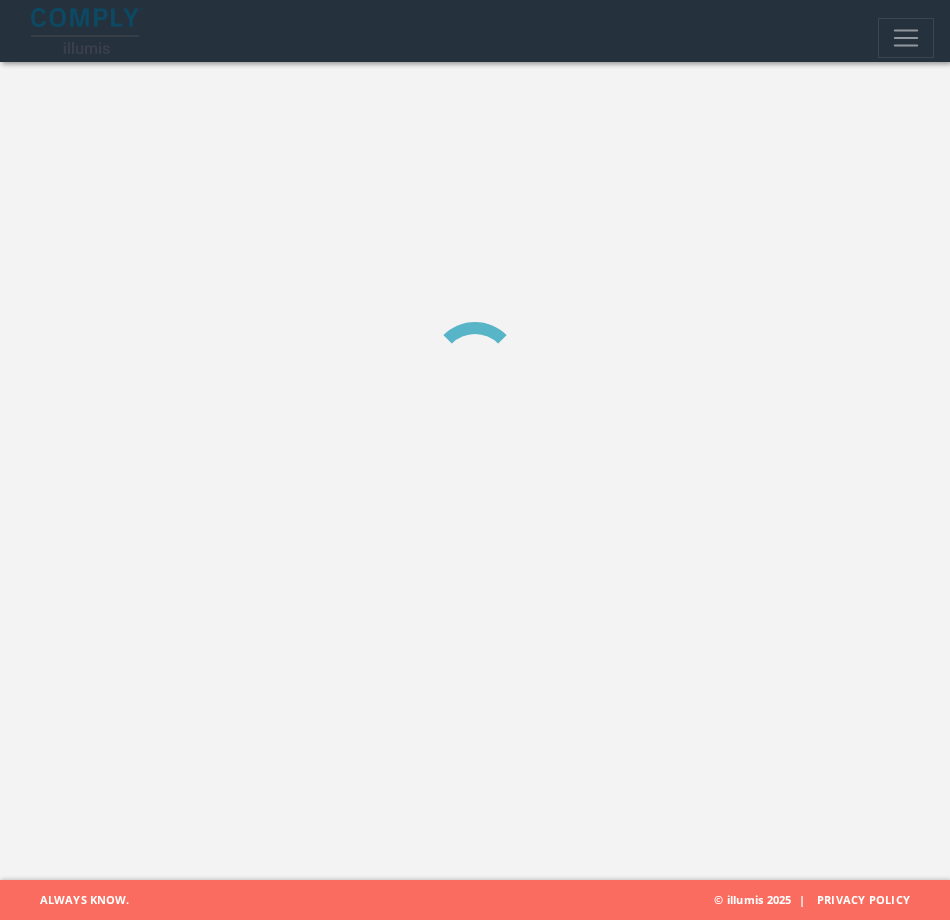 scroll, scrollTop: 0, scrollLeft: 0, axis: both 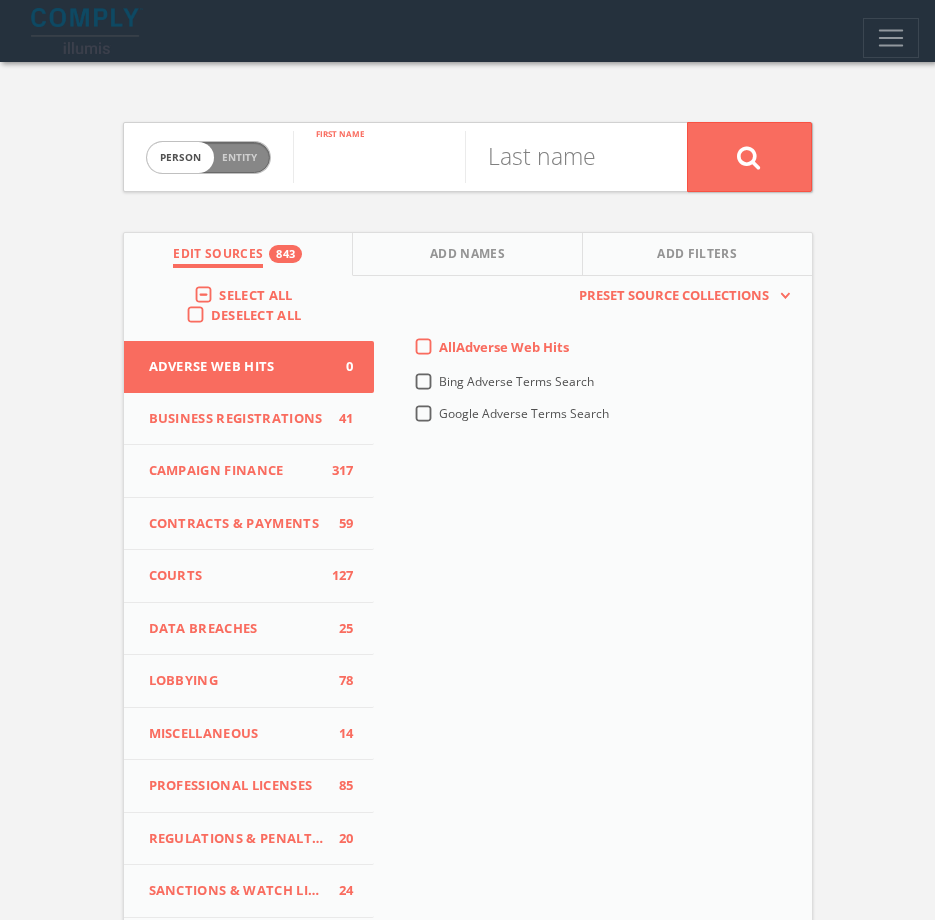 click at bounding box center [379, 157] 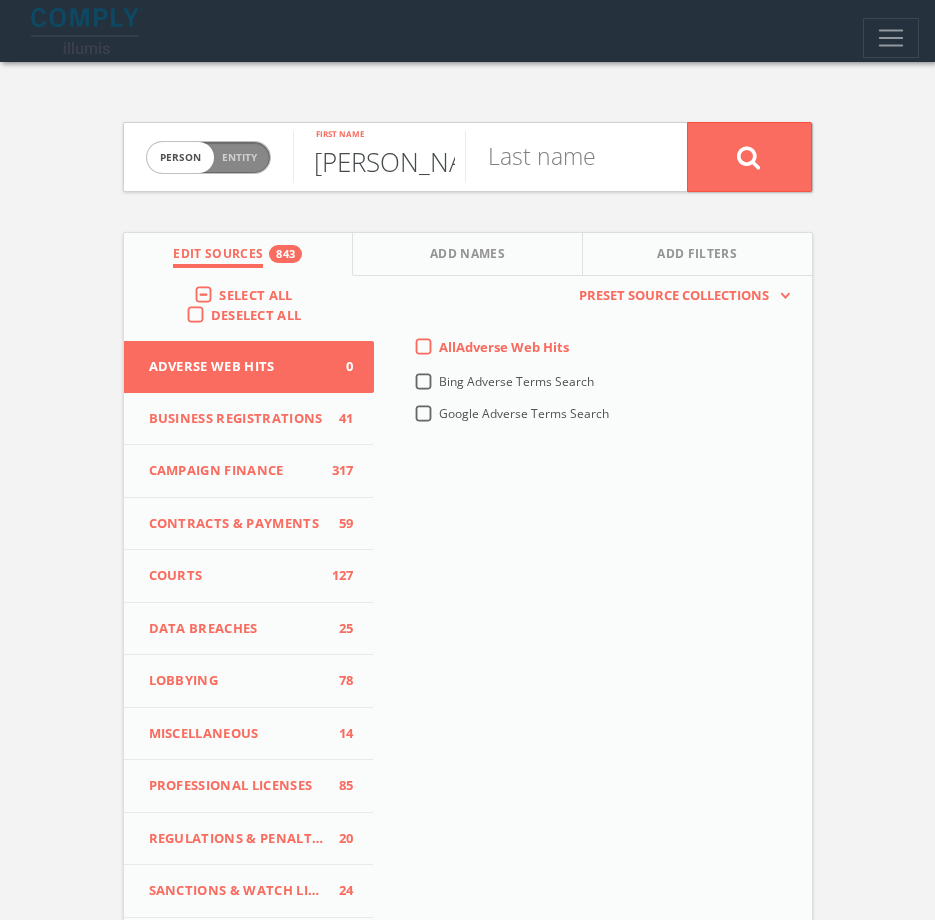 type on "[PERSON_NAME]" 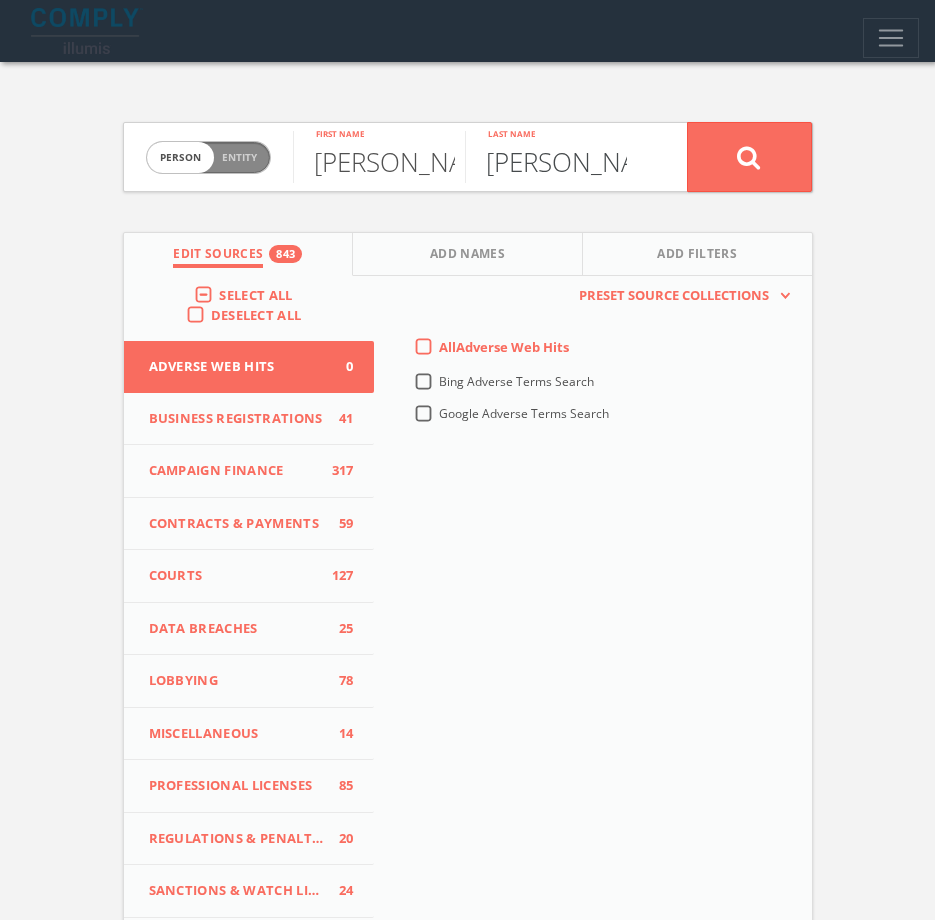 type on "[PERSON_NAME]" 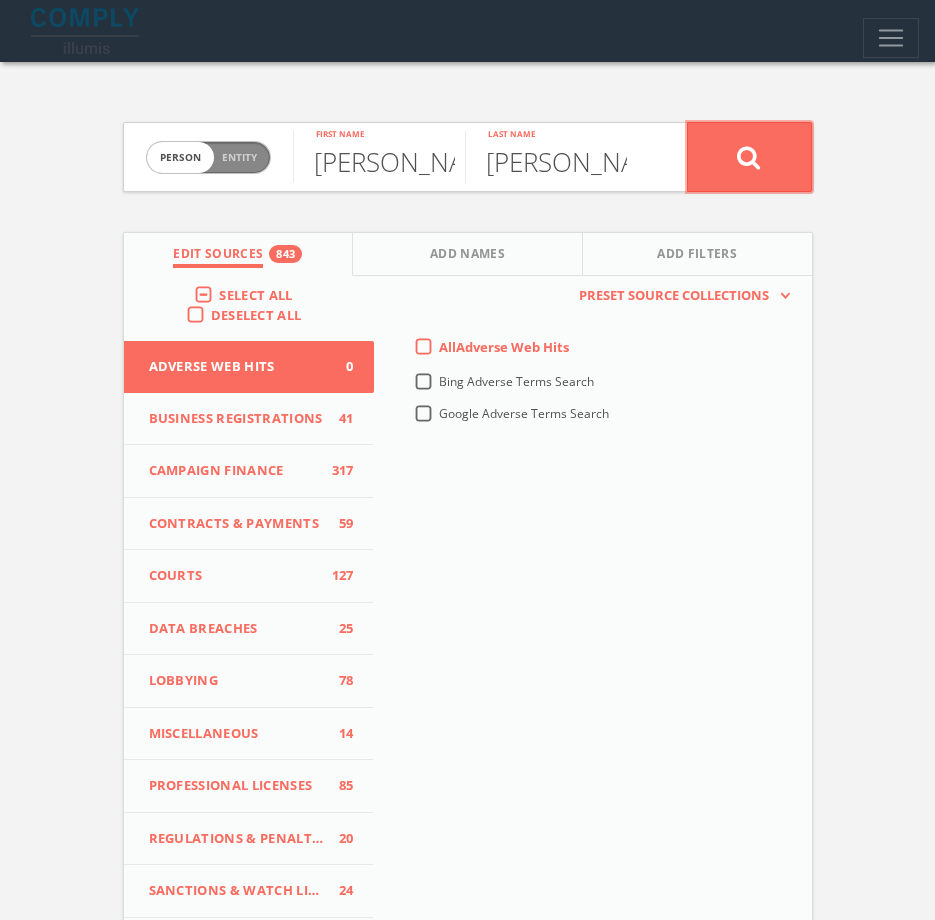 click 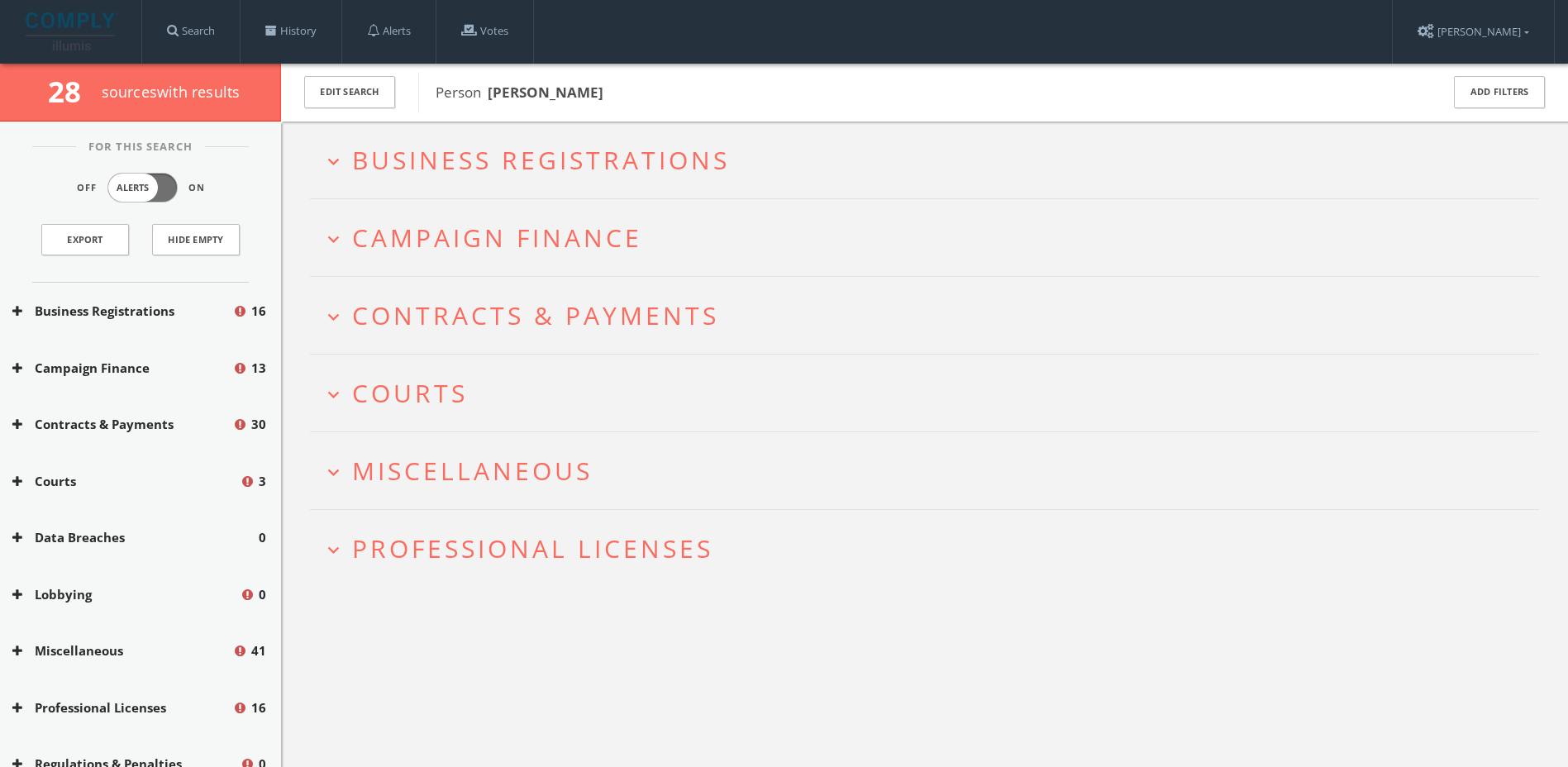 click on "Campaign Finance" at bounding box center (497, 237) 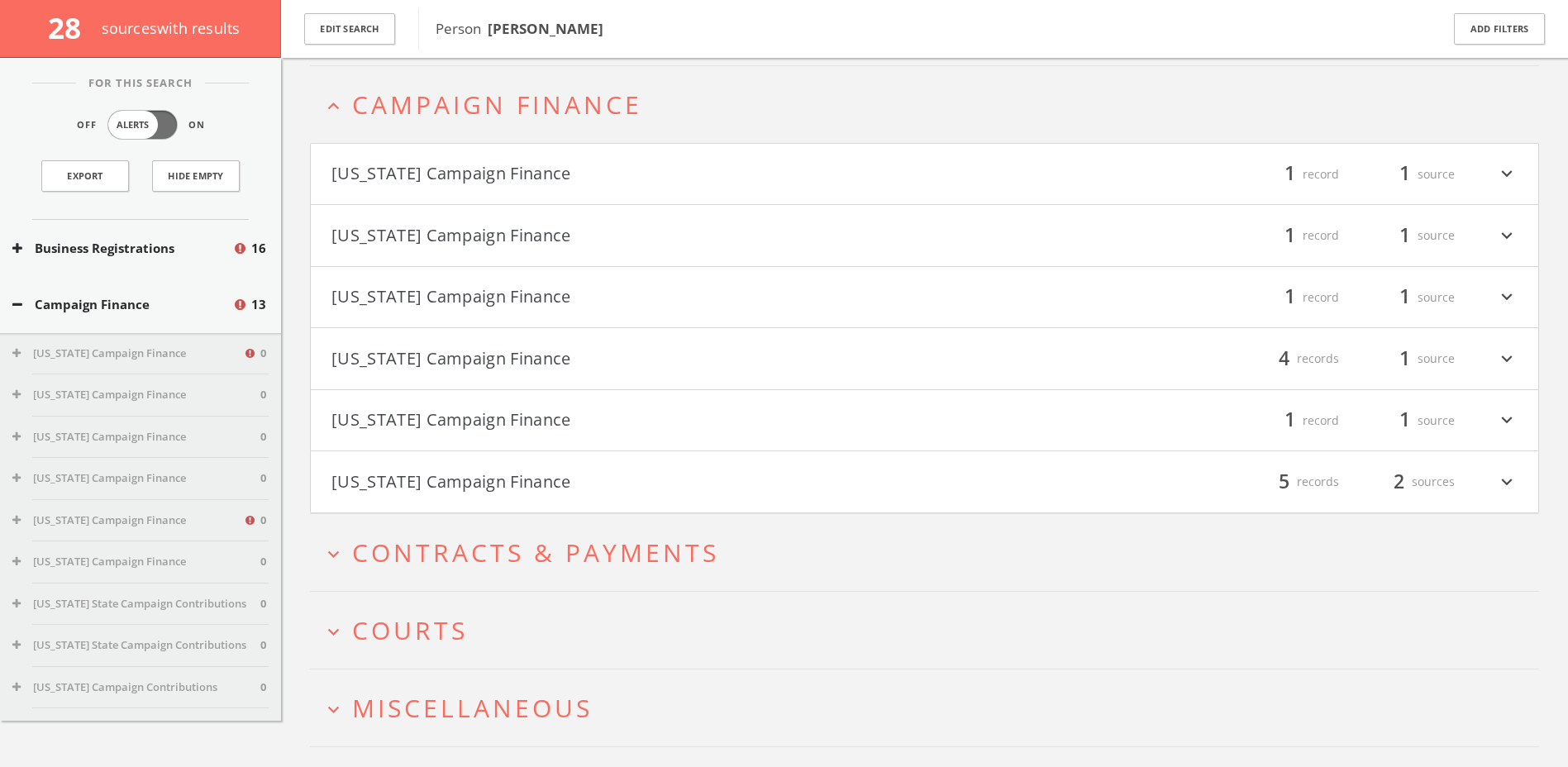 click on "[US_STATE] Campaign Finance filter_list 1 record  1 source  expand_more" at bounding box center [924, 174] 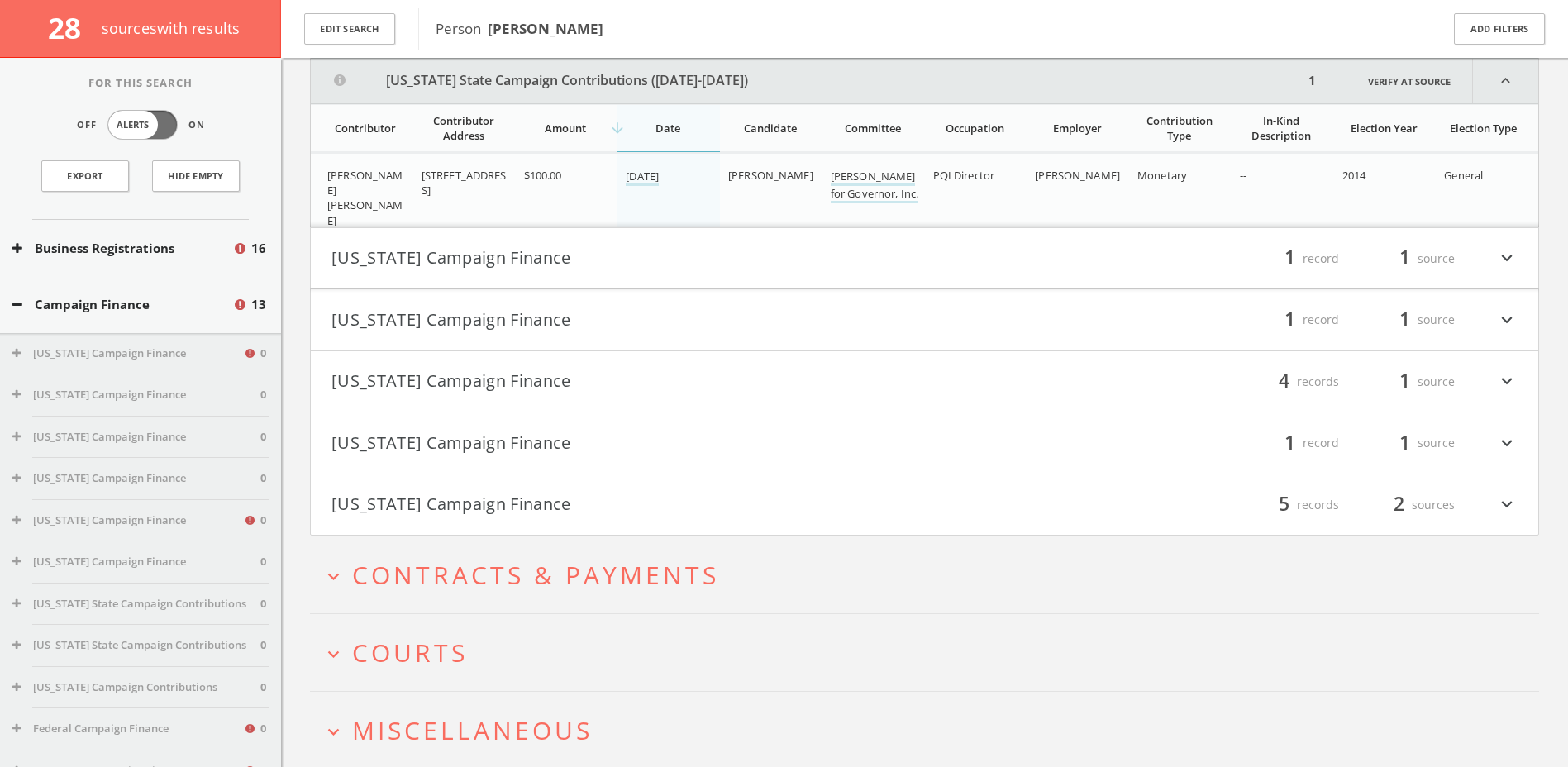 click on "[US_STATE] Campaign Finance" at bounding box center (628, 259) 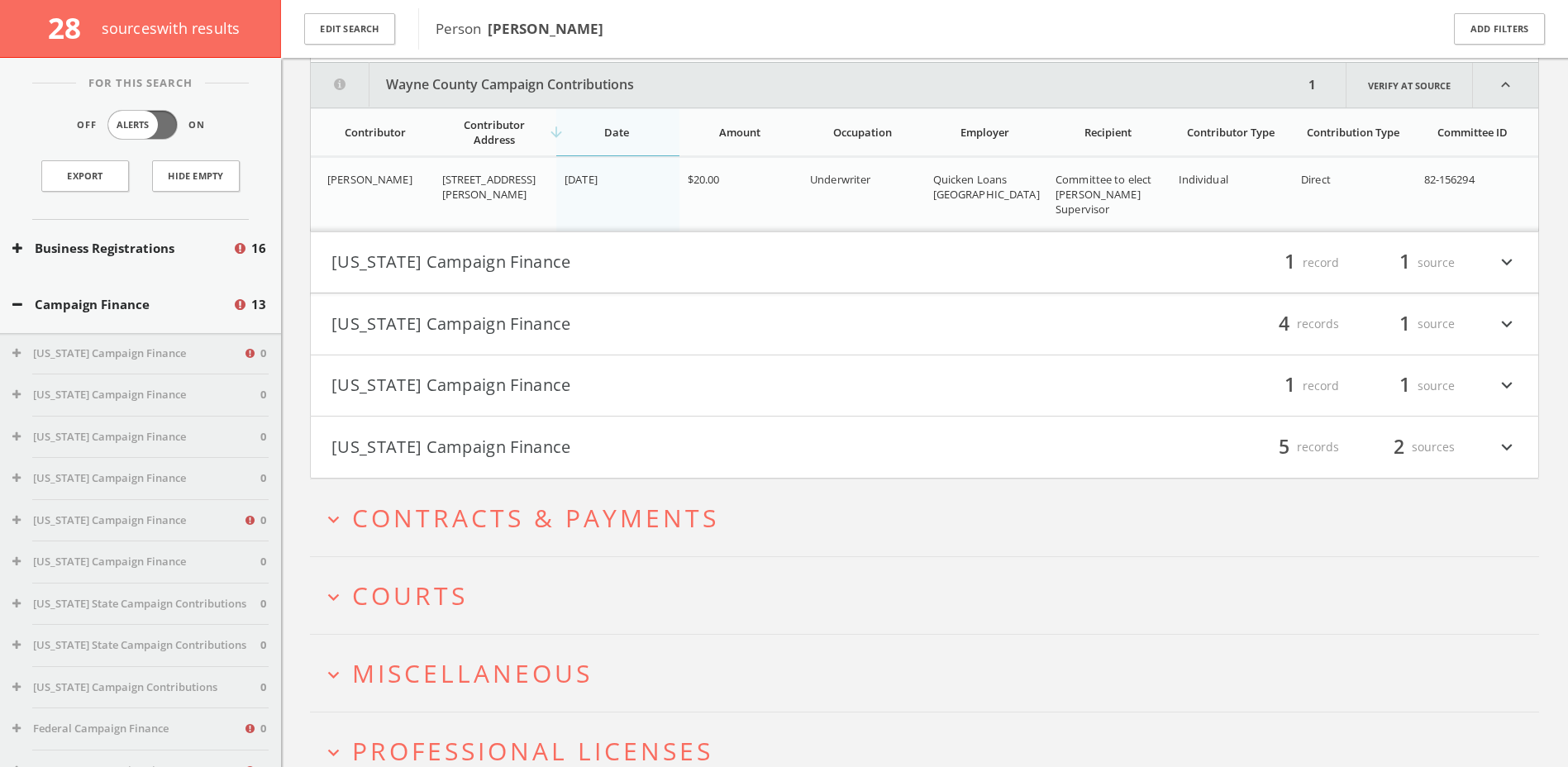 scroll, scrollTop: 520, scrollLeft: 0, axis: vertical 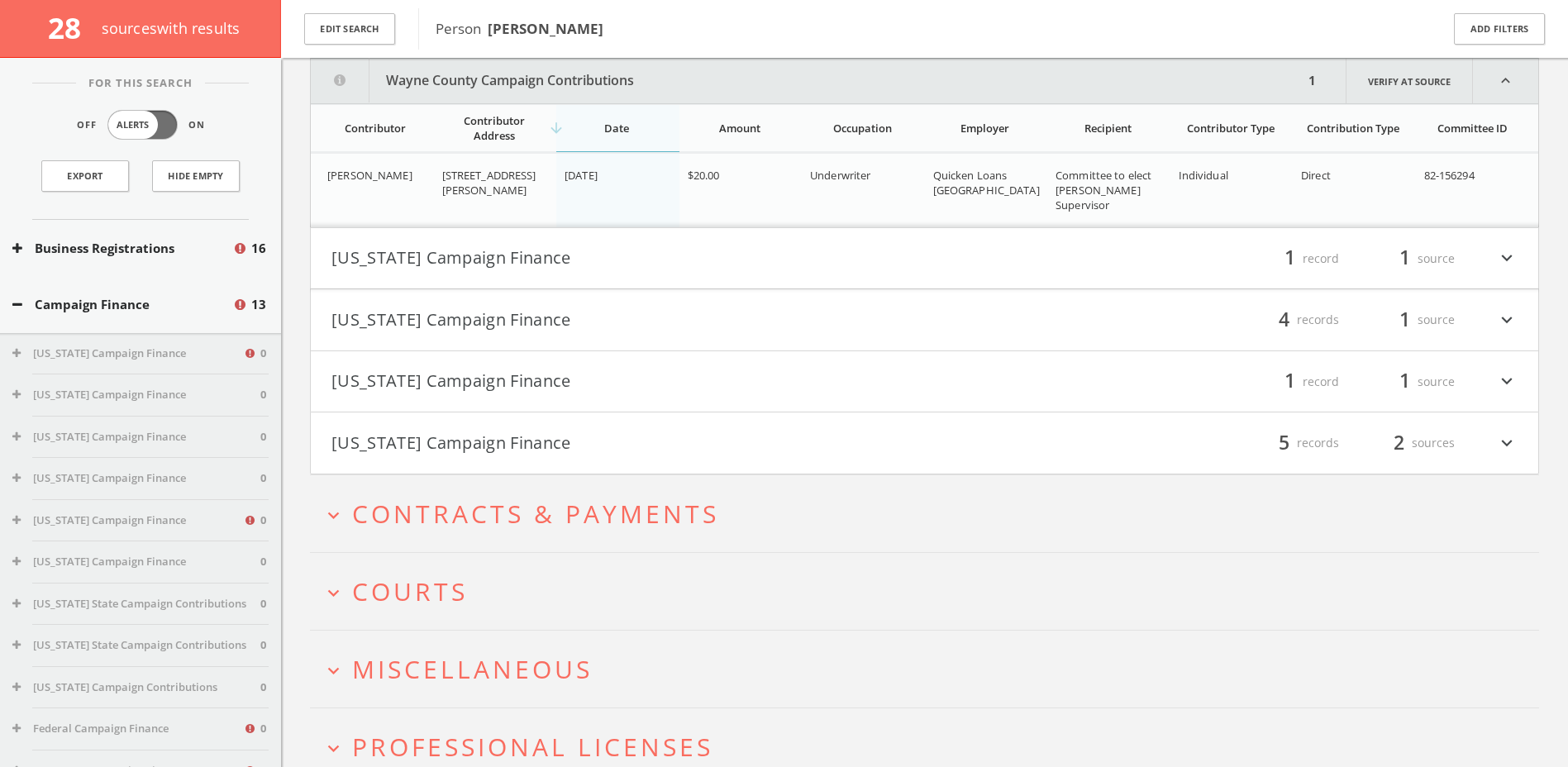 click on "[US_STATE] Campaign Finance" at bounding box center (628, 259) 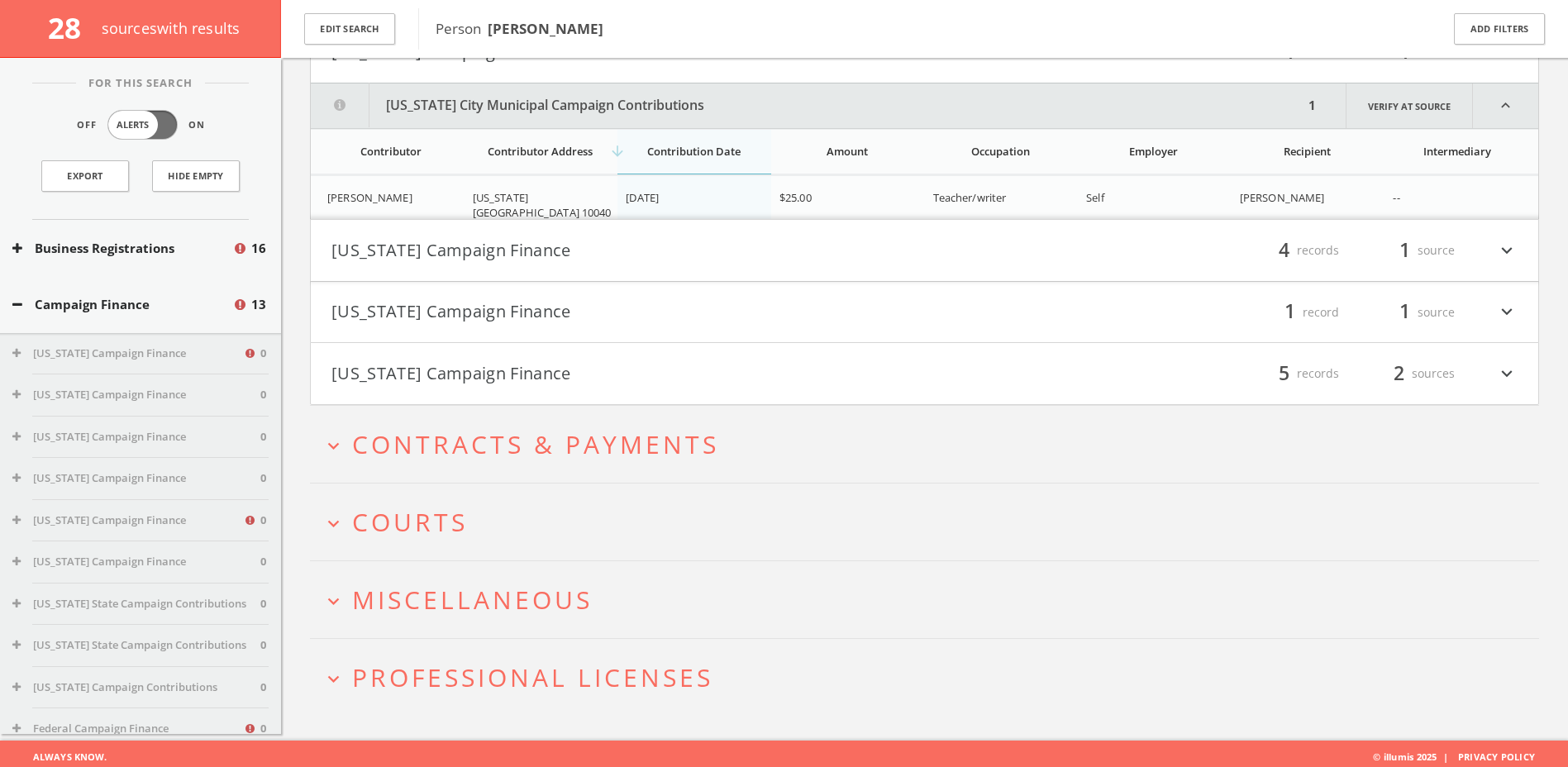 scroll, scrollTop: 733, scrollLeft: 0, axis: vertical 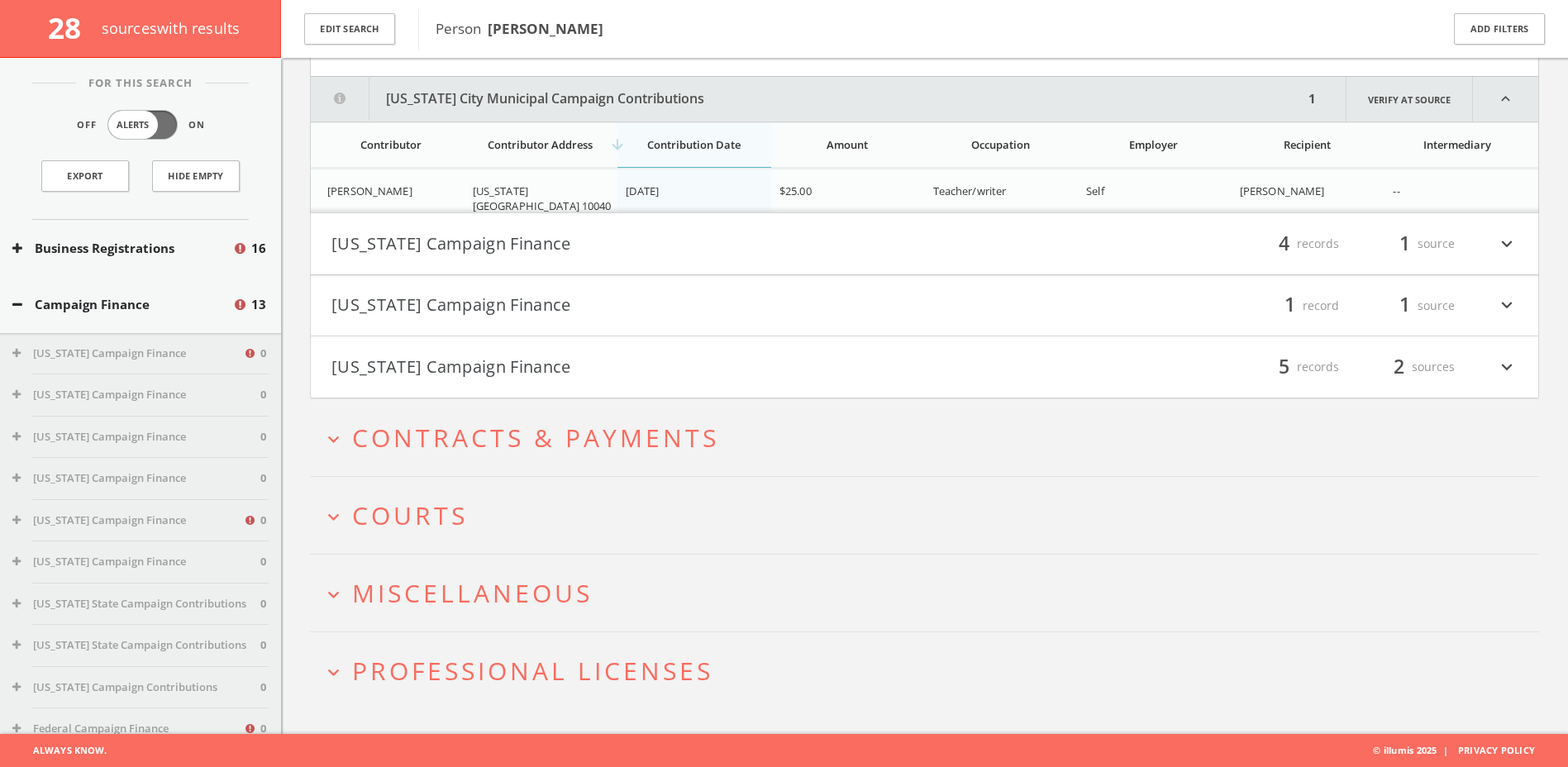 click on "[US_STATE] Campaign Finance" at bounding box center [628, 244] 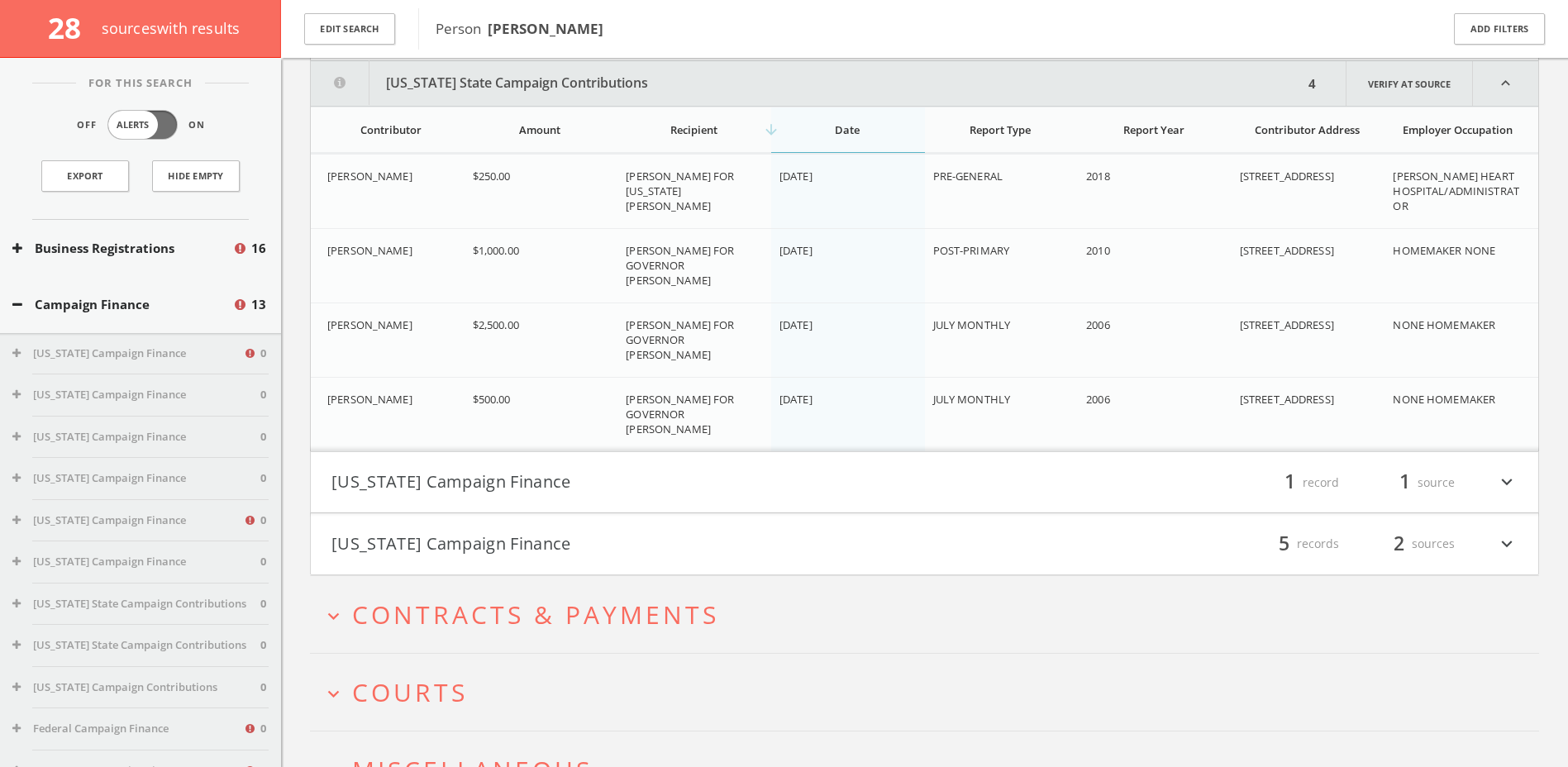 scroll, scrollTop: 950, scrollLeft: 0, axis: vertical 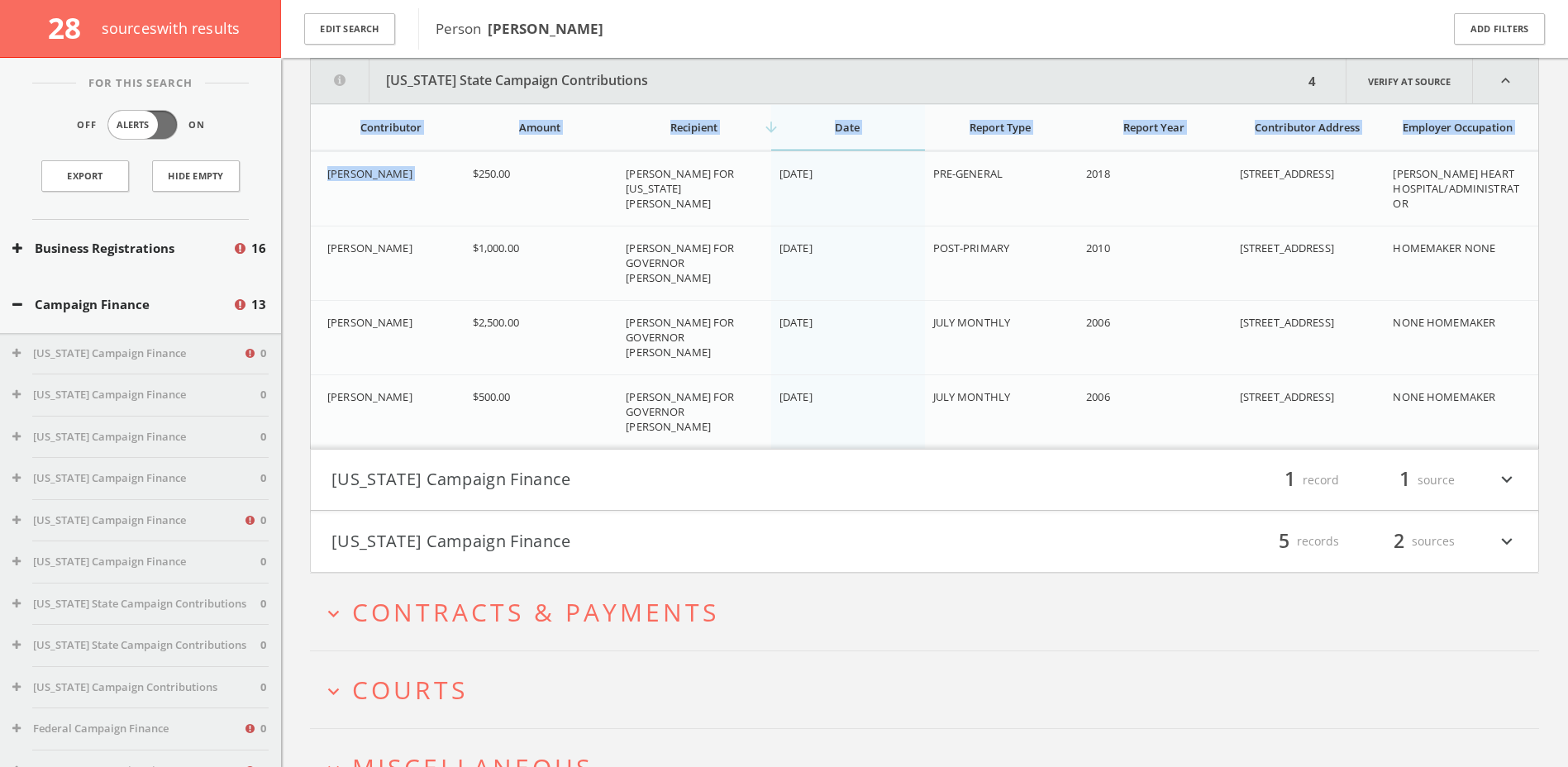 drag, startPoint x: 474, startPoint y: 173, endPoint x: 1542, endPoint y: 417, distance: 1095.5181 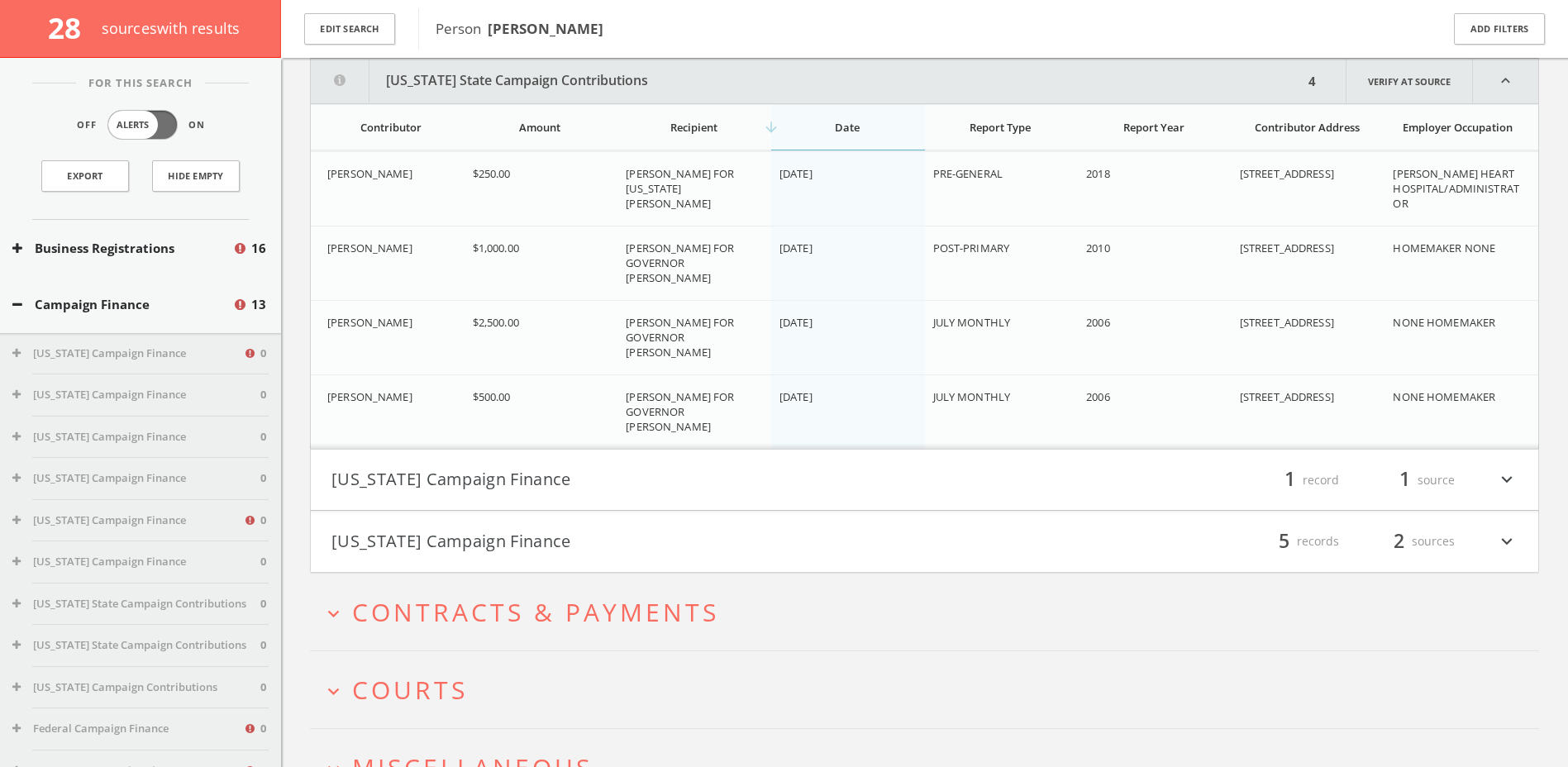 click on "[US_STATE] Campaign Finance filter_list 1 record  1 source  expand_more" at bounding box center [924, 480] 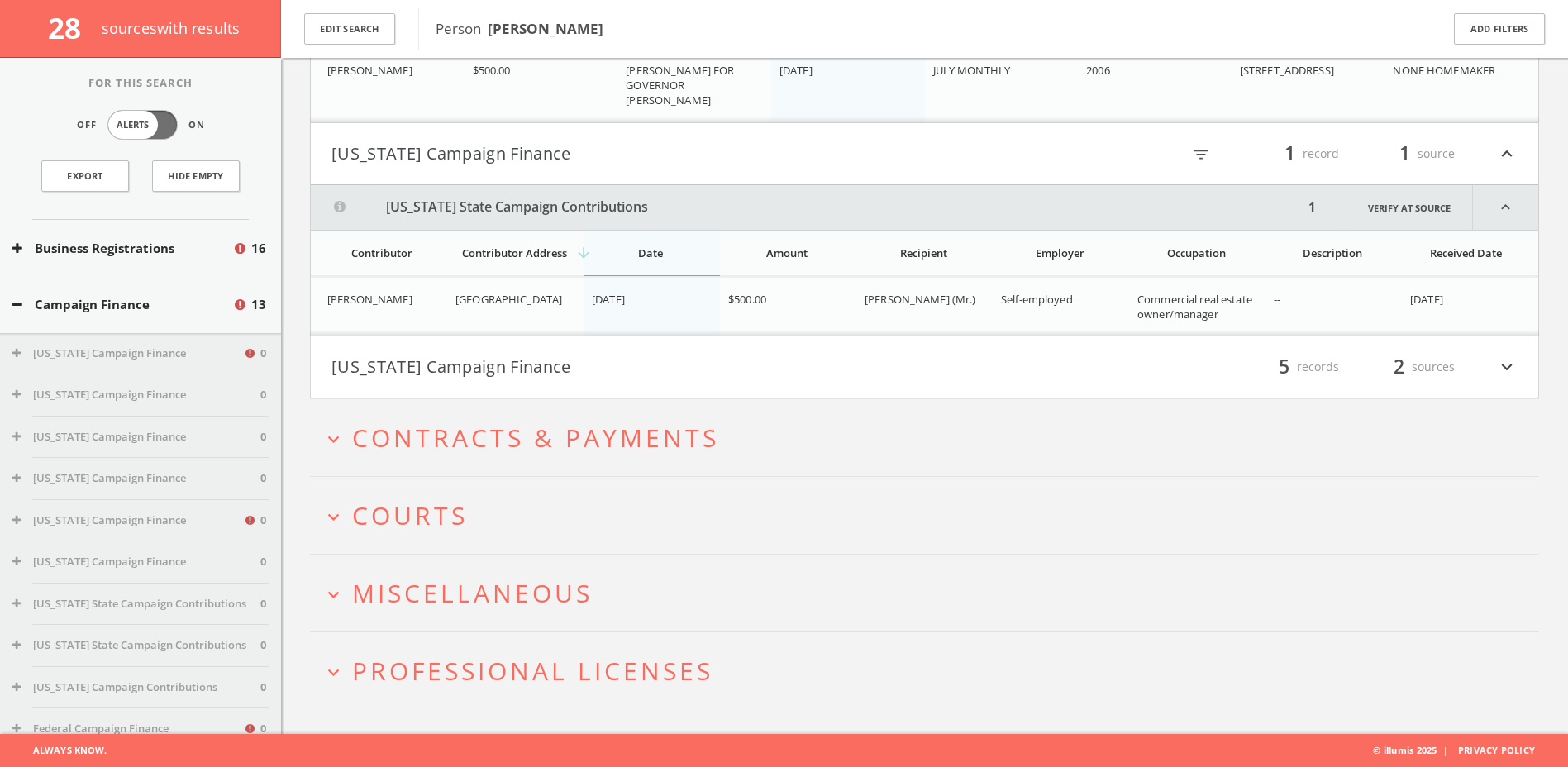 click on "[US_STATE] Campaign Finance" at bounding box center [628, 367] 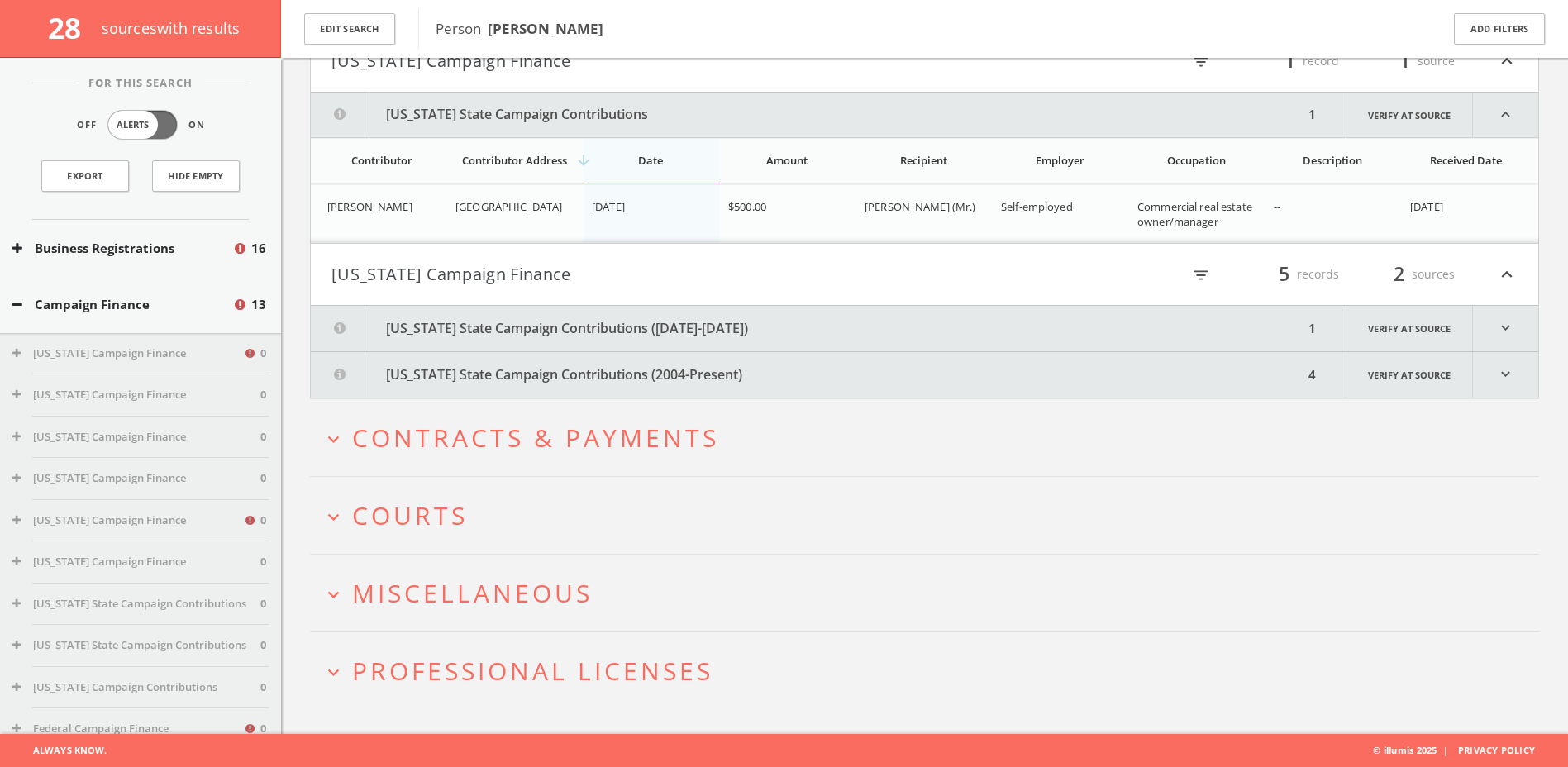 click on "[US_STATE] State Campaign Contributions ([DATE]-[DATE])" at bounding box center [807, 328] 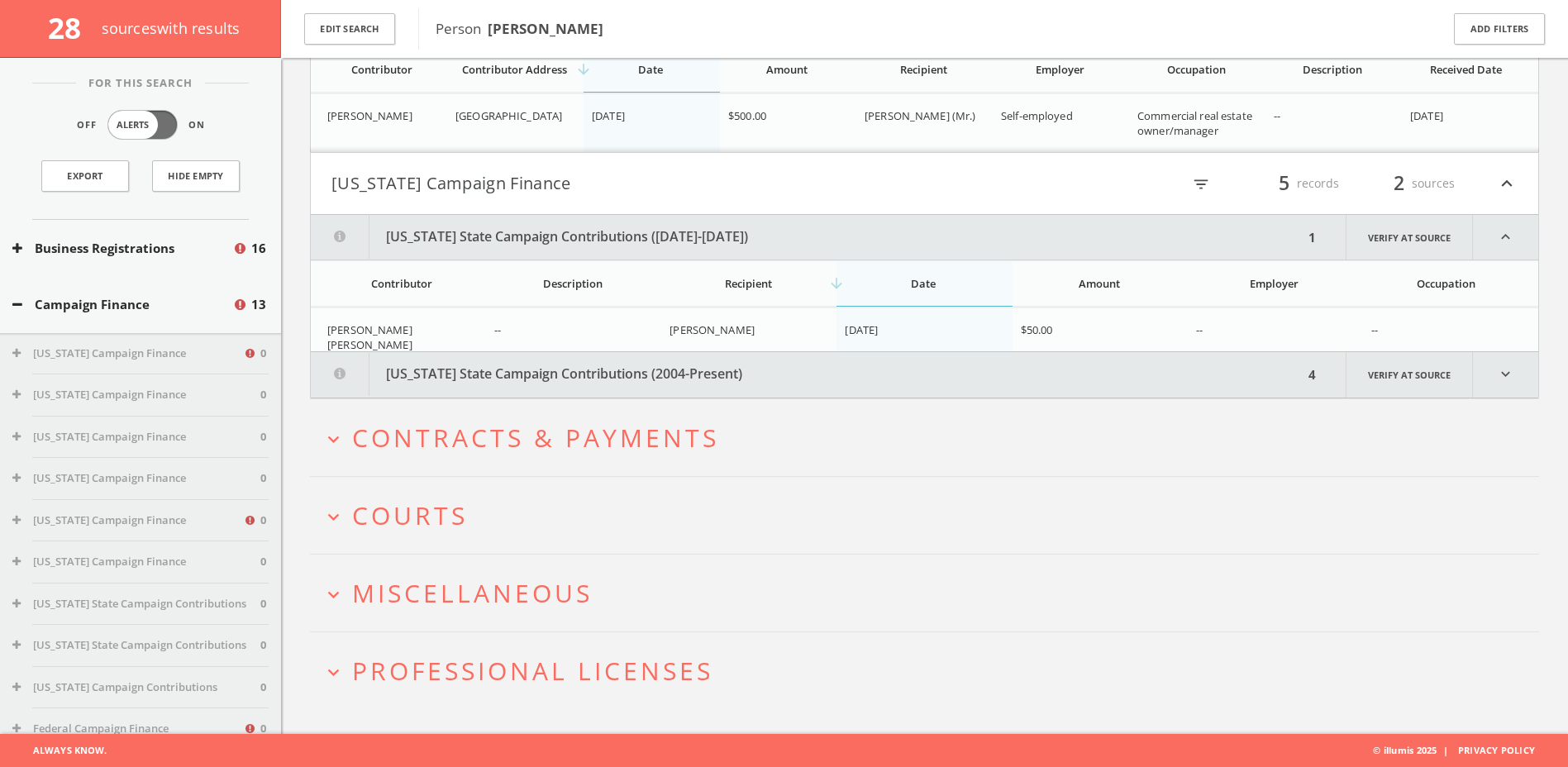 click on "[US_STATE] State Campaign Contributions (2004-Present)" at bounding box center [807, 374] 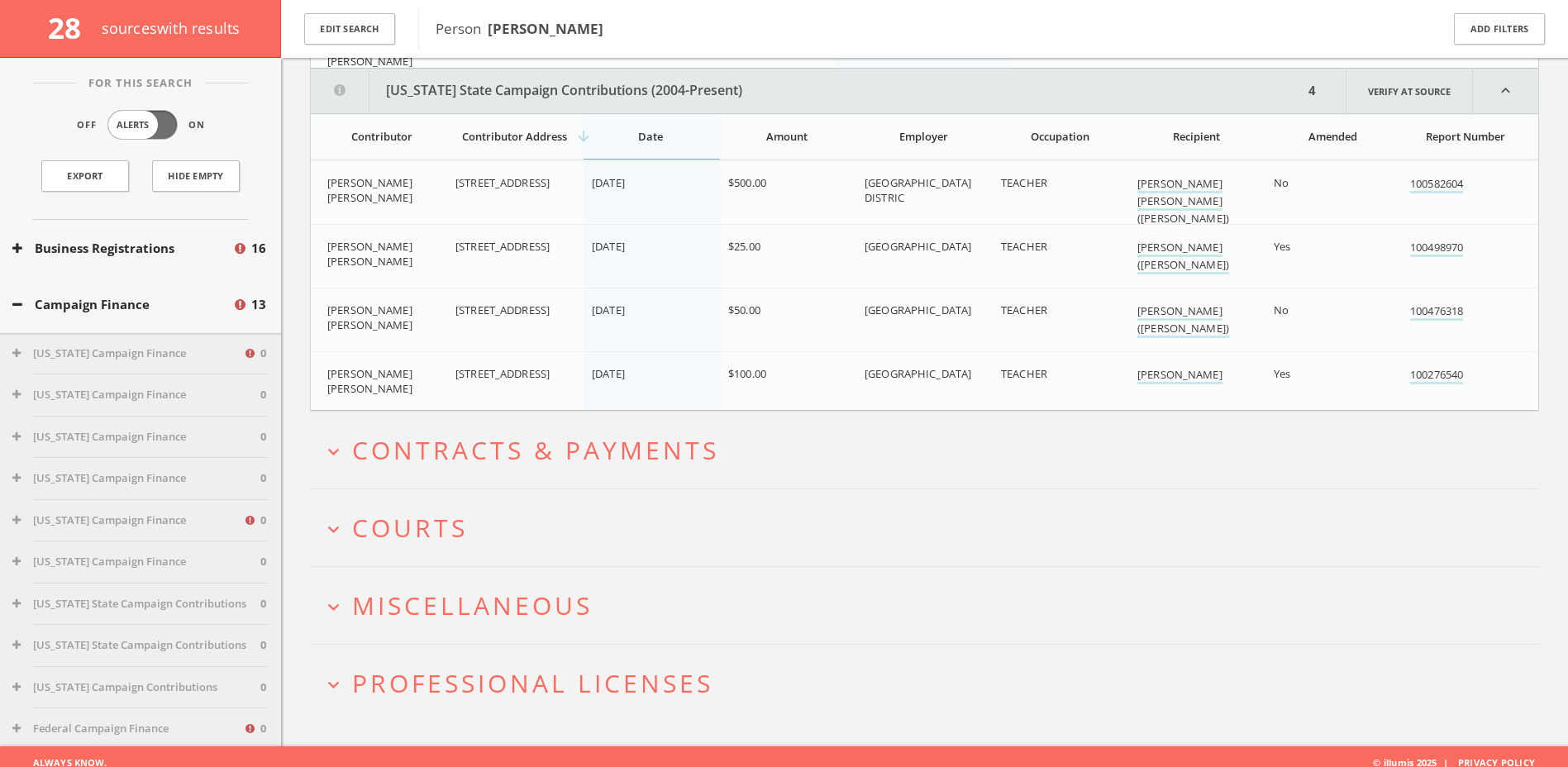 scroll, scrollTop: 1753, scrollLeft: 0, axis: vertical 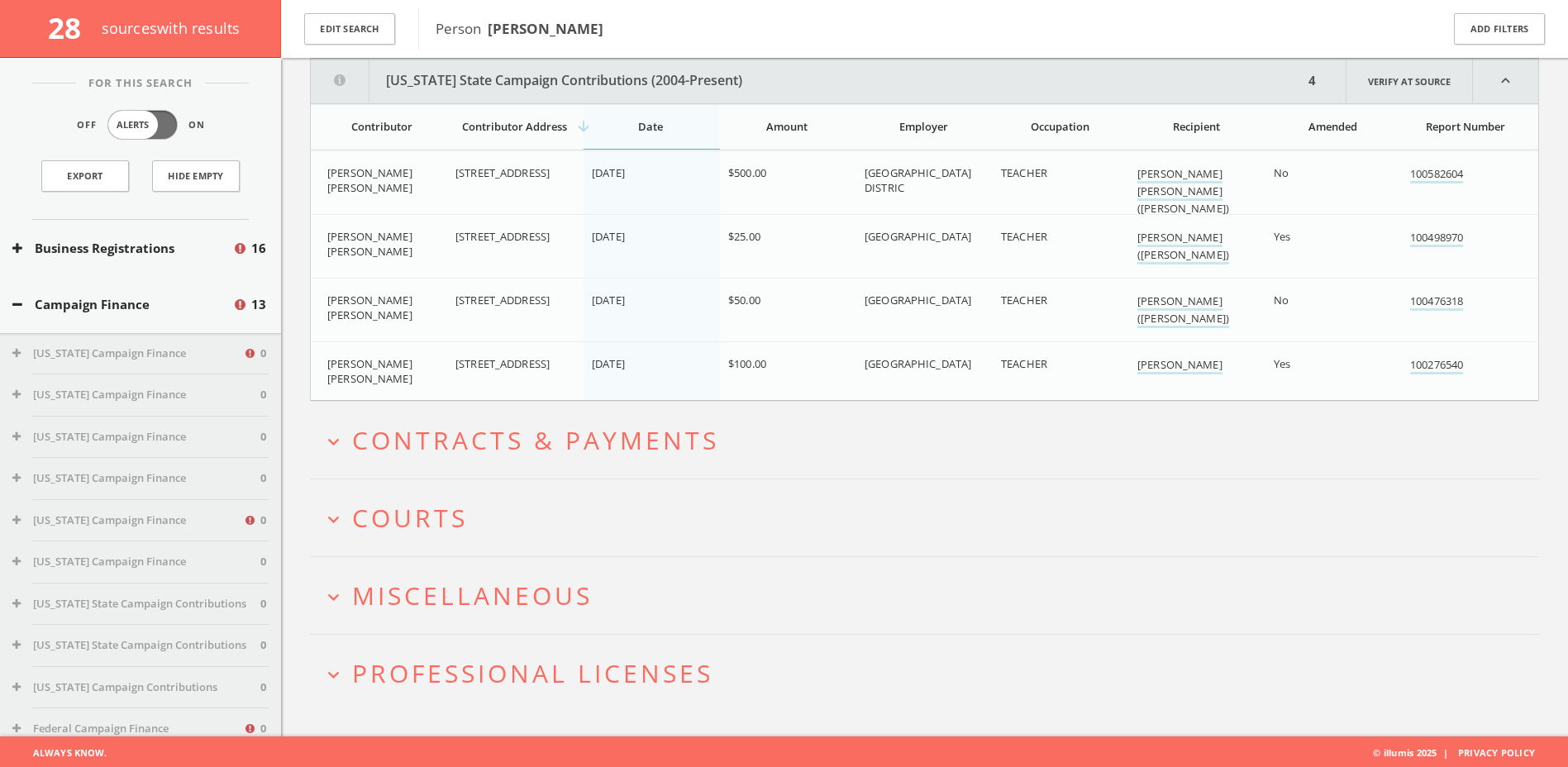 click on "Contracts & Payments" at bounding box center [536, 440] 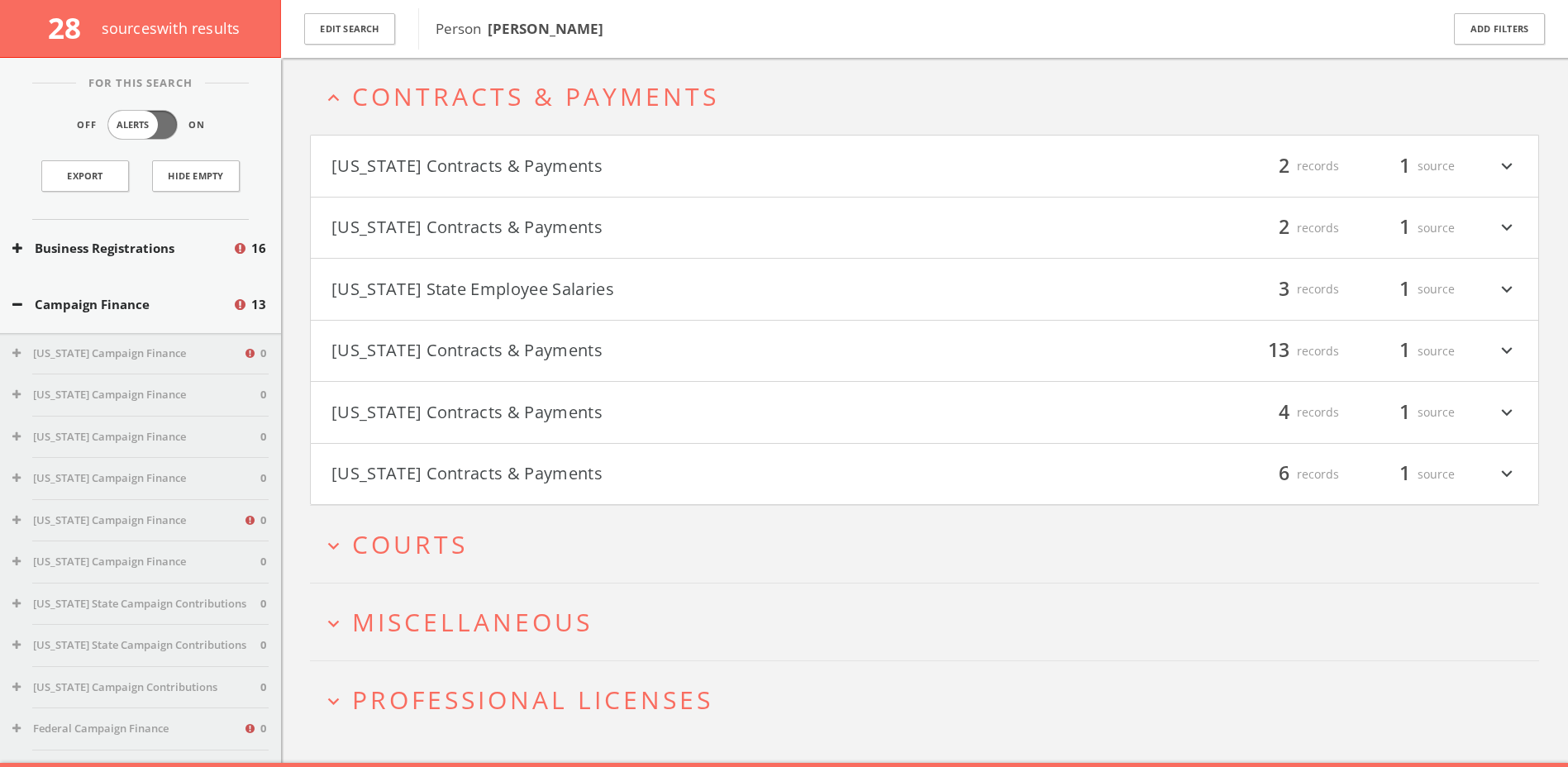 click on "expand_more Courts" at bounding box center (931, 544) 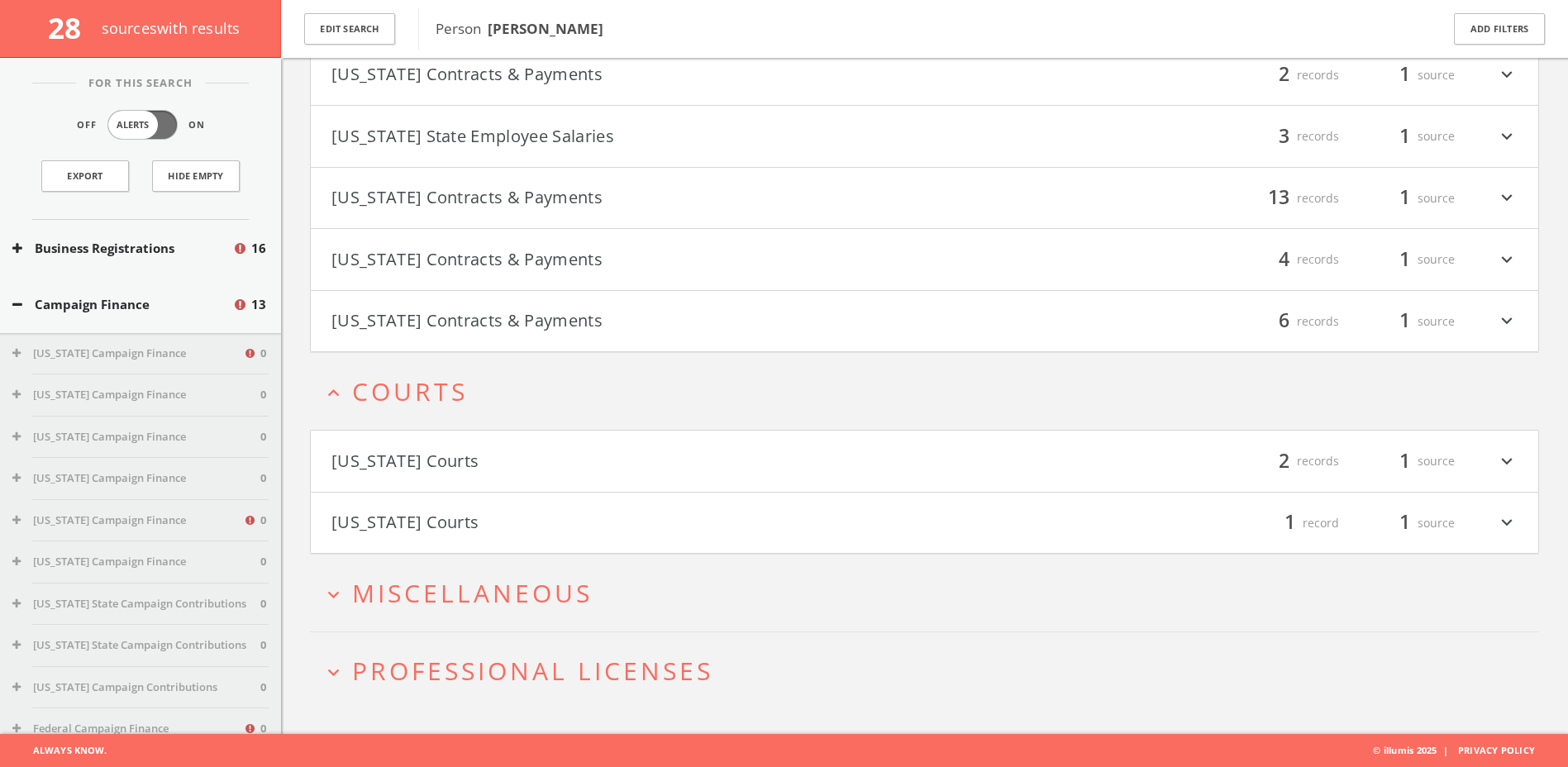 click on "expand_more Miscellaneous" at bounding box center (924, 593) 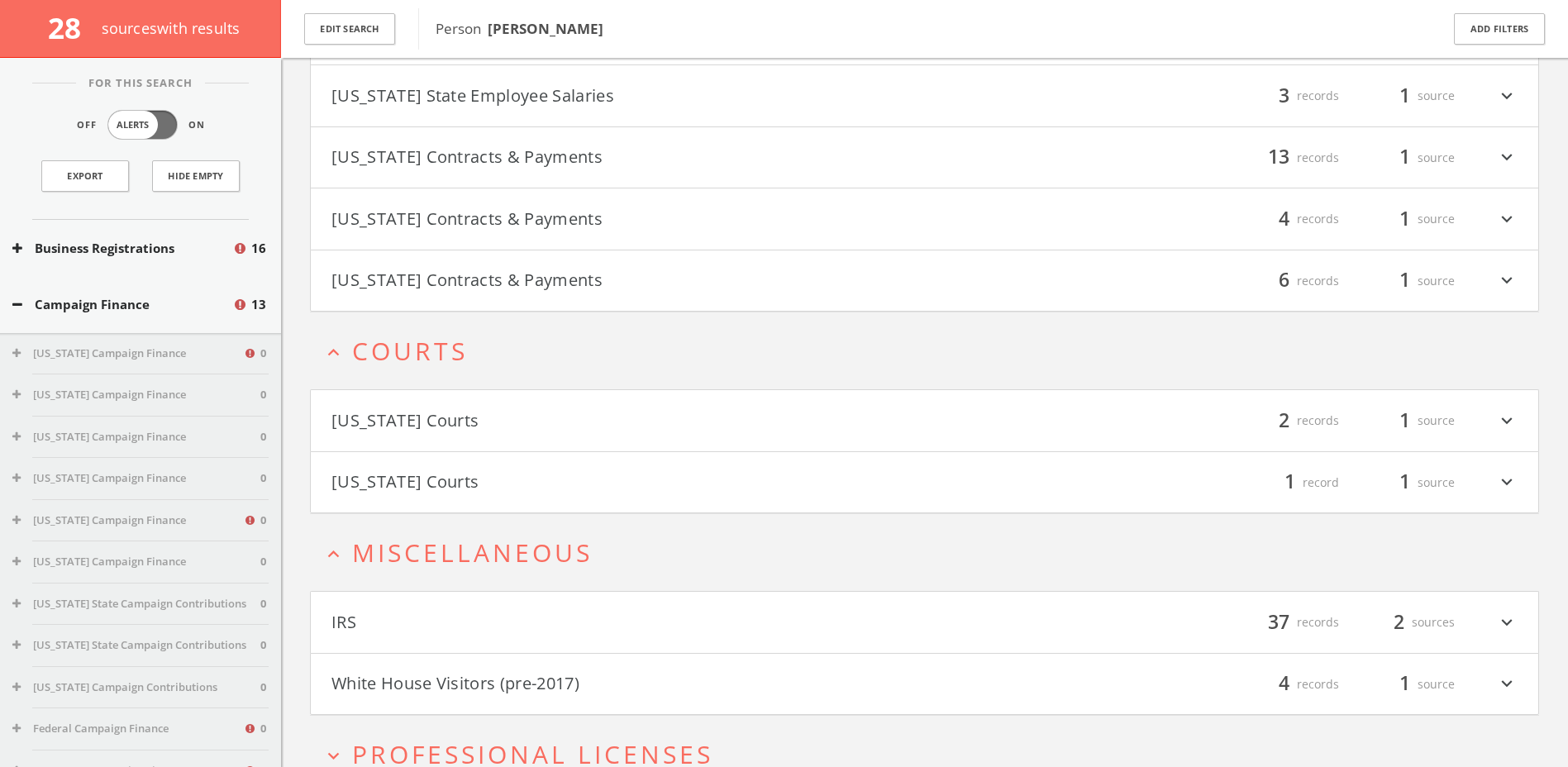scroll, scrollTop: 2374, scrollLeft: 0, axis: vertical 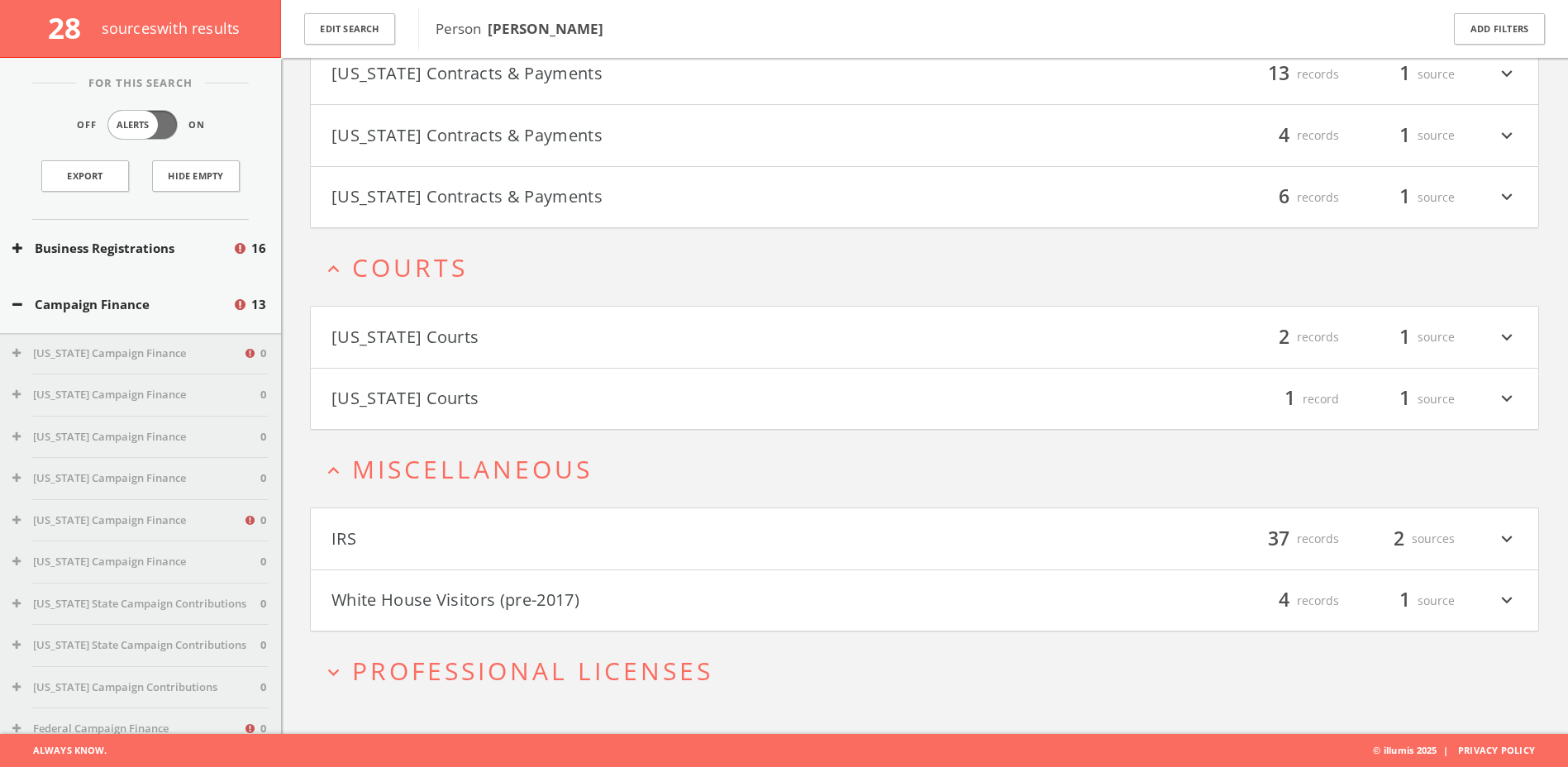 click on "Professional Licenses" at bounding box center [532, 670] 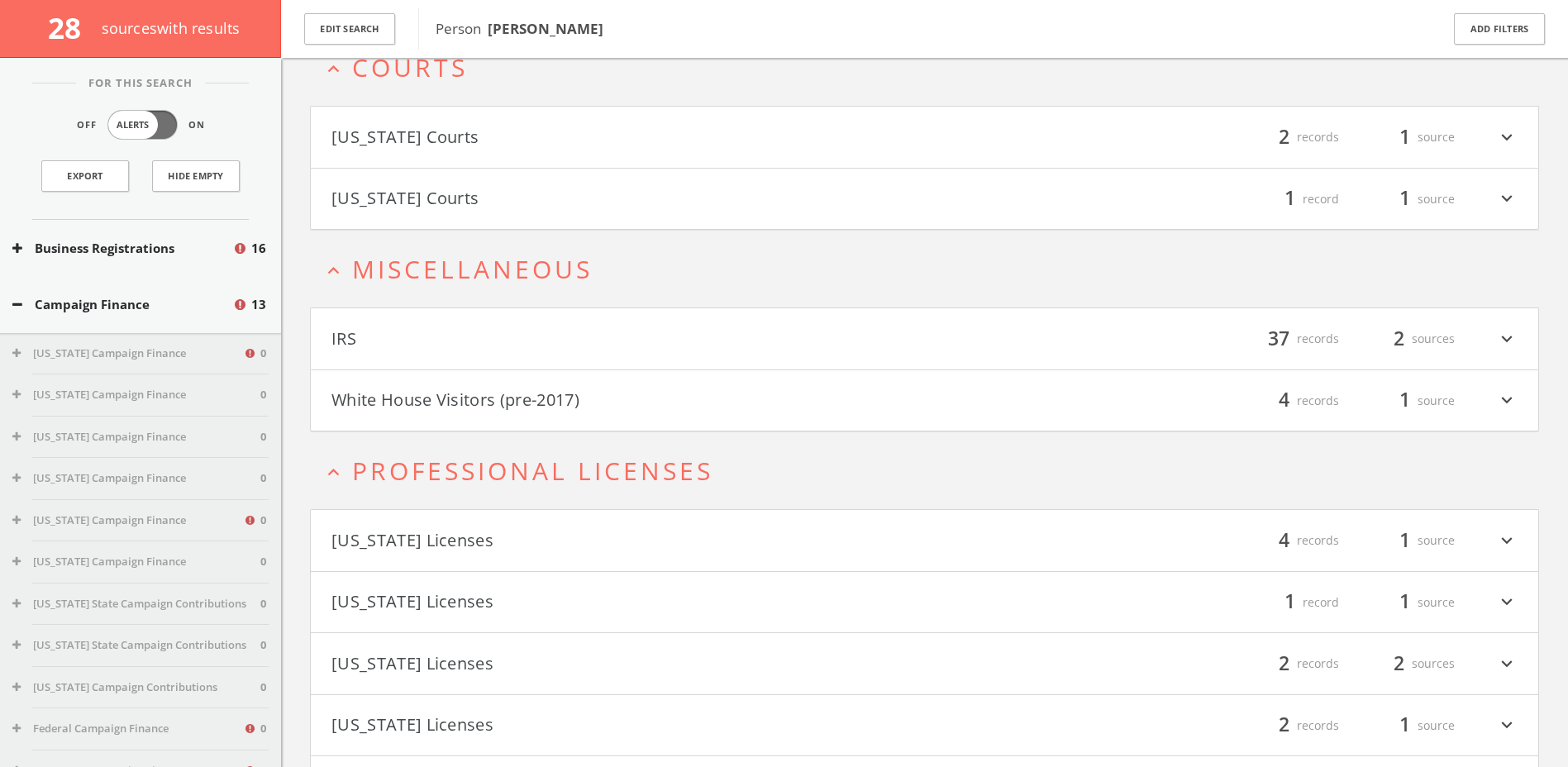 scroll, scrollTop: 2806, scrollLeft: 0, axis: vertical 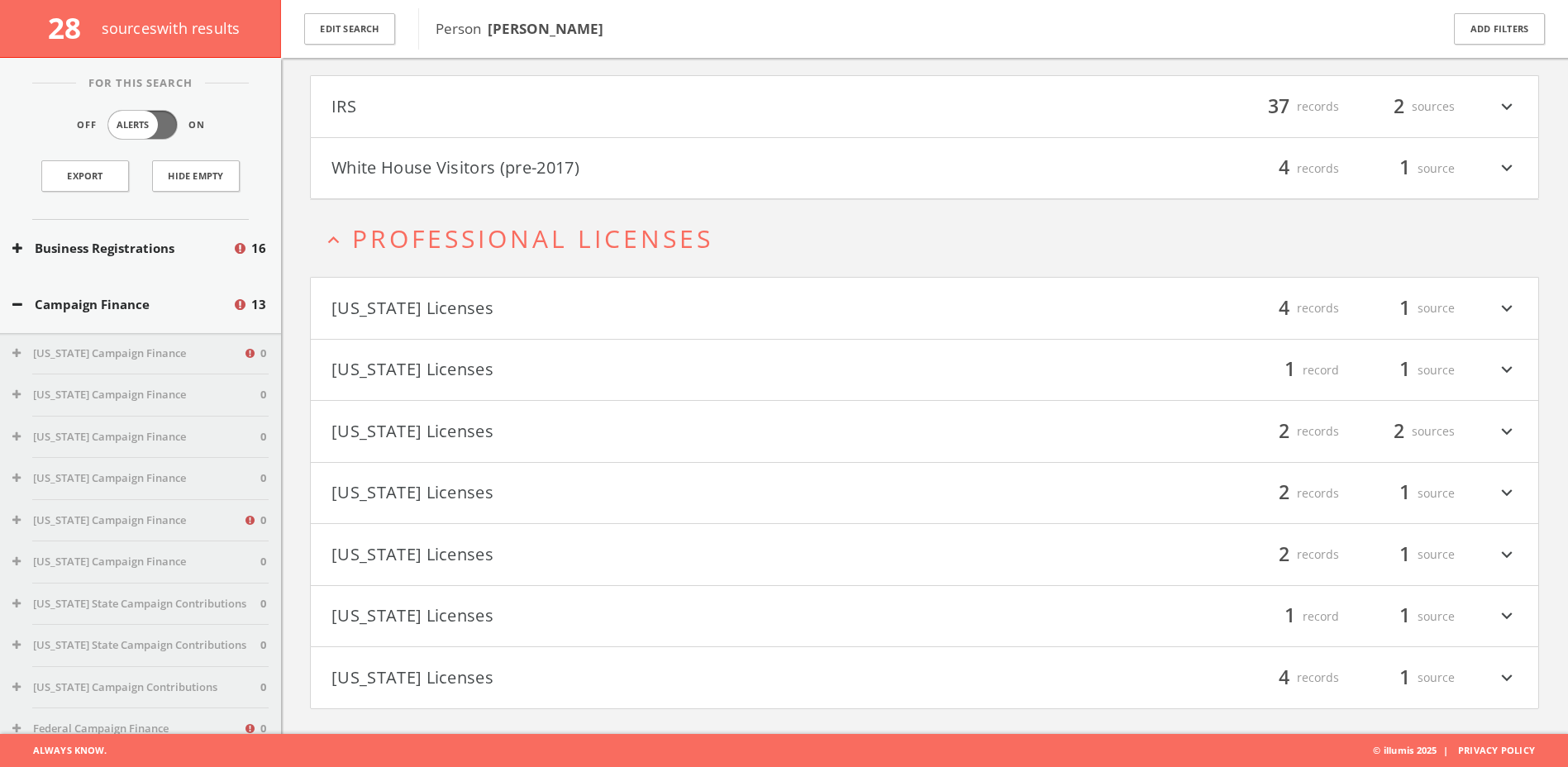 click on "[US_STATE] Licenses" at bounding box center [628, 555] 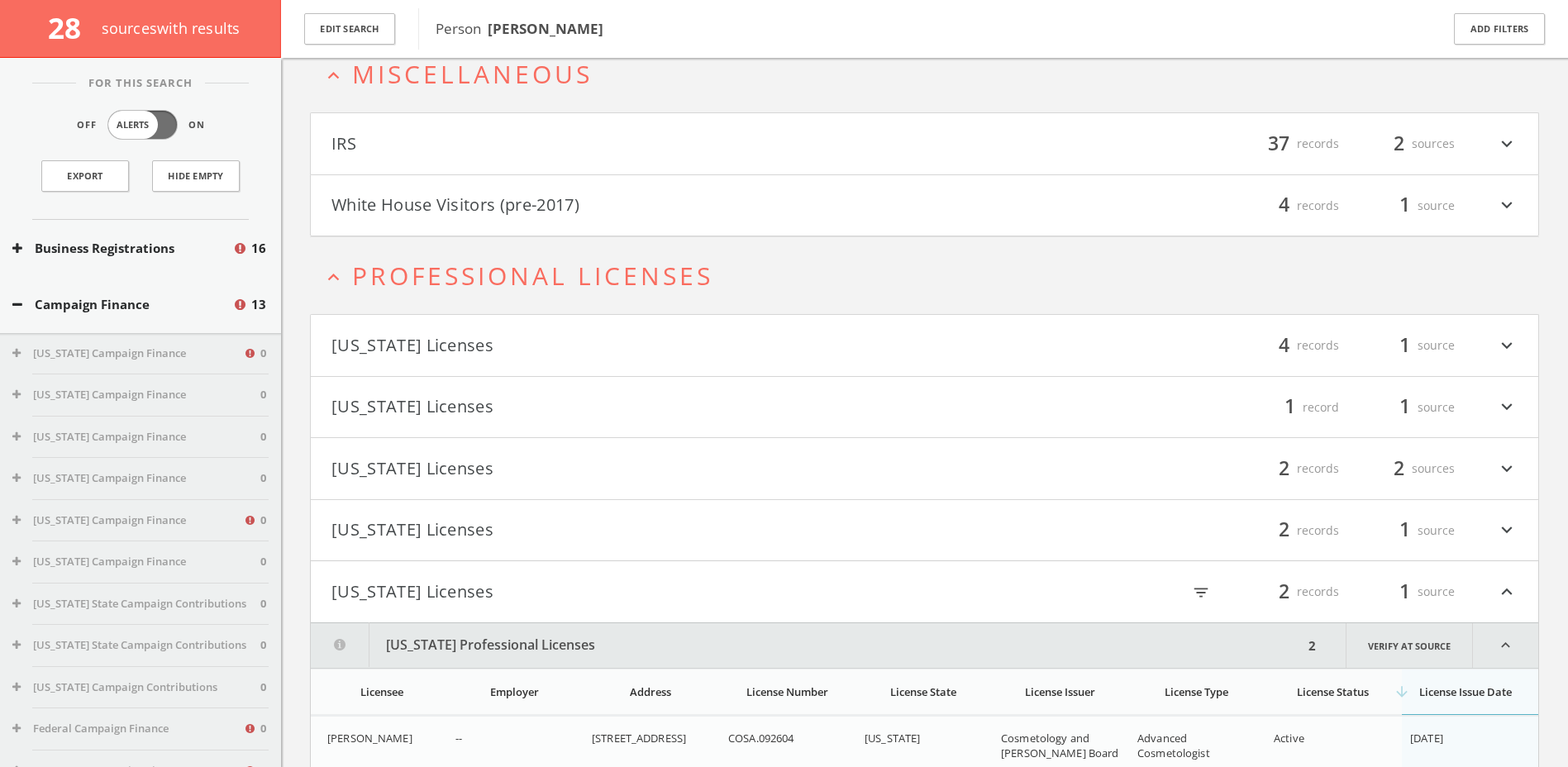 click on "IRS" at bounding box center [628, 144] 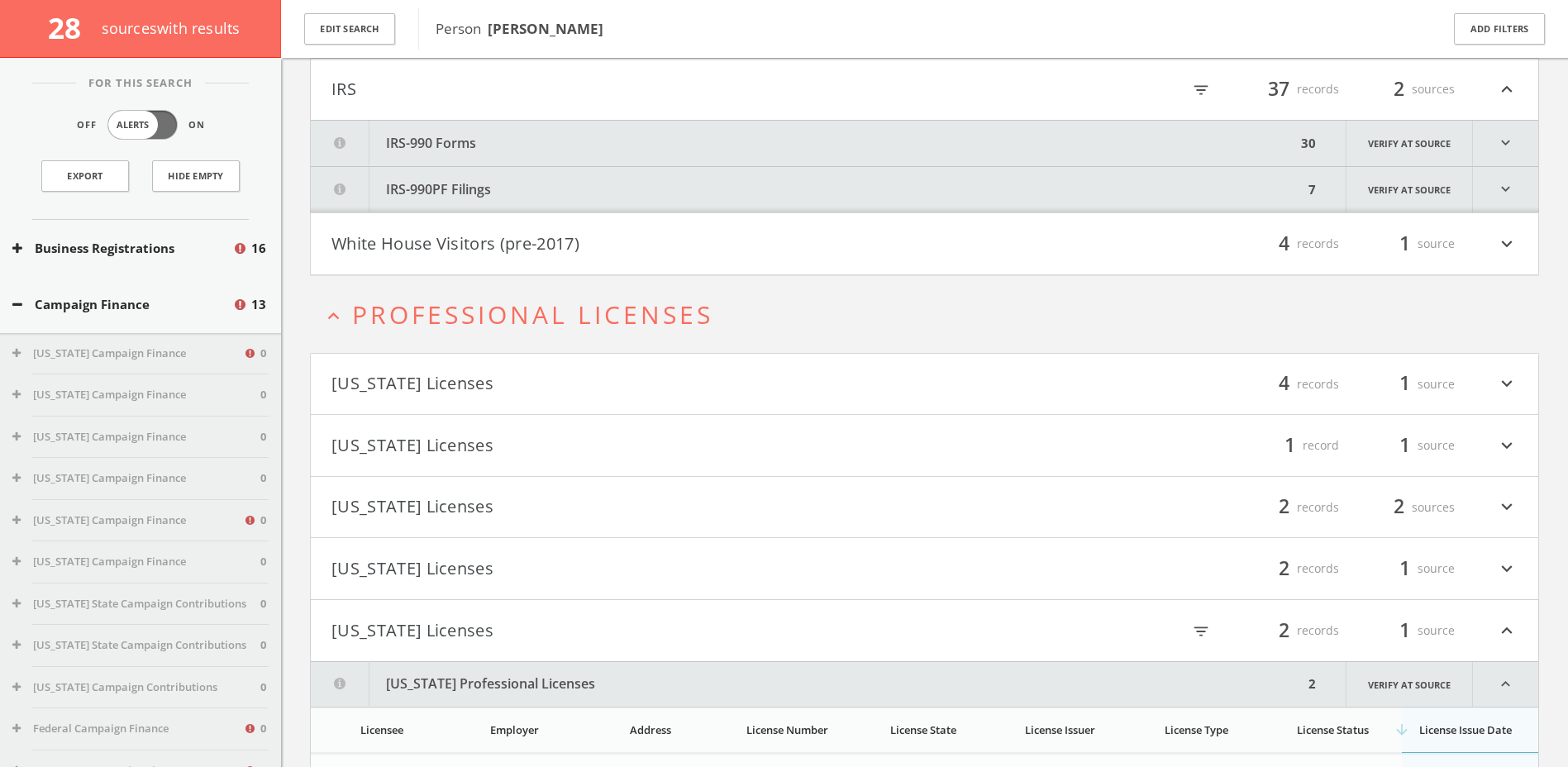 click on "Search
History
Alerts
Votes
[PERSON_NAME]
Edit Profile
Change Password
Security
Help Center
Logout
28   source s  with results Edit Search Person    [PERSON_NAME] Add Filters For This Search Off Alerts On Export Hide Empty Business Registrations 16 Campaign Finance 13 [US_STATE] Campaign Finance 0 [US_STATE] Campaign Finance 0 [US_STATE] Campaign Finance 0 [US_STATE] Campaign Finance 0 [US_STATE] Campaign Finance 0 [US_STATE] Campaign Finance 0 [US_STATE] State Campaign Contributions 0 [US_STATE] State Campaign Contributions 0 0 0 0 1 1 0 0 0 0 0 0" 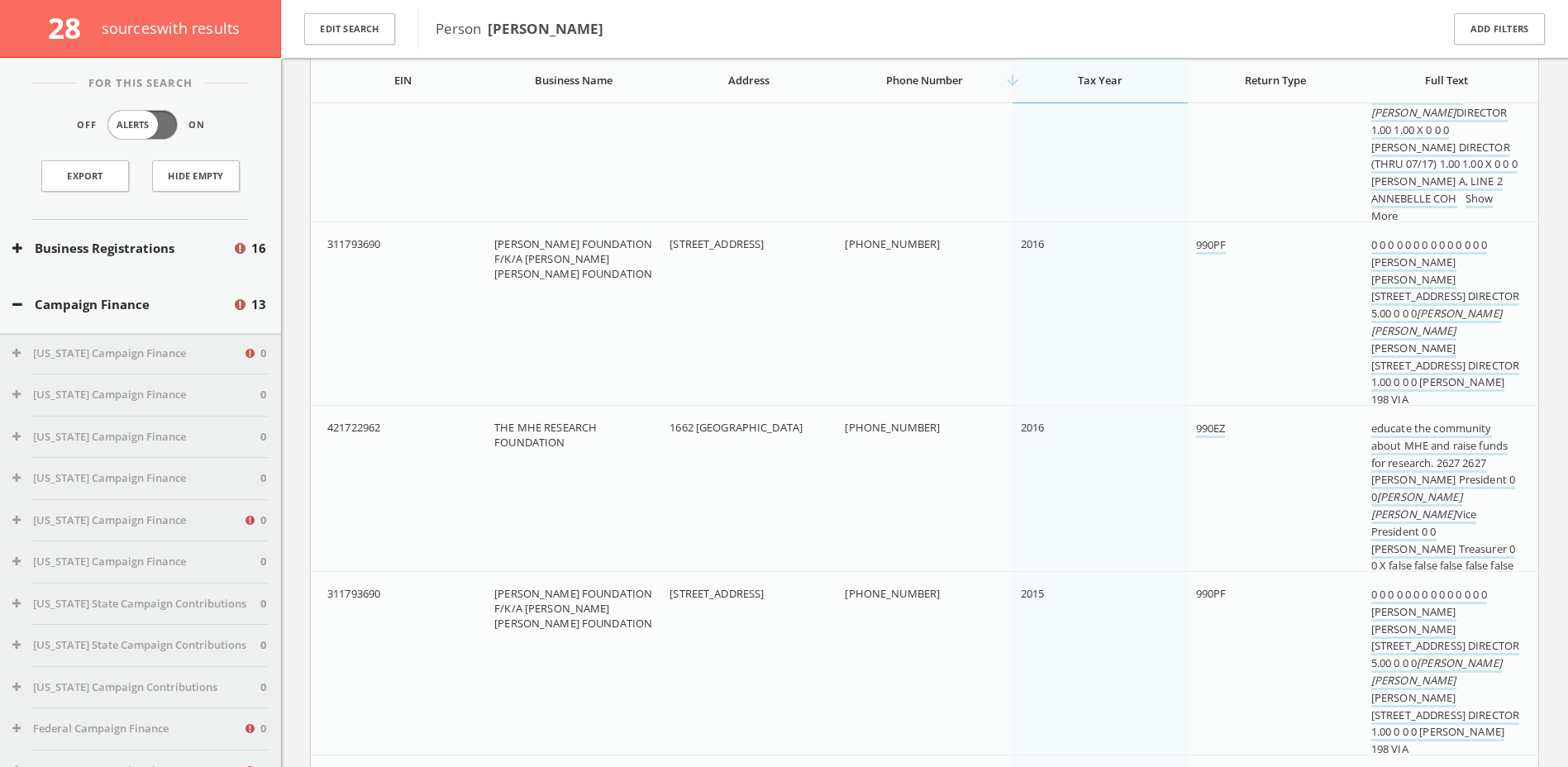 scroll, scrollTop: 4952, scrollLeft: 0, axis: vertical 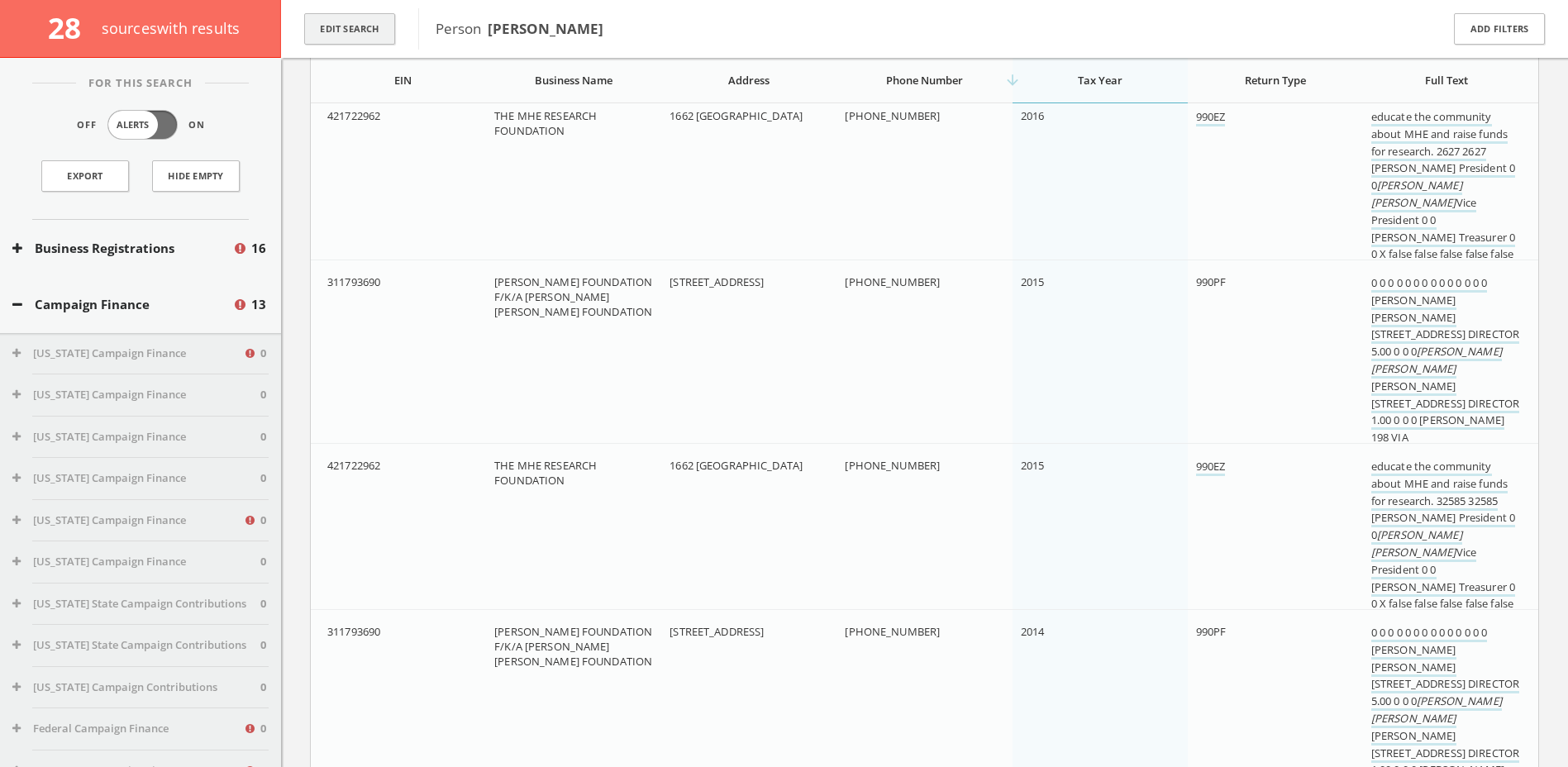 click on "Edit Search" at bounding box center (350, 29) 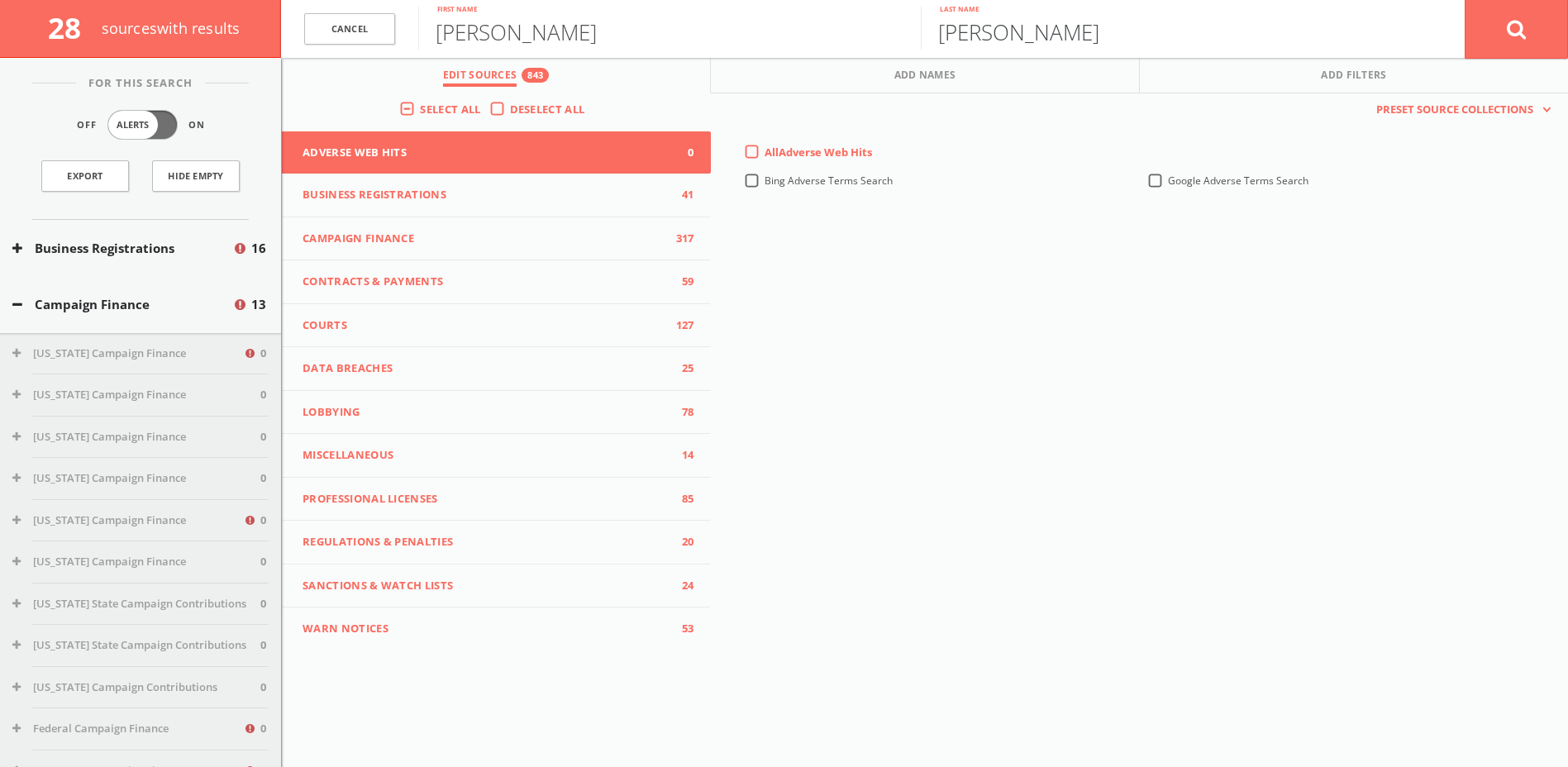 drag, startPoint x: 1041, startPoint y: 33, endPoint x: 927, endPoint y: 40, distance: 114.21471 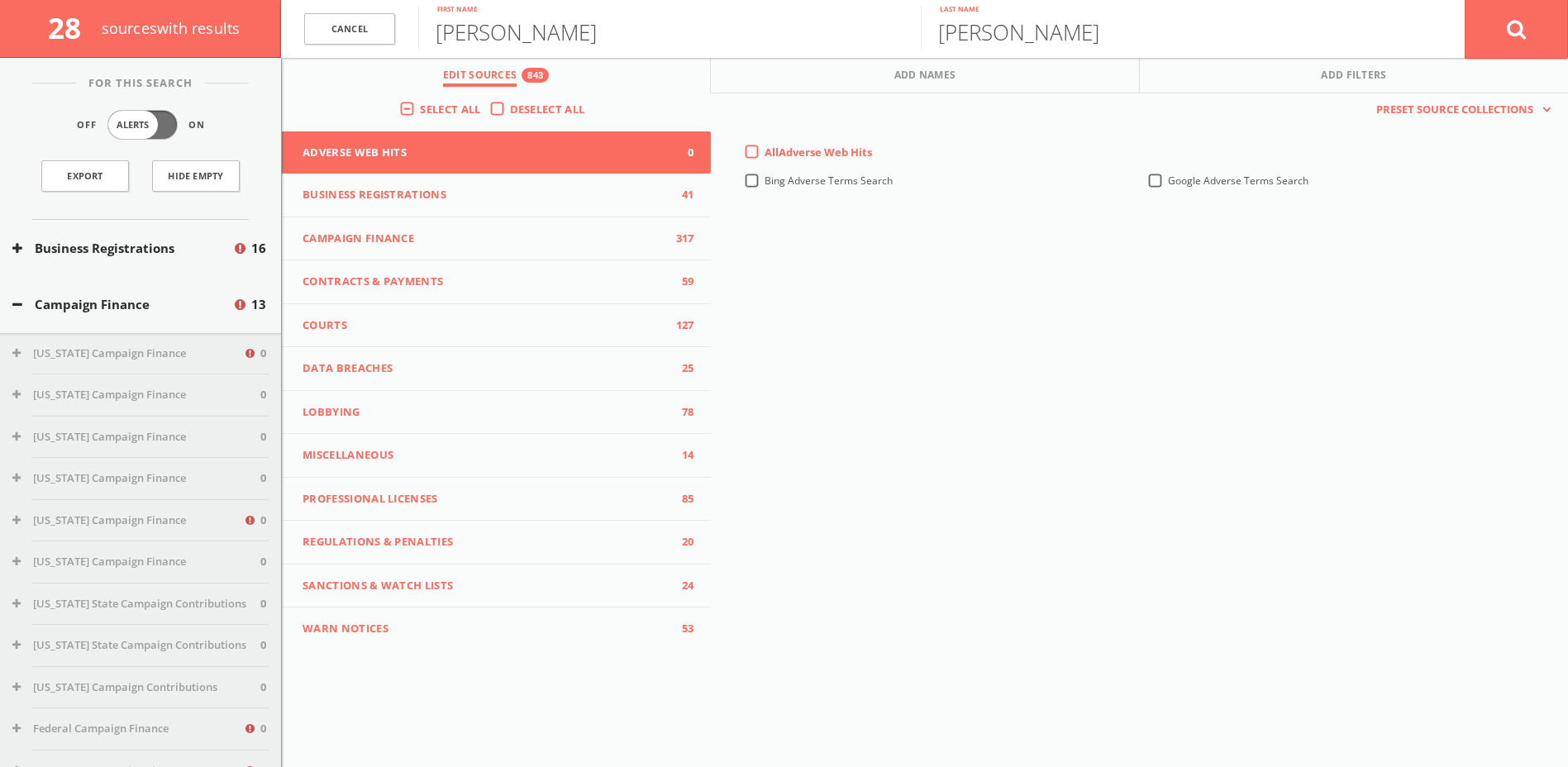click on "Select All   Deselect All" at bounding box center (496, 112) 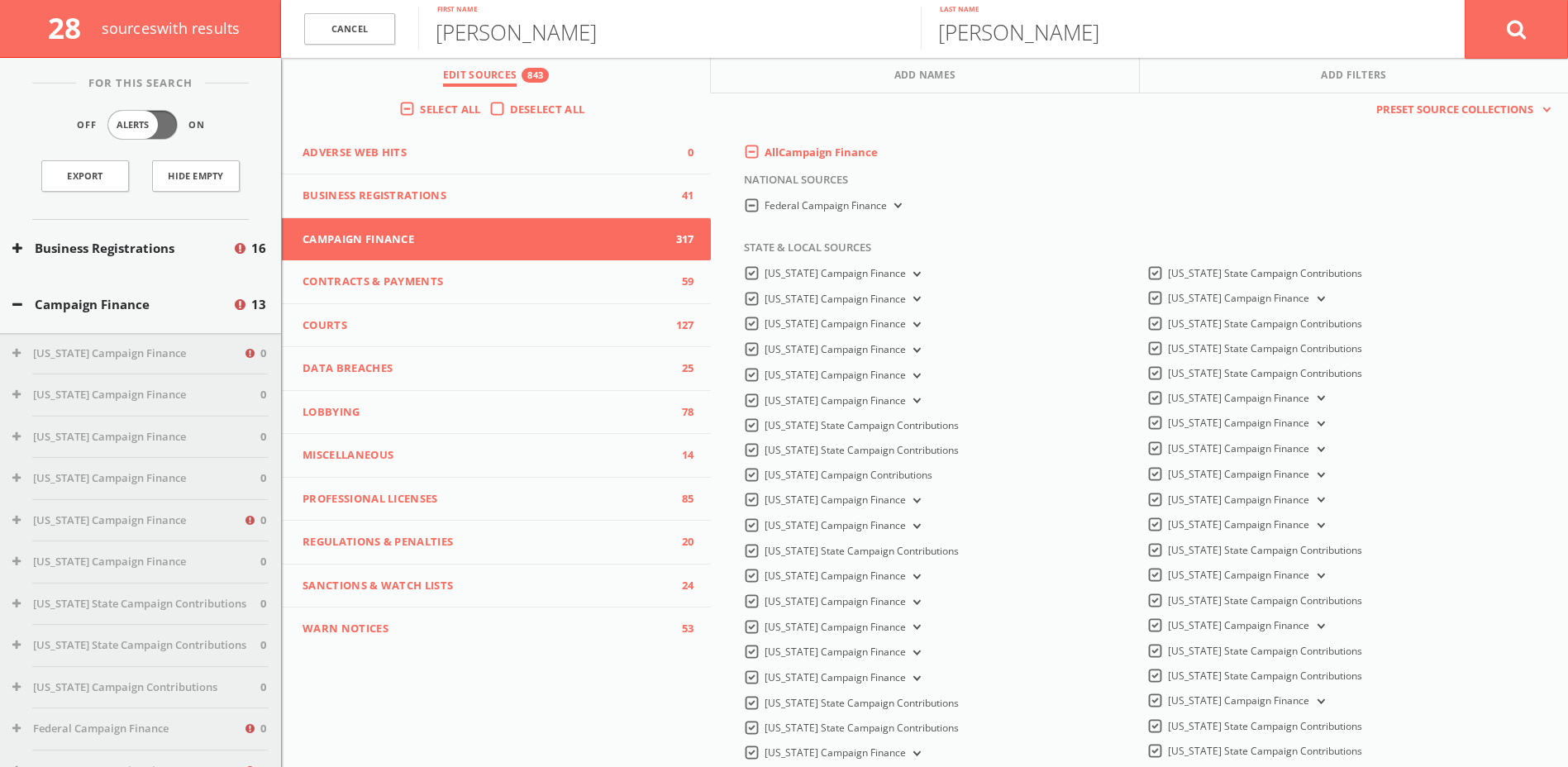 click on "Deselect All" at bounding box center (551, 110) 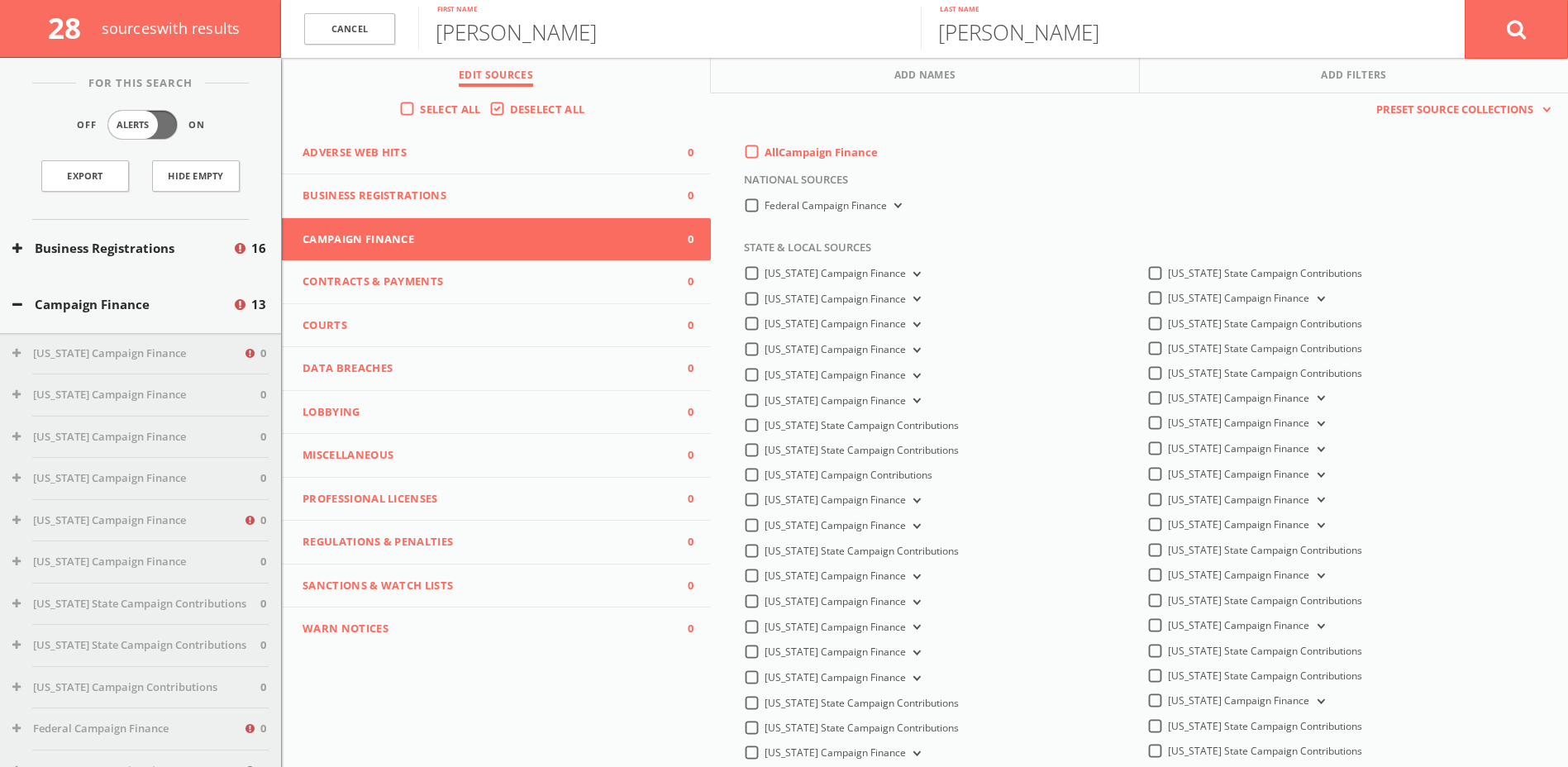 click on "All  Campaign Finance" at bounding box center (821, 153) 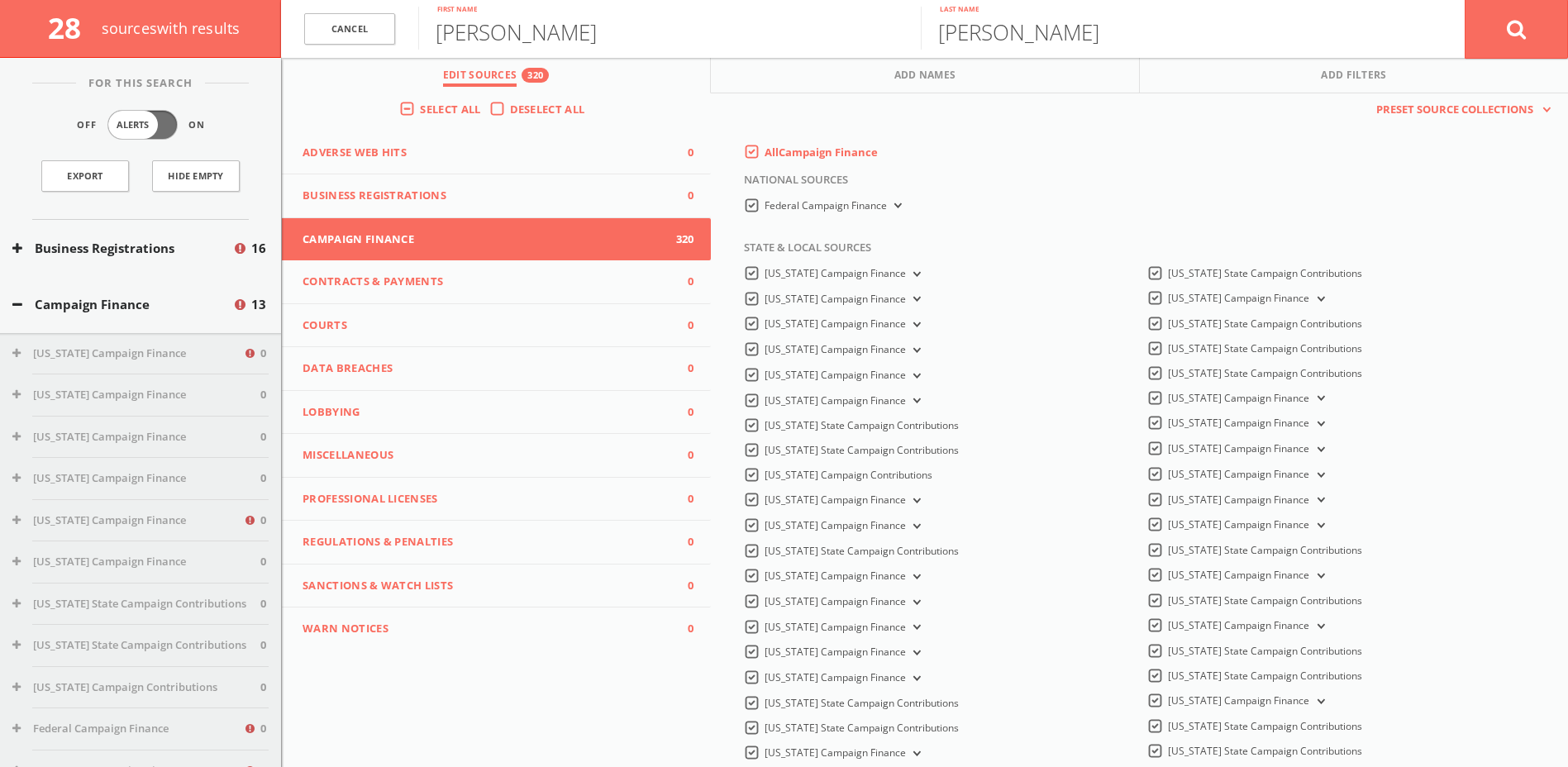 click on "Federal Campaign Finance" at bounding box center (835, 206) 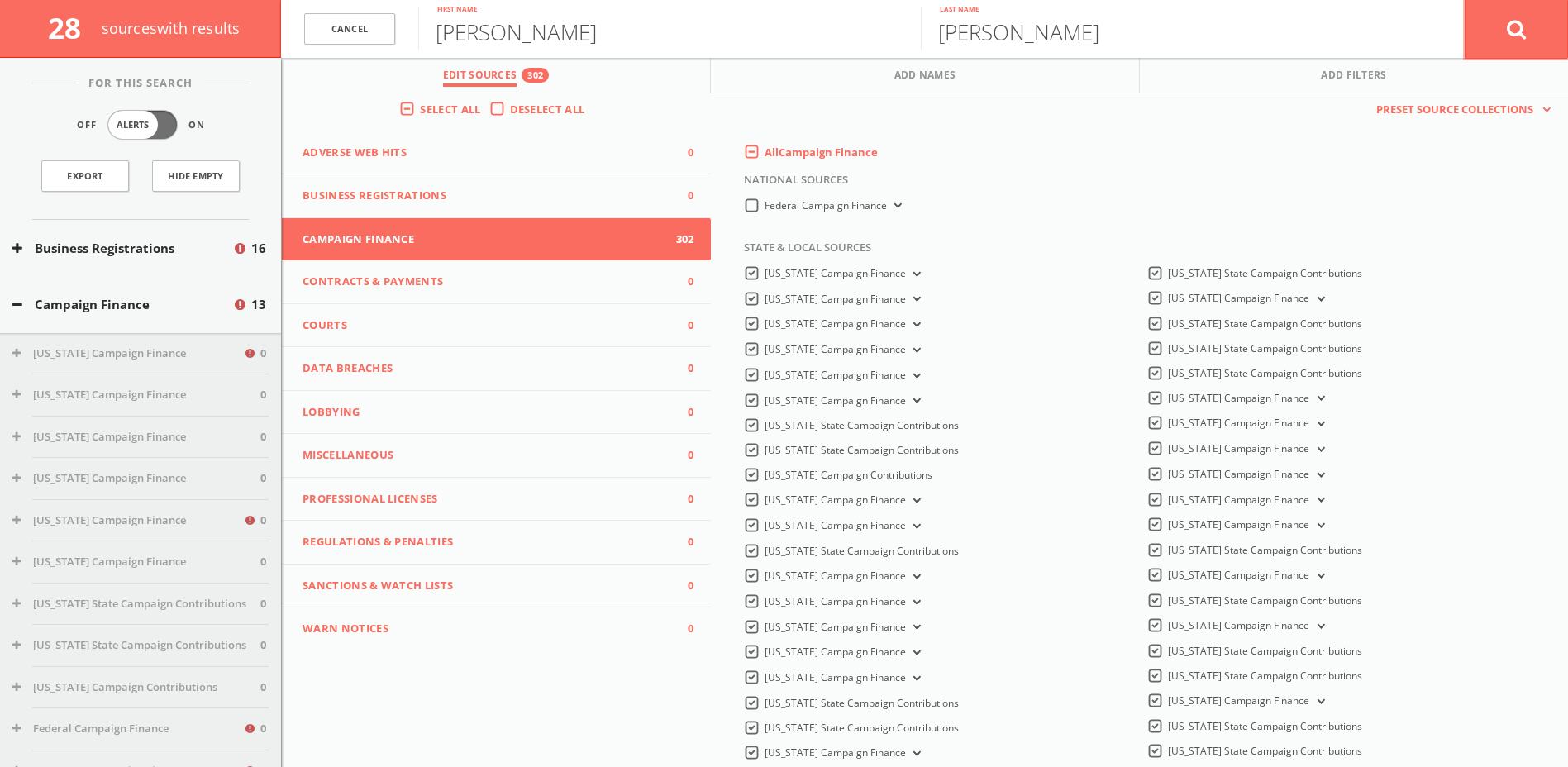 click at bounding box center [1516, 29] 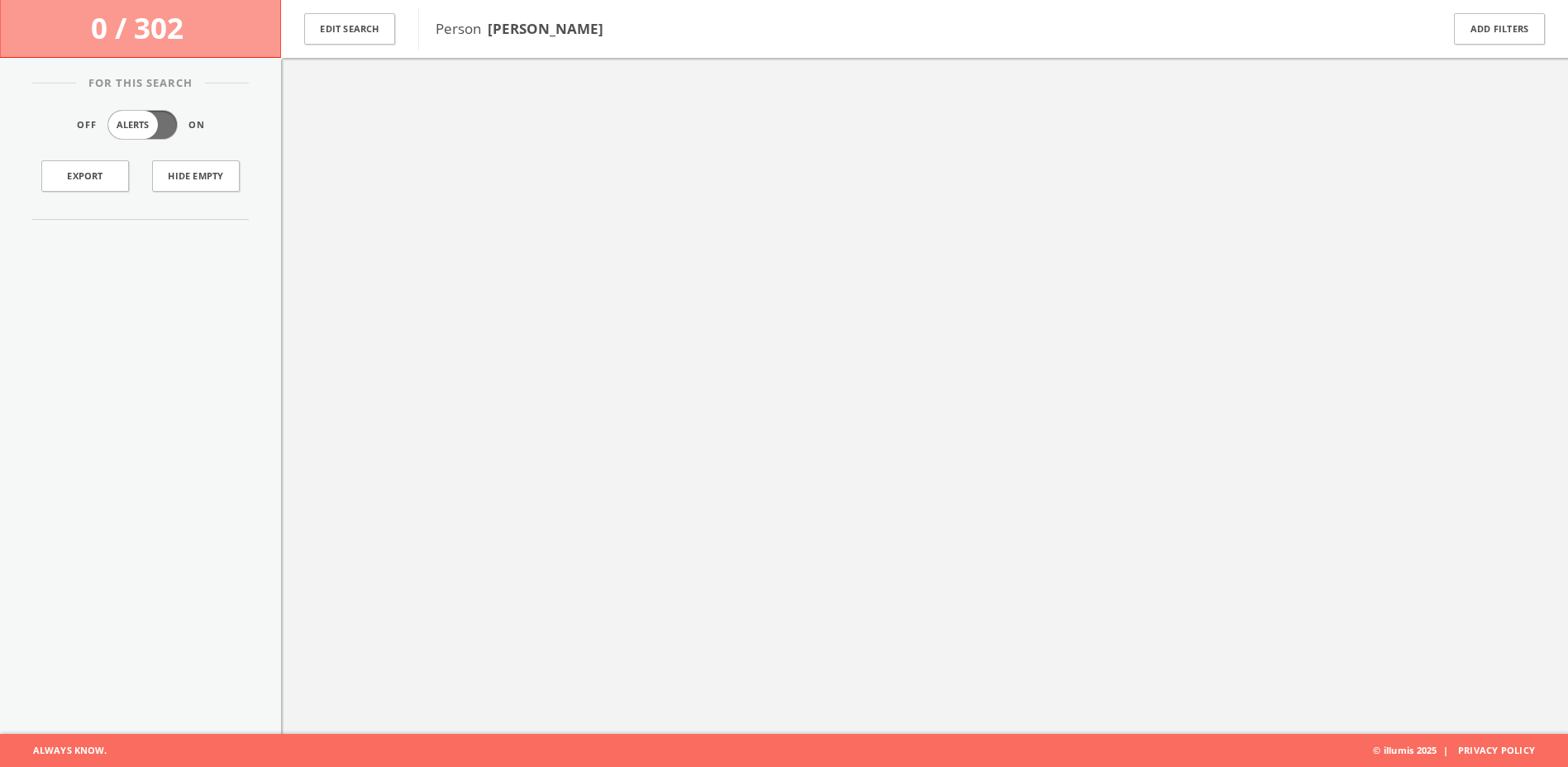 scroll, scrollTop: 97, scrollLeft: 0, axis: vertical 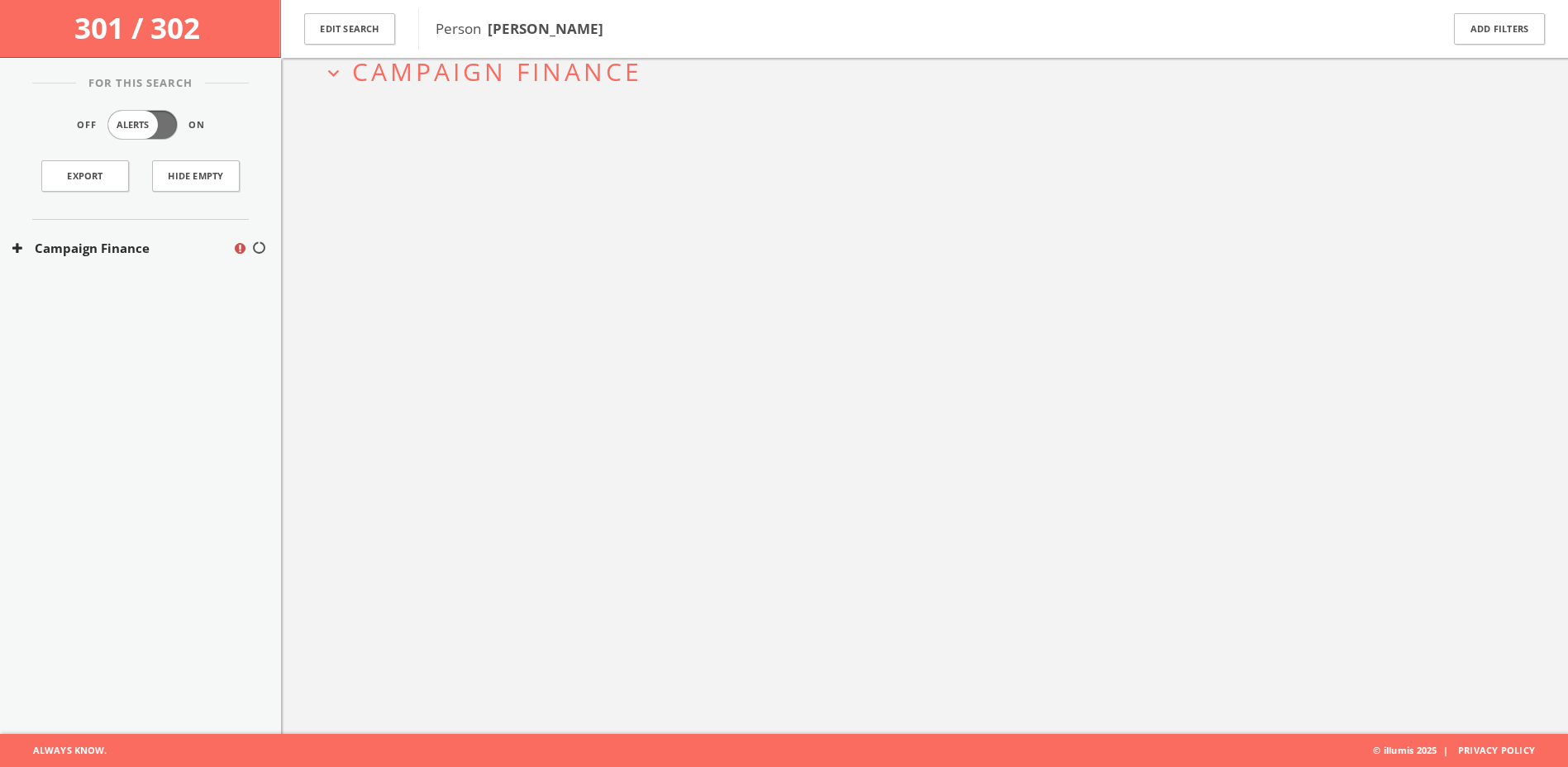 click on "Campaign Finance" at bounding box center (497, 71) 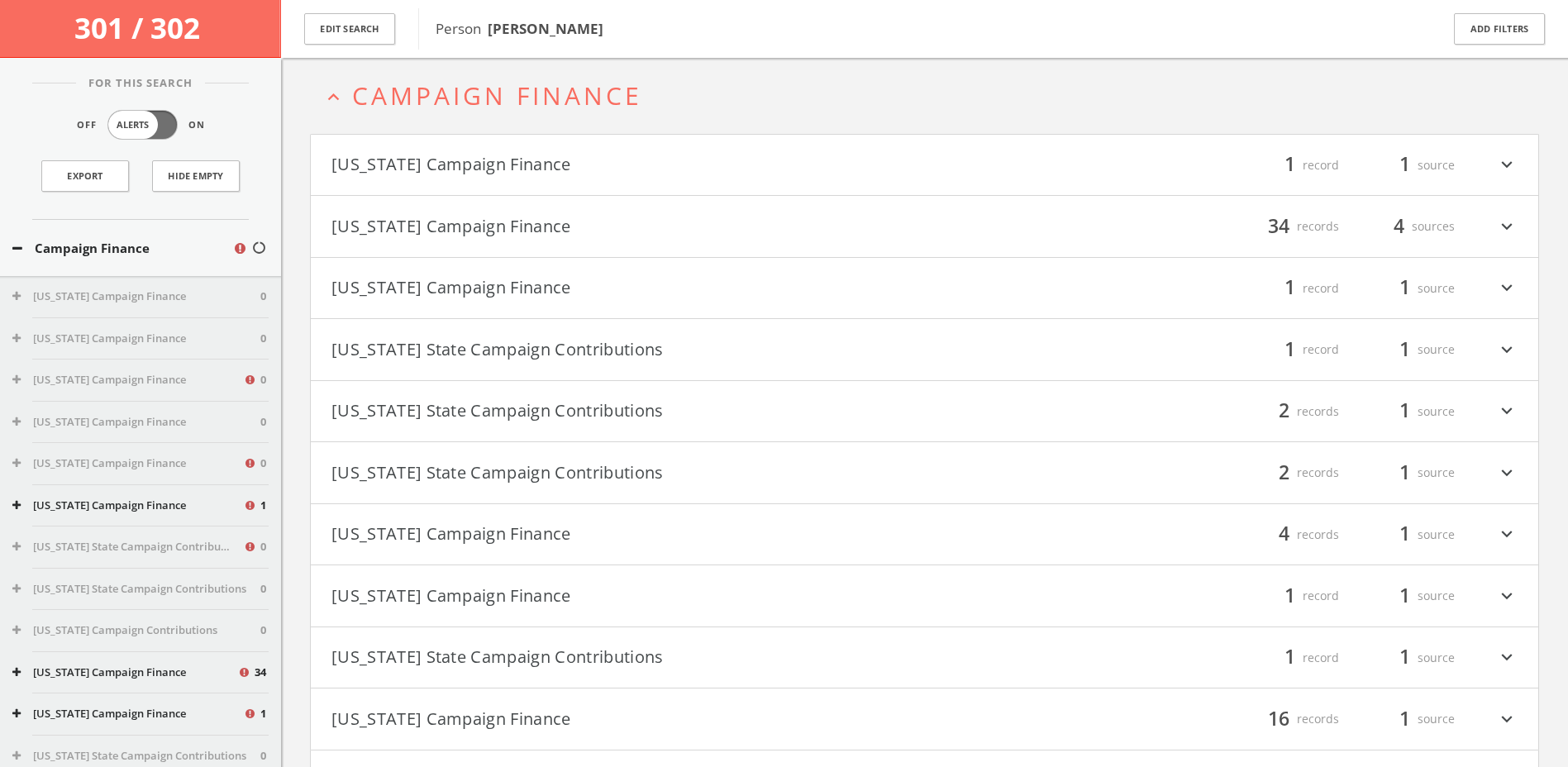 click on "[US_STATE] Campaign Finance" at bounding box center [628, 165] 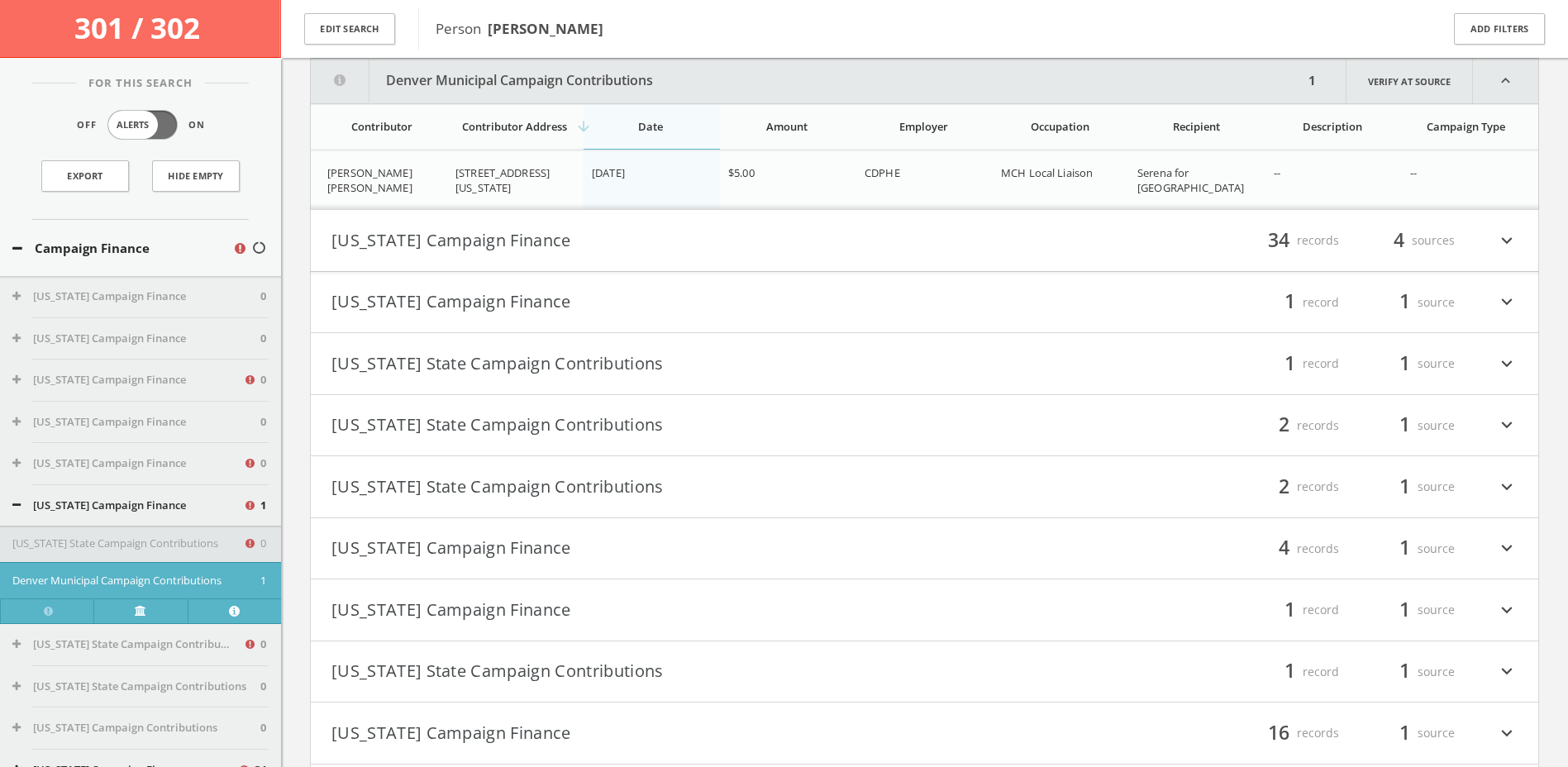 click on "Search
History
Alerts
Votes
[PERSON_NAME]
Edit Profile
Change Password
Security
Help Center
Logout
301 / 302   Edit Search Person    [PERSON_NAME] Add Filters For This Search Off Alerts On Export Hide Empty Campaign Finance [US_STATE] Campaign Finance 0 [US_STATE] Campaign Finance 0 [US_STATE] Campaign Finance 0 [US_STATE] Campaign Finance 0 [US_STATE] Campaign Finance 0 [US_STATE] Campaign Finance 1 [US_STATE] State Campaign Contributions 0 Denver Municipal Campaign Contributions 1 [US_STATE] State Campaign Contributions 0 0 0 [US_STATE] Campaign Finance" 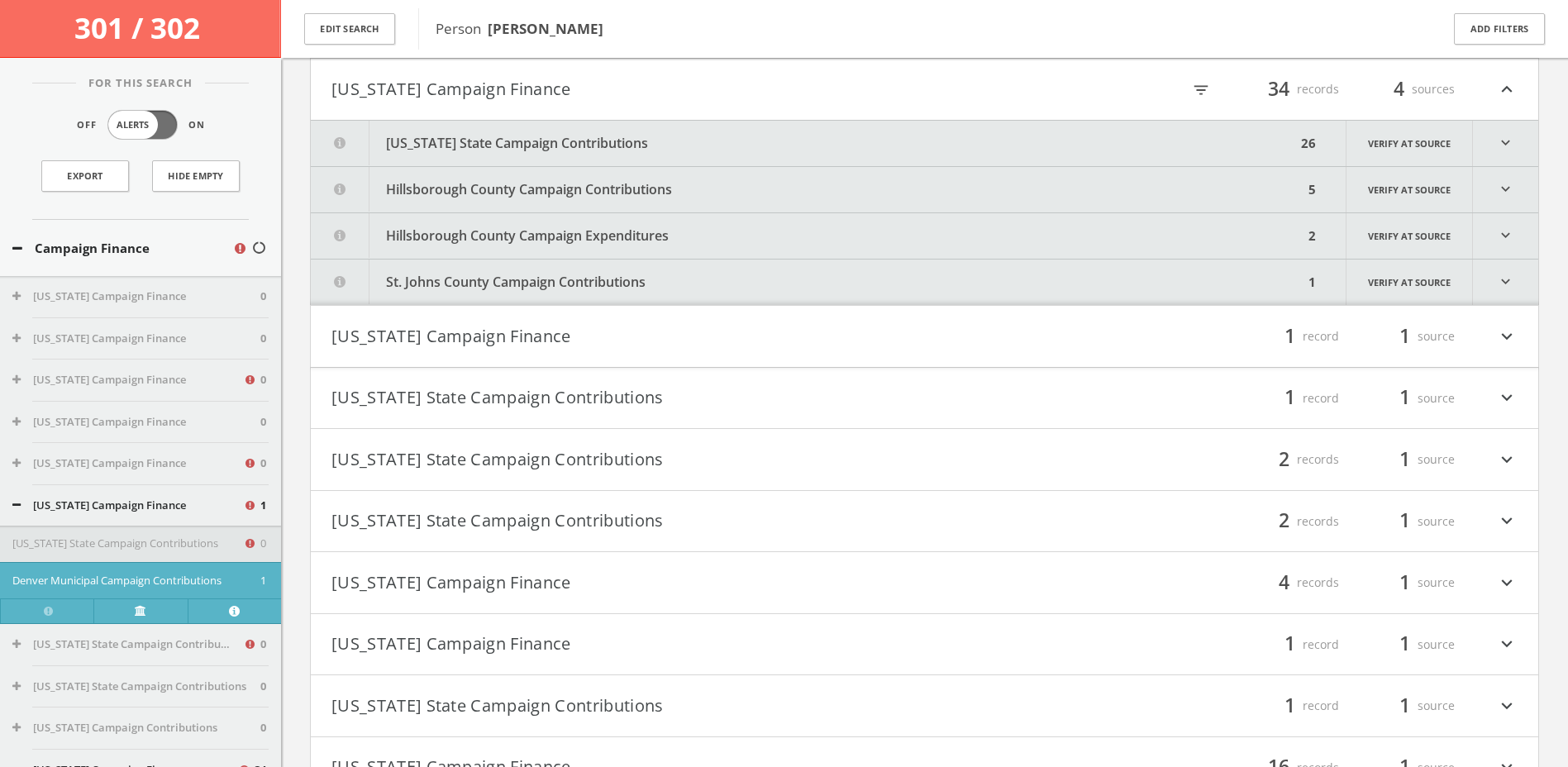 click on "[US_STATE] State Campaign Contributions" at bounding box center (803, 143) 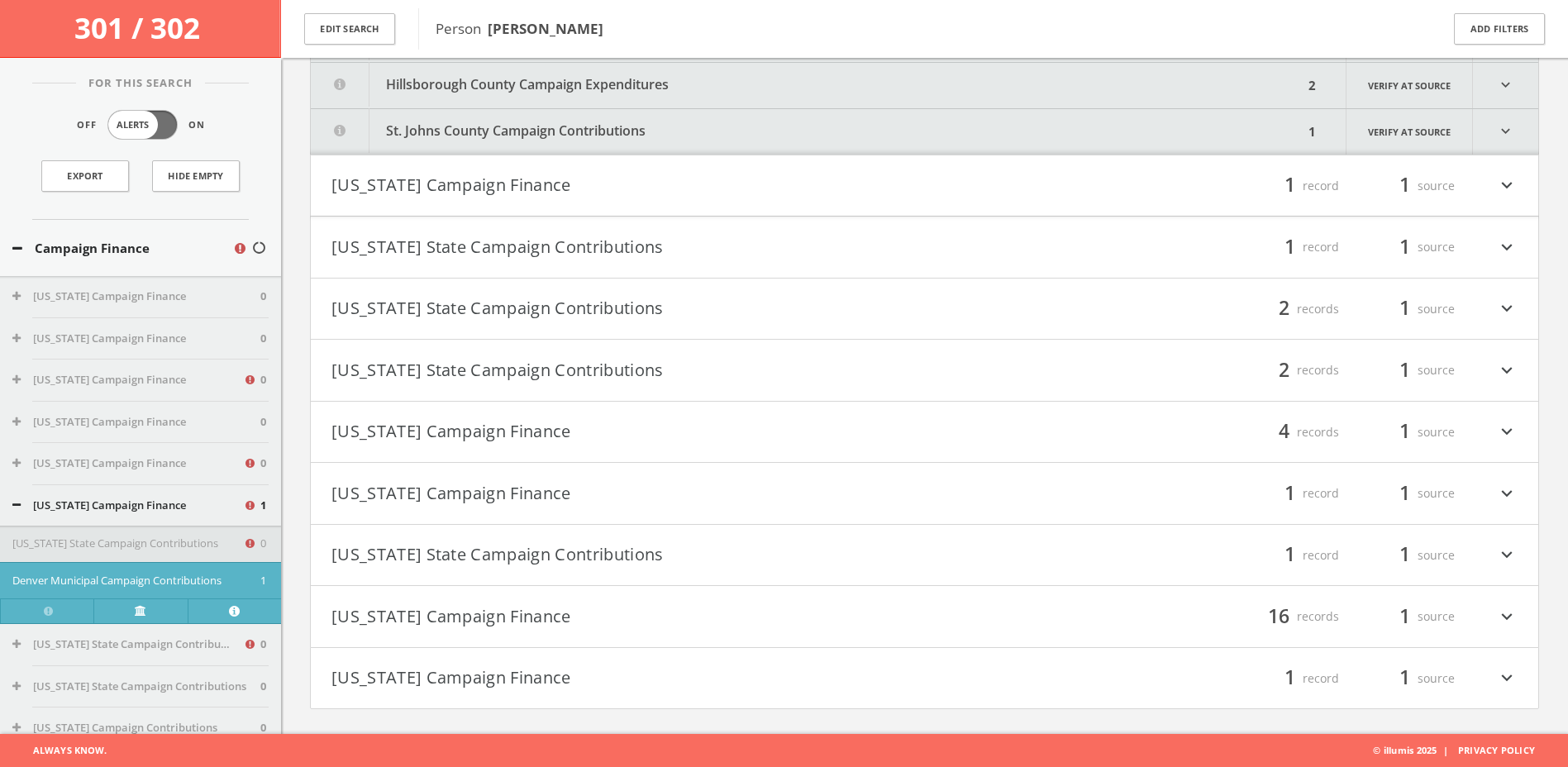 click on "[US_STATE] Campaign Finance" at bounding box center [628, 186] 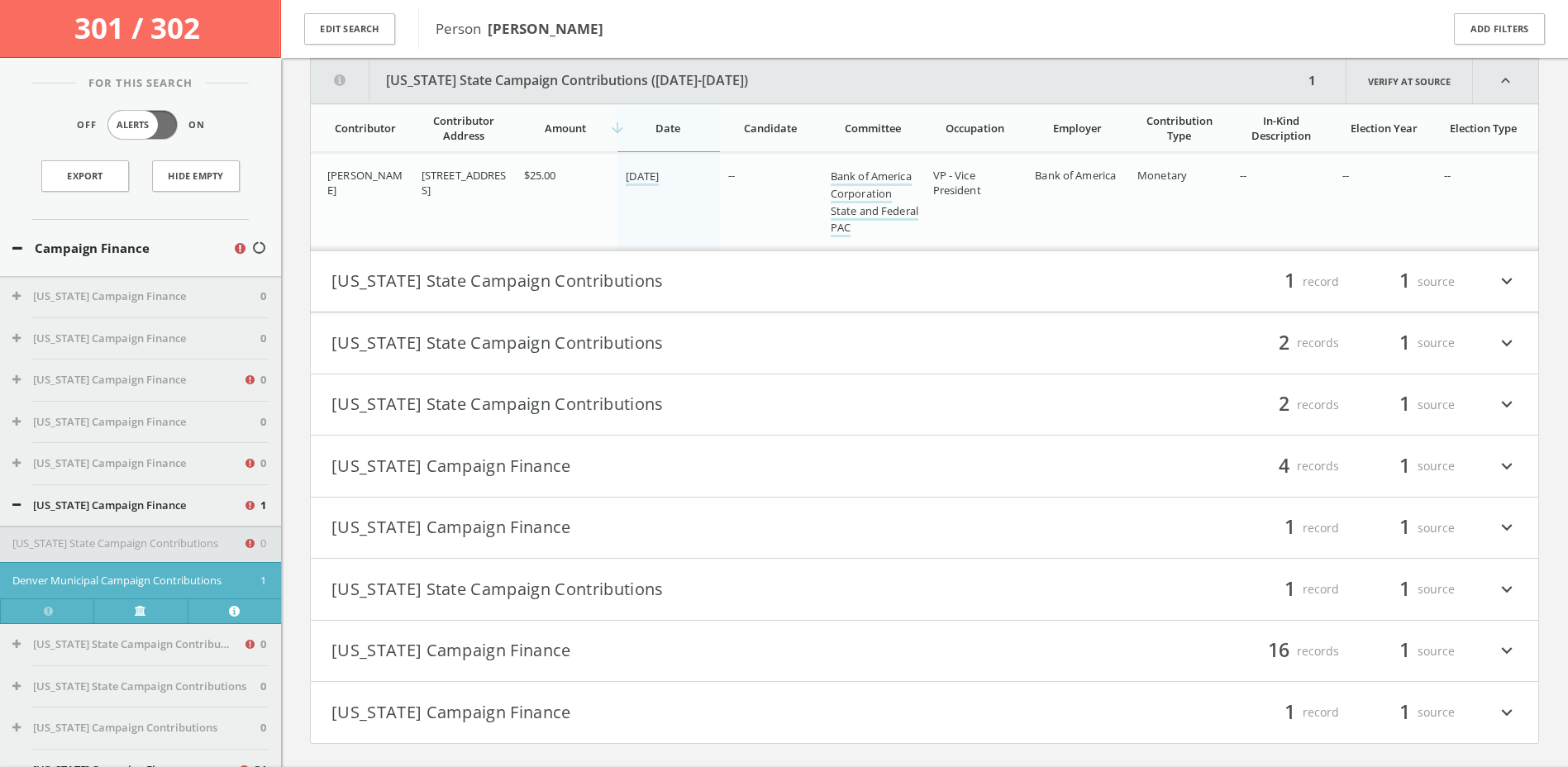 click on "[US_STATE] State Campaign Contributions" at bounding box center [628, 282] 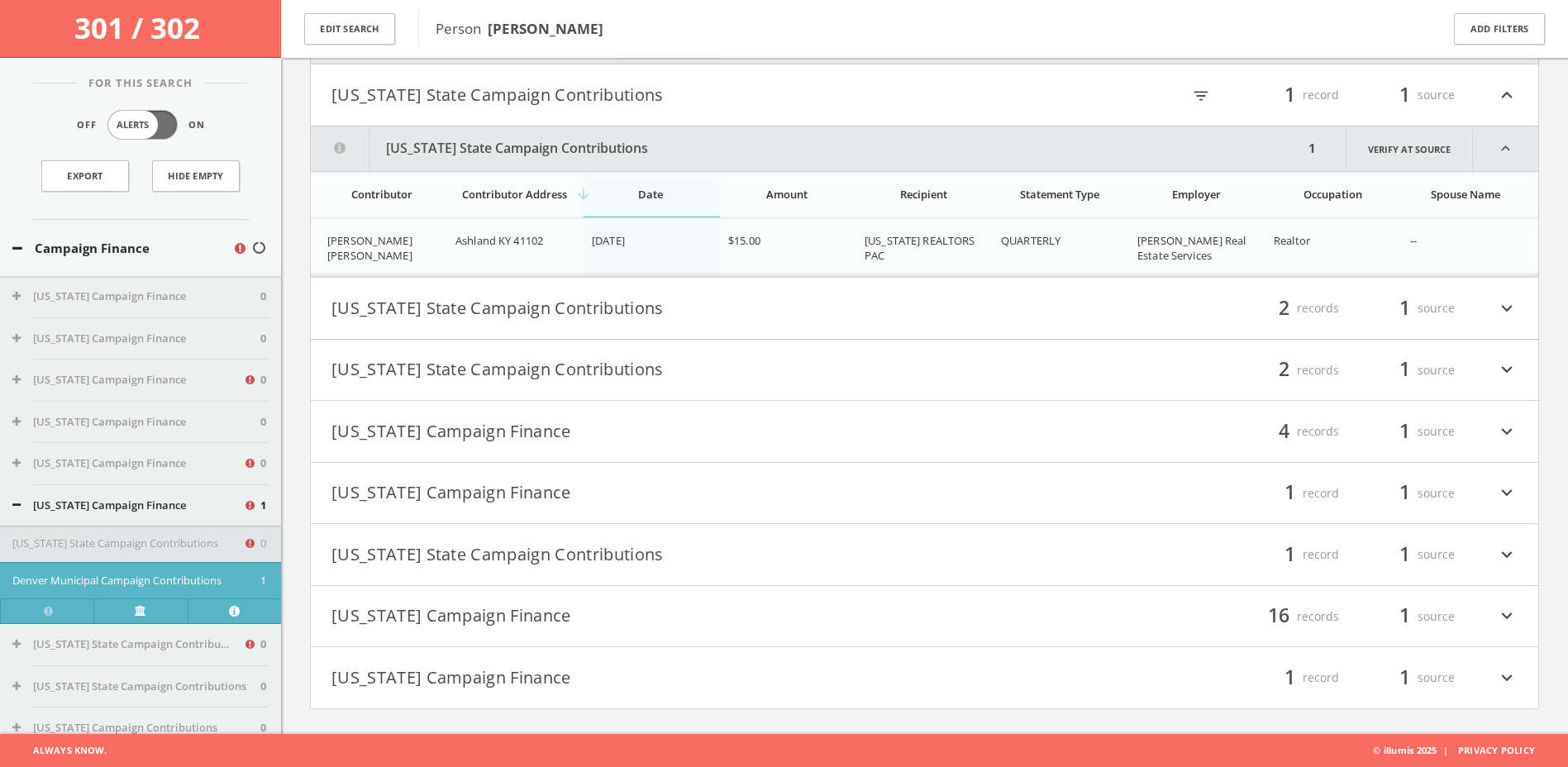 click on "[US_STATE] State Campaign Contributions" at bounding box center [628, 308] 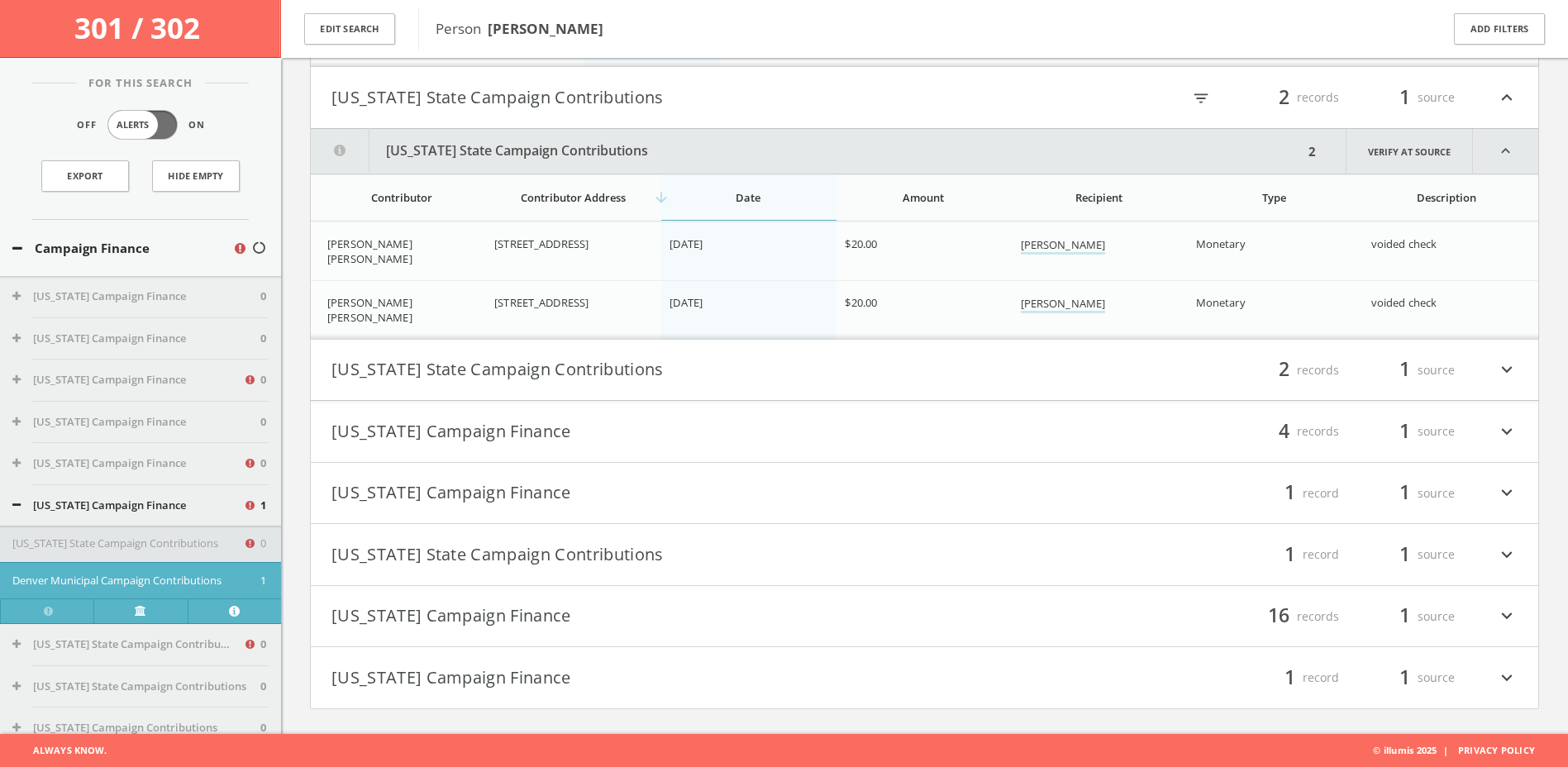 click on "[US_STATE] State Campaign Contributions" at bounding box center [628, 370] 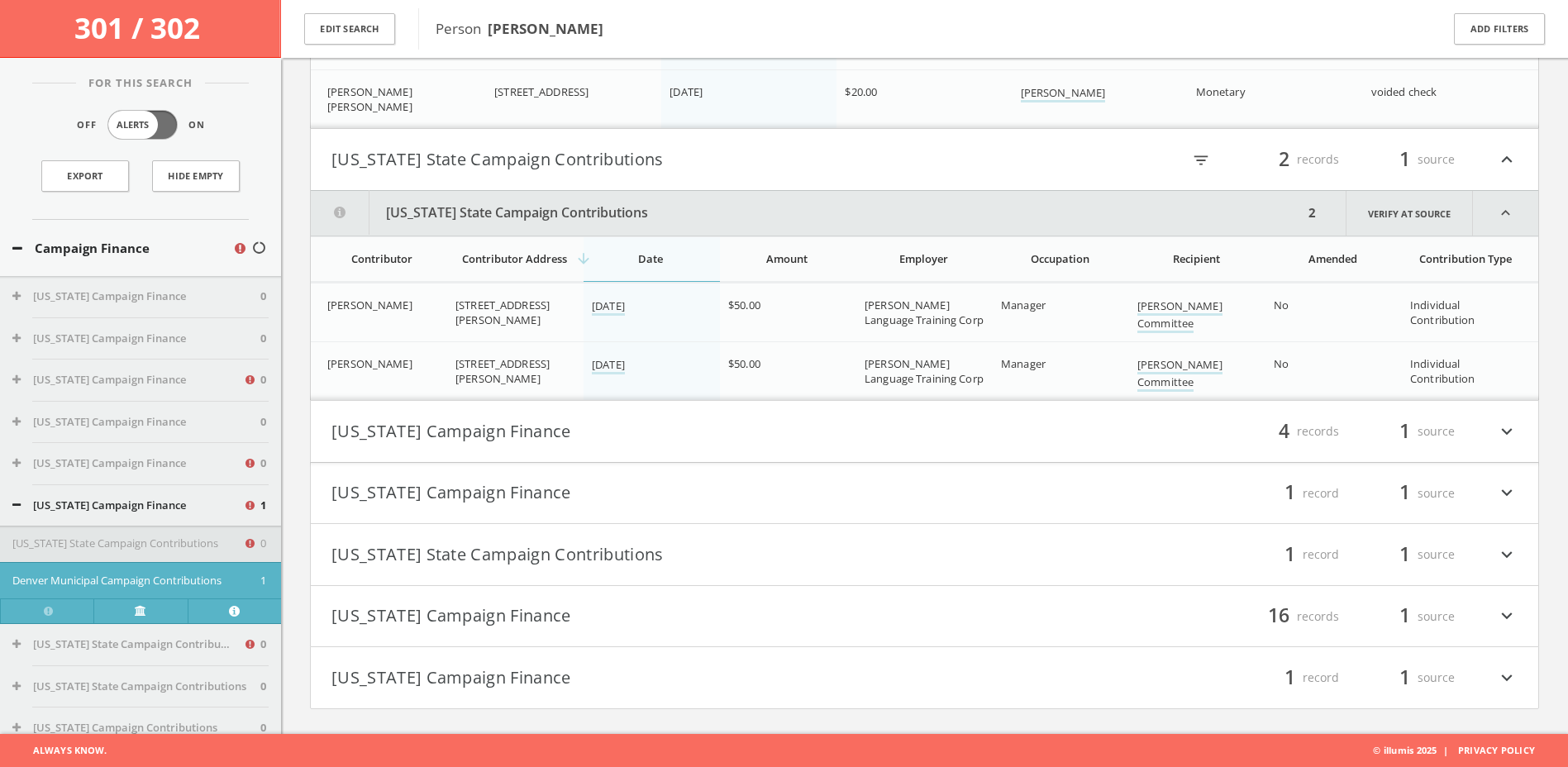 click on "[US_STATE] Campaign Finance" at bounding box center [628, 431] 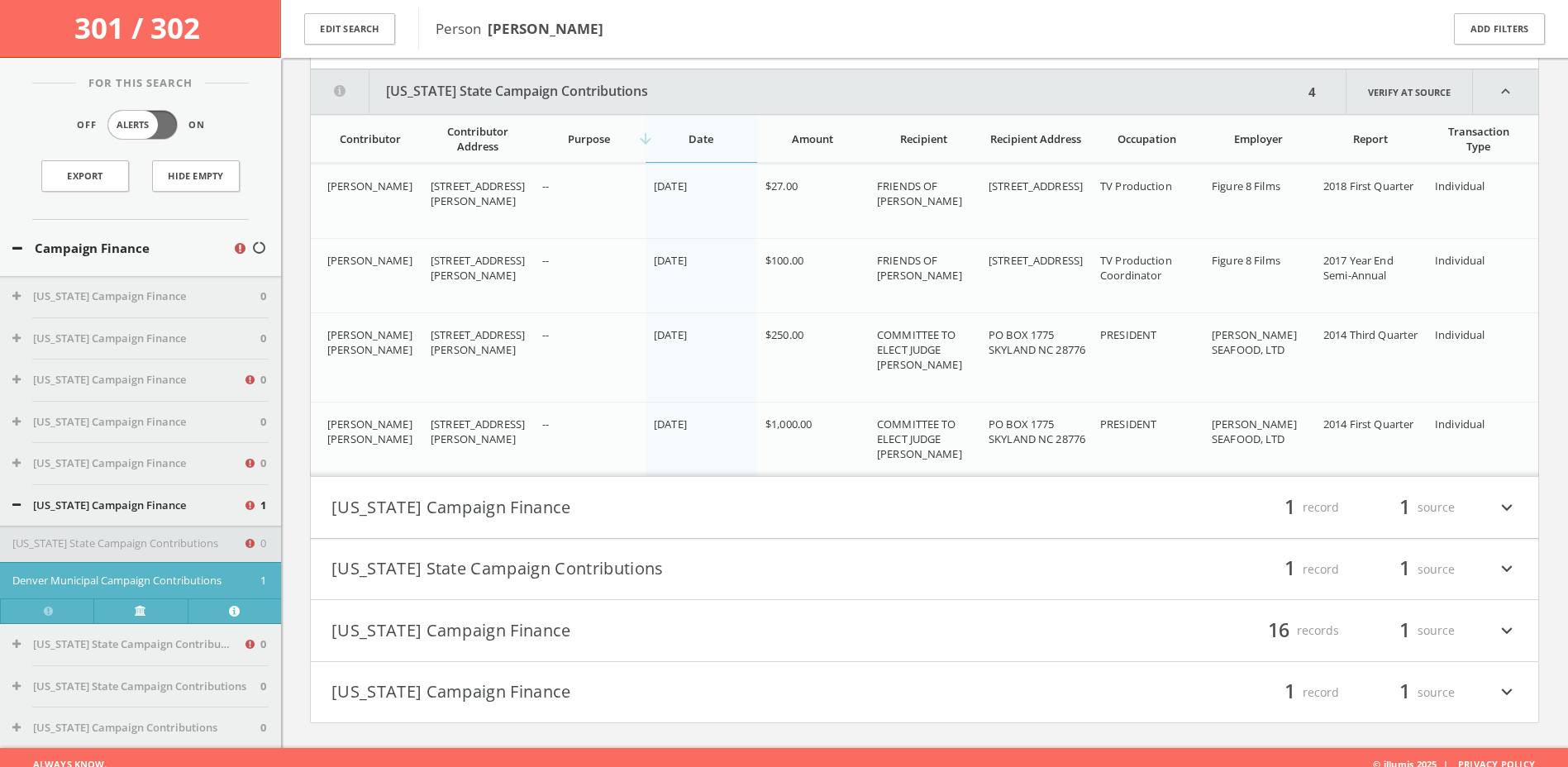 scroll, scrollTop: 3304, scrollLeft: 0, axis: vertical 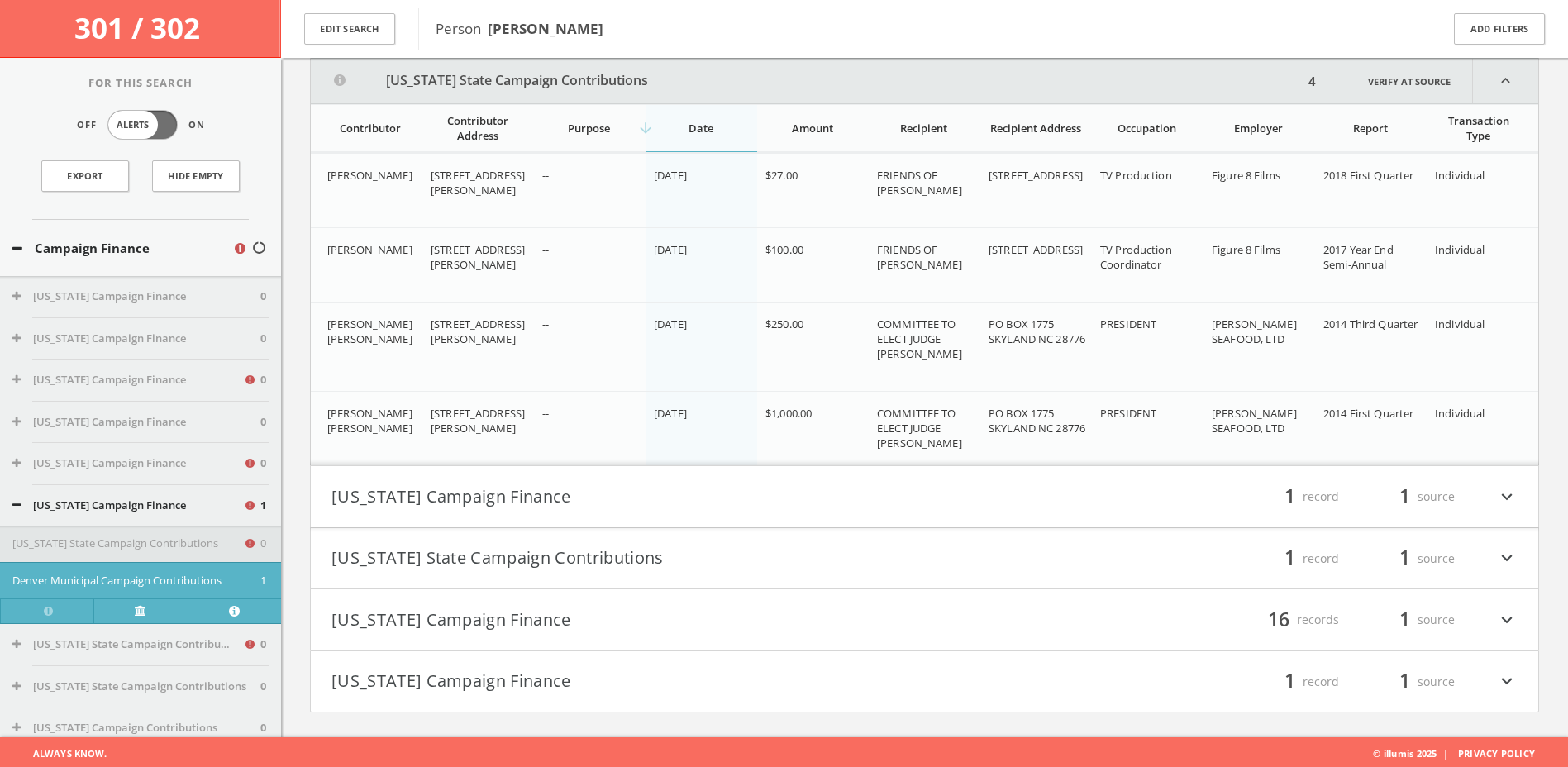 click on "[US_STATE] Campaign Finance" at bounding box center [628, 497] 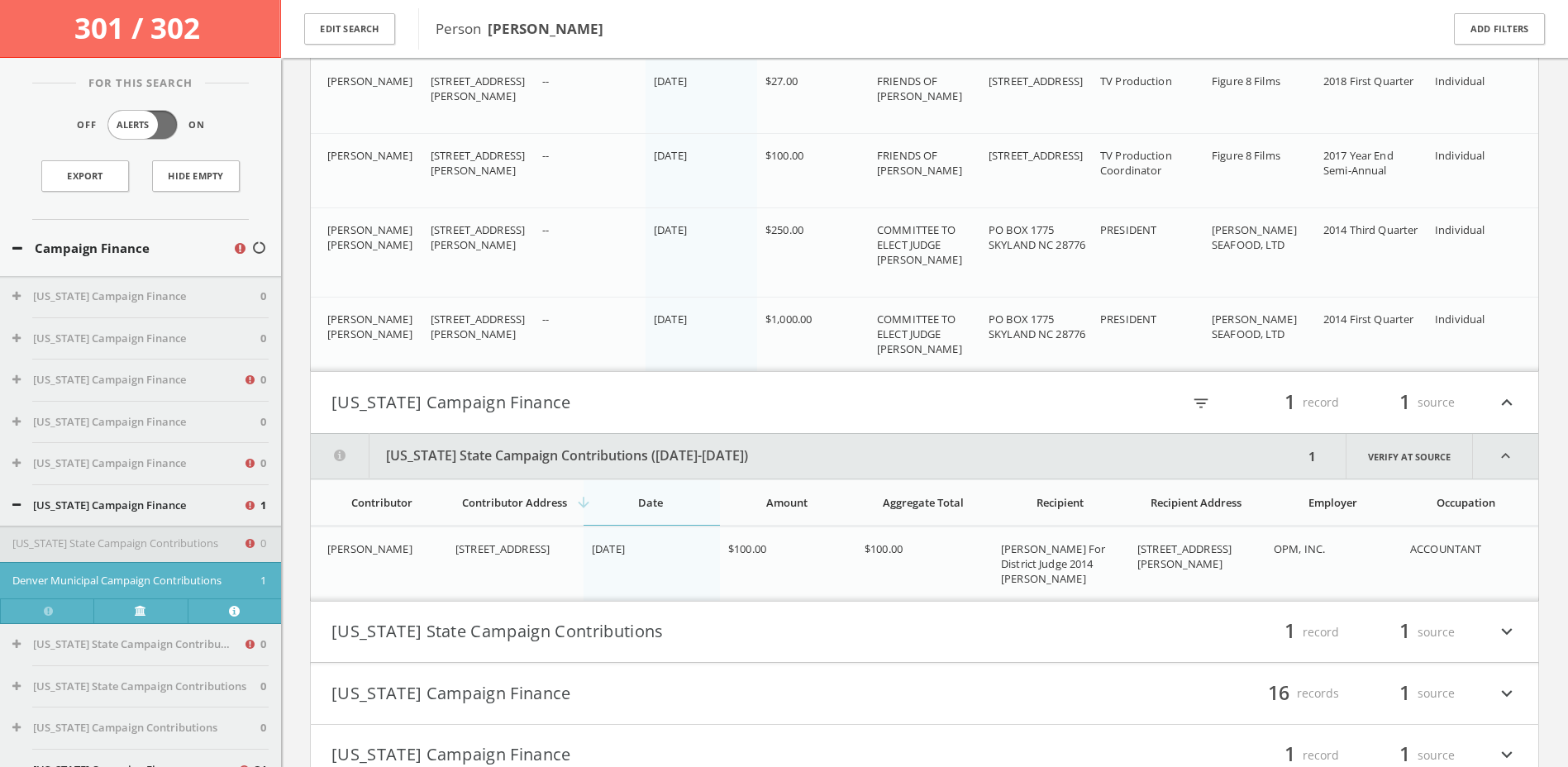 scroll, scrollTop: 3475, scrollLeft: 0, axis: vertical 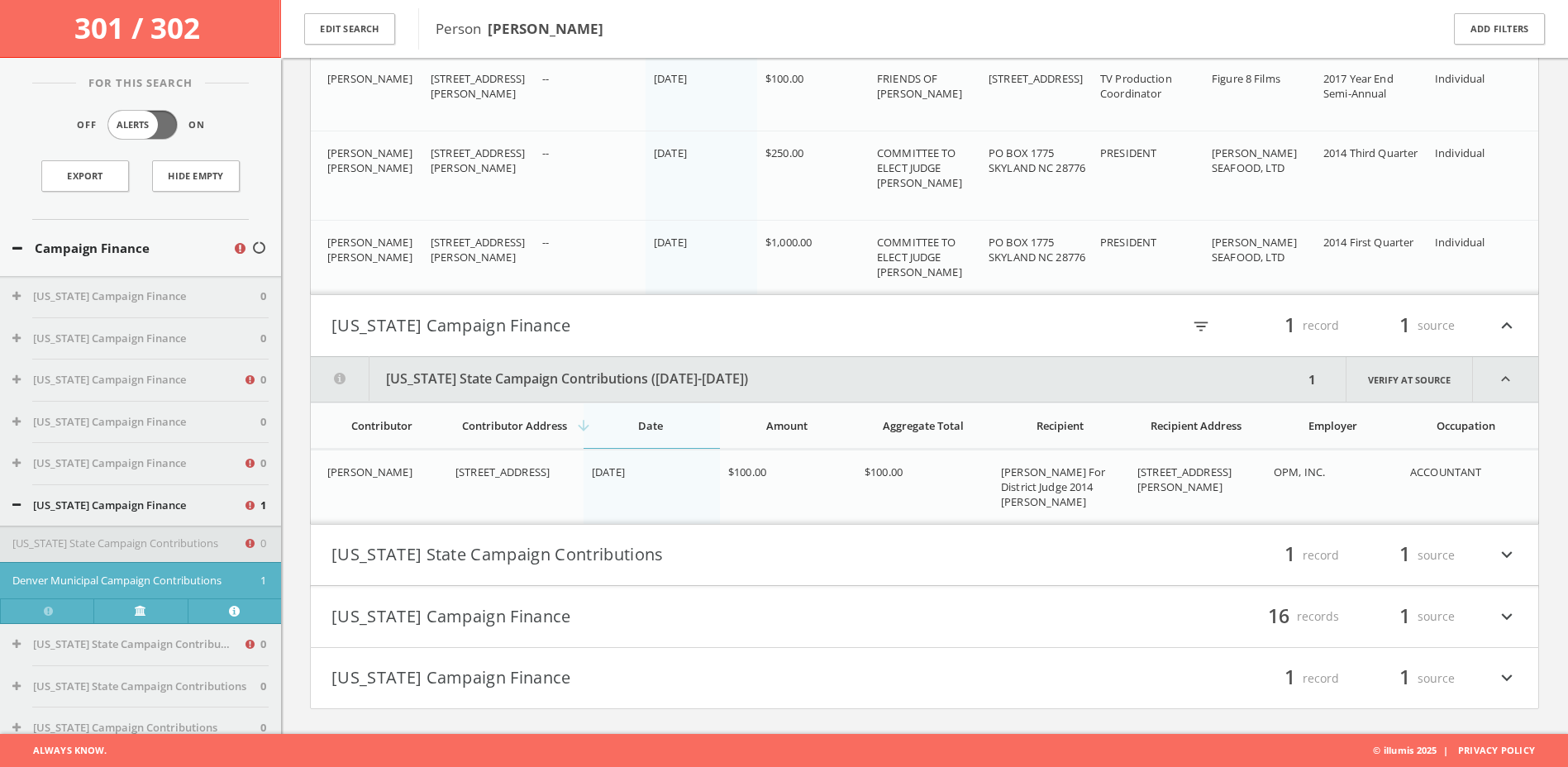 click on "[US_STATE] State Campaign Contributions" at bounding box center (628, 555) 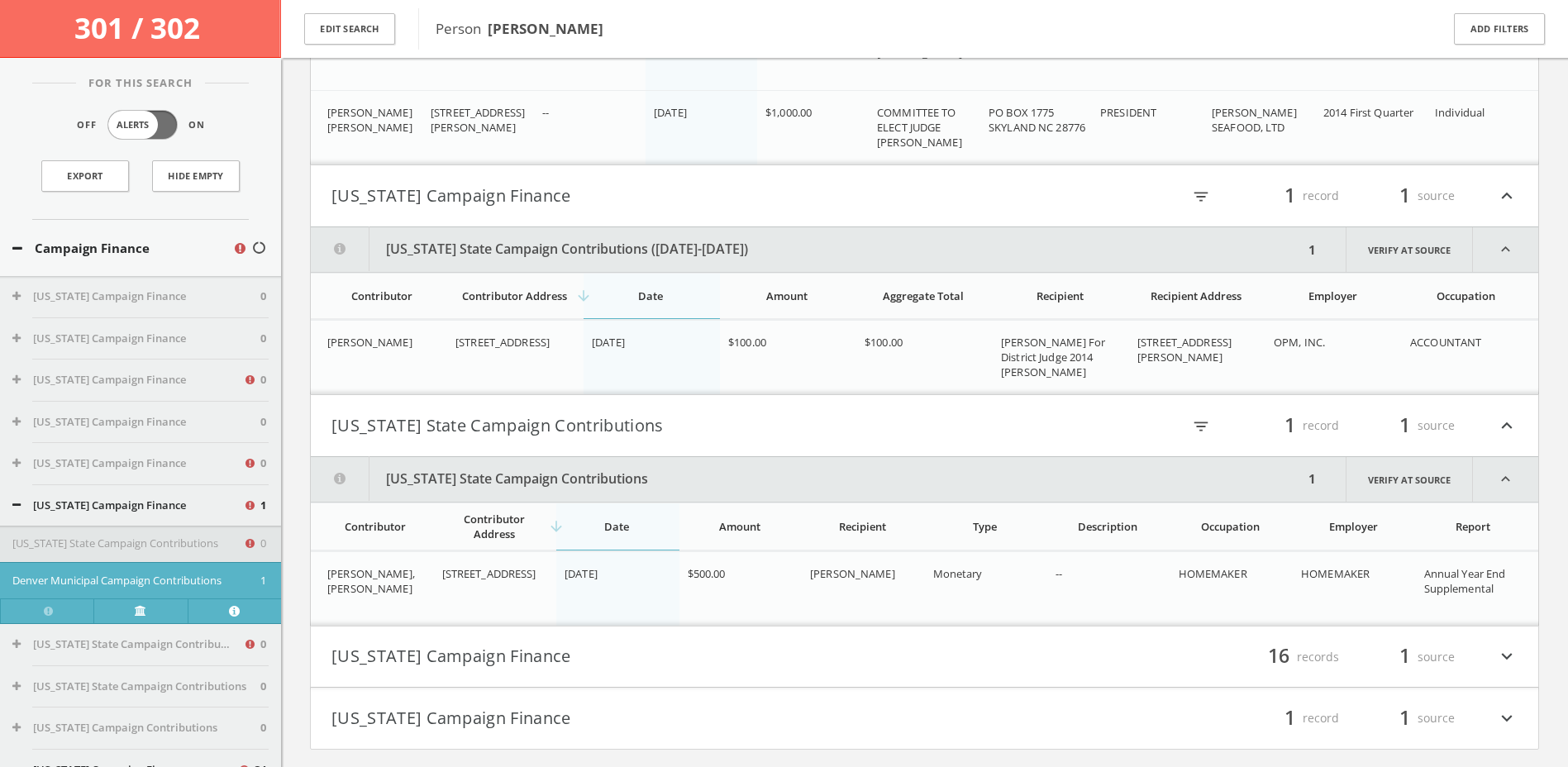 scroll, scrollTop: 3645, scrollLeft: 0, axis: vertical 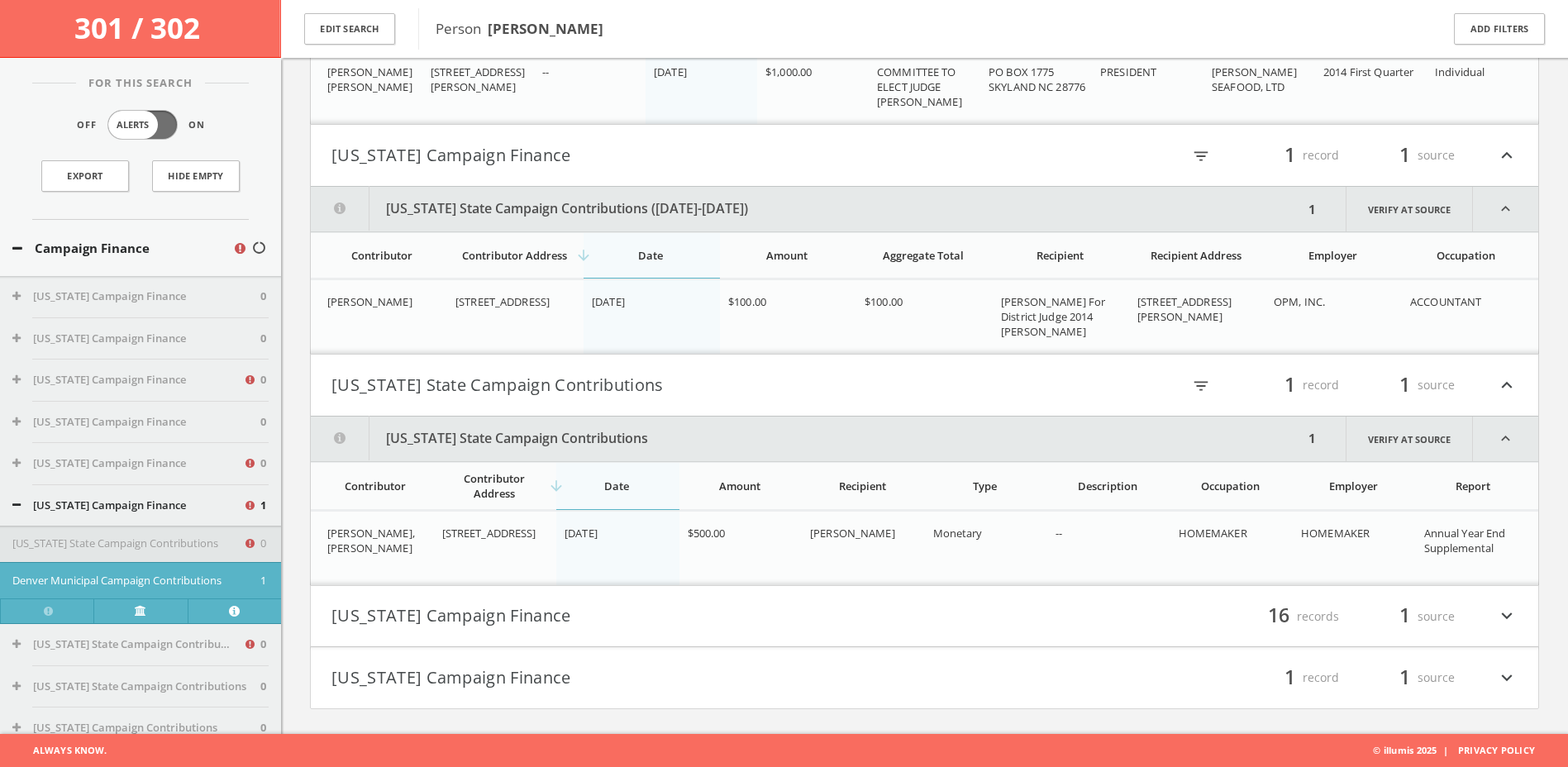 click on "[US_STATE] Campaign Finance" at bounding box center [628, 617] 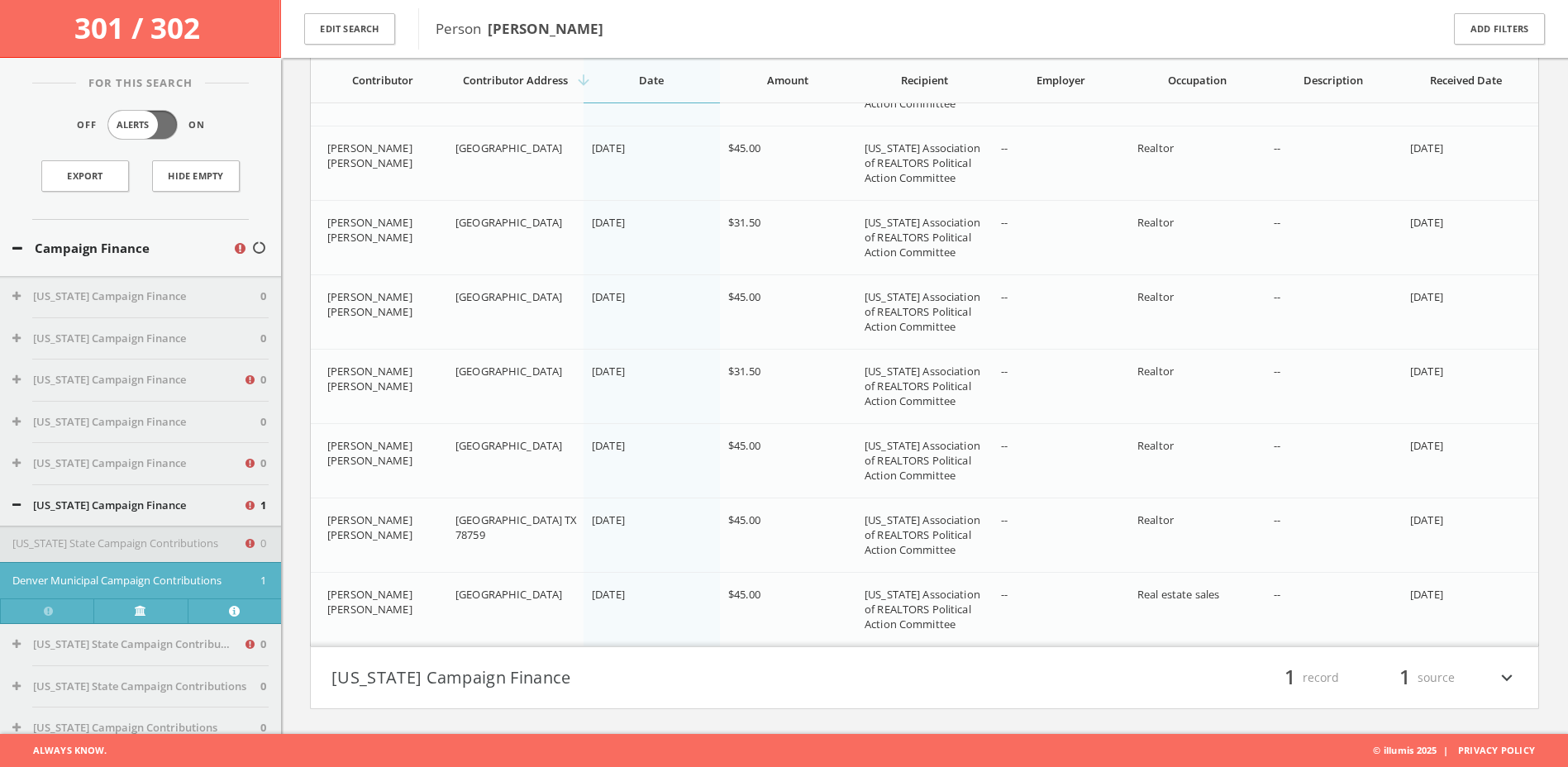 click on "[US_STATE] Campaign Finance" at bounding box center [628, 678] 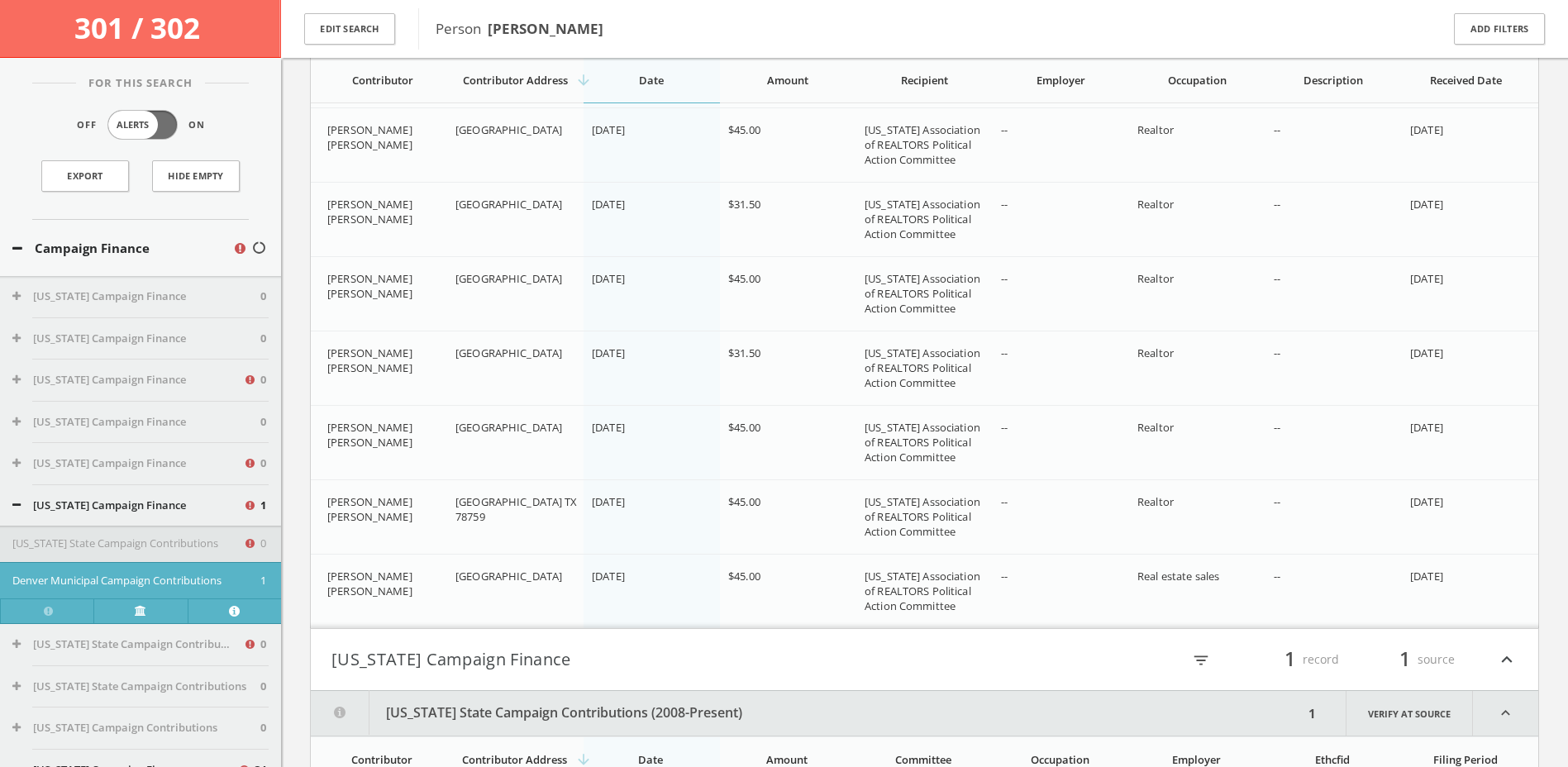 scroll, scrollTop: 5081, scrollLeft: 0, axis: vertical 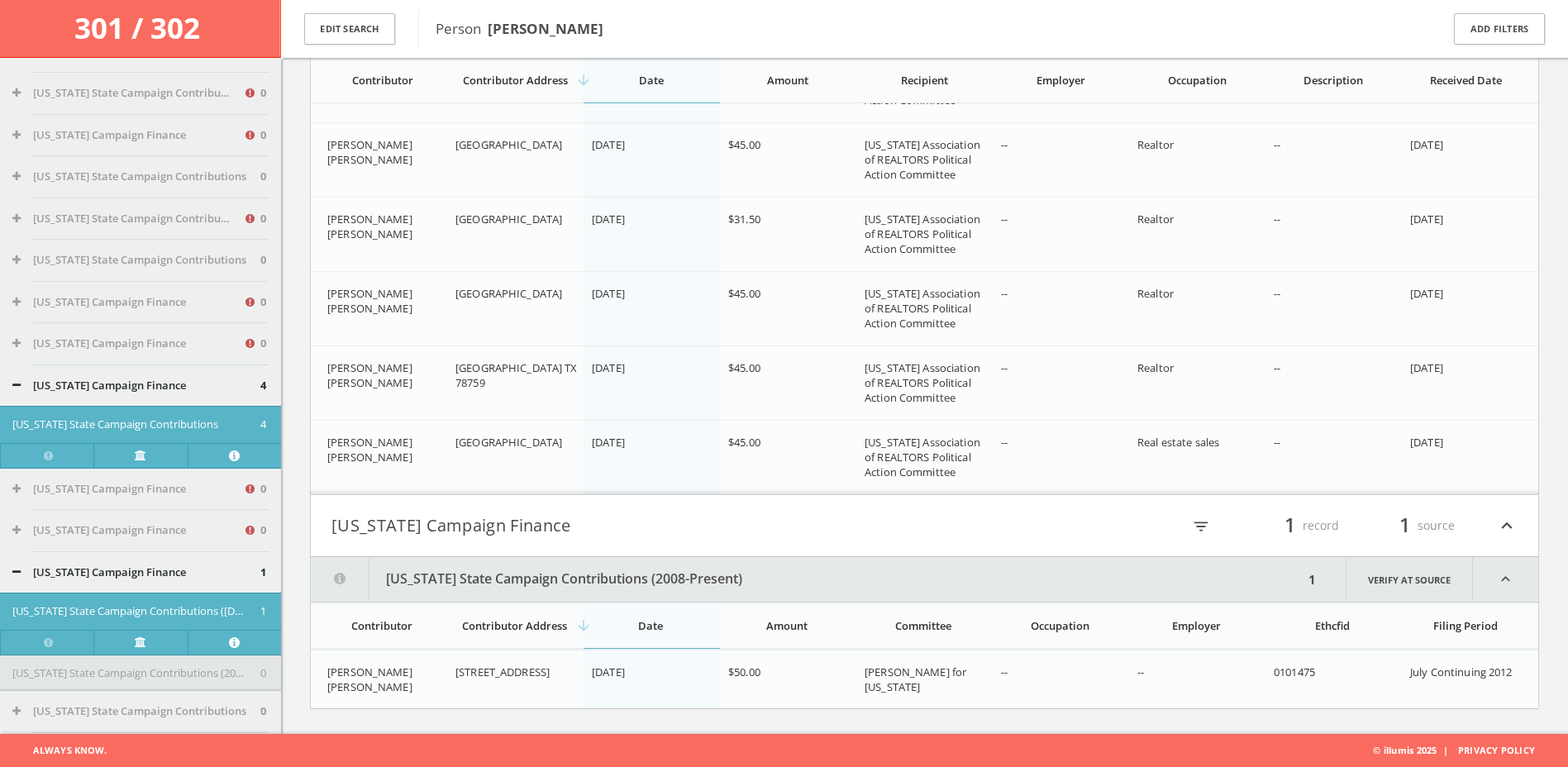 click on "[US_STATE] Campaign Finance" at bounding box center [136, 386] 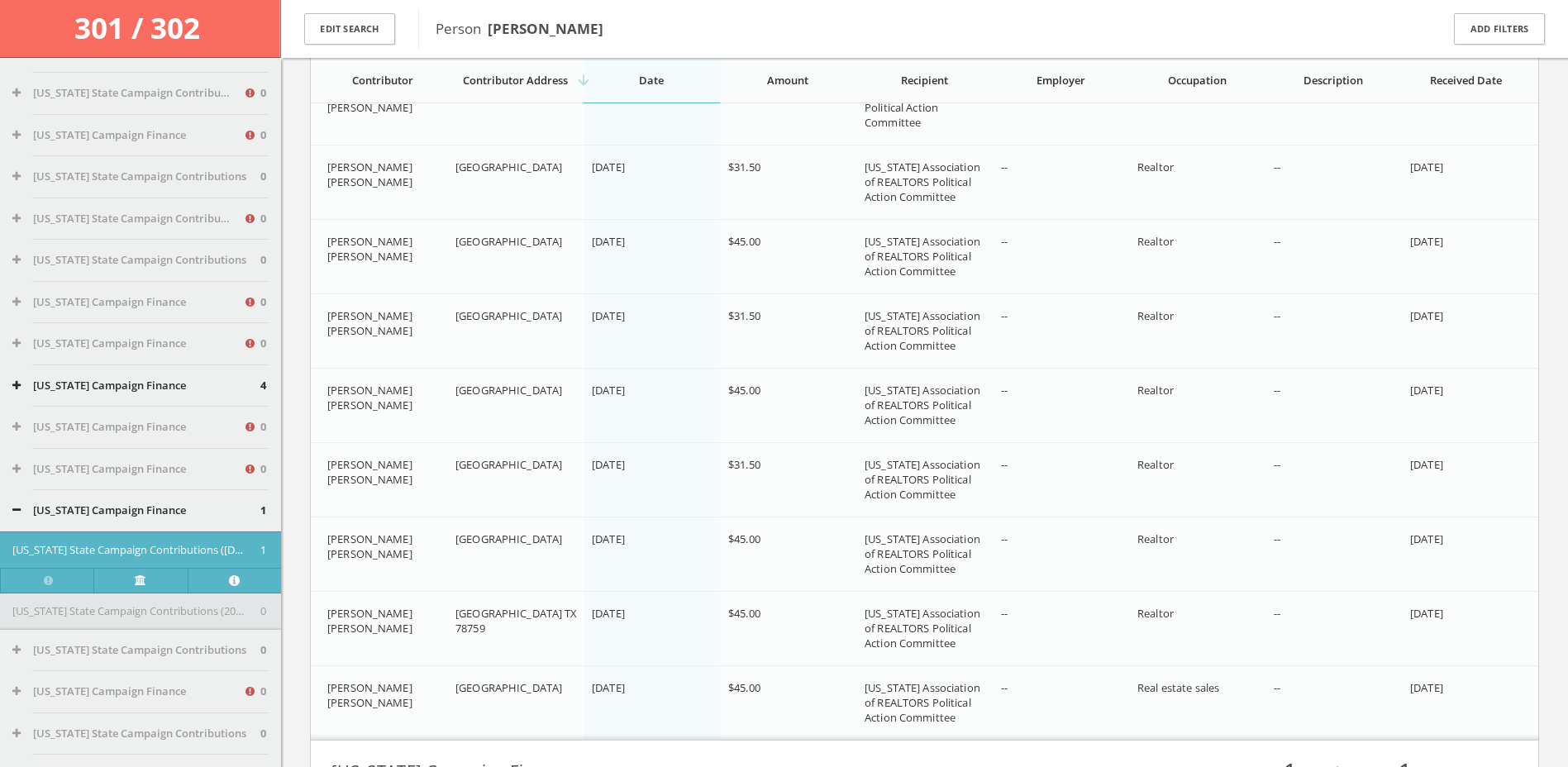 click at bounding box center [17, 510] 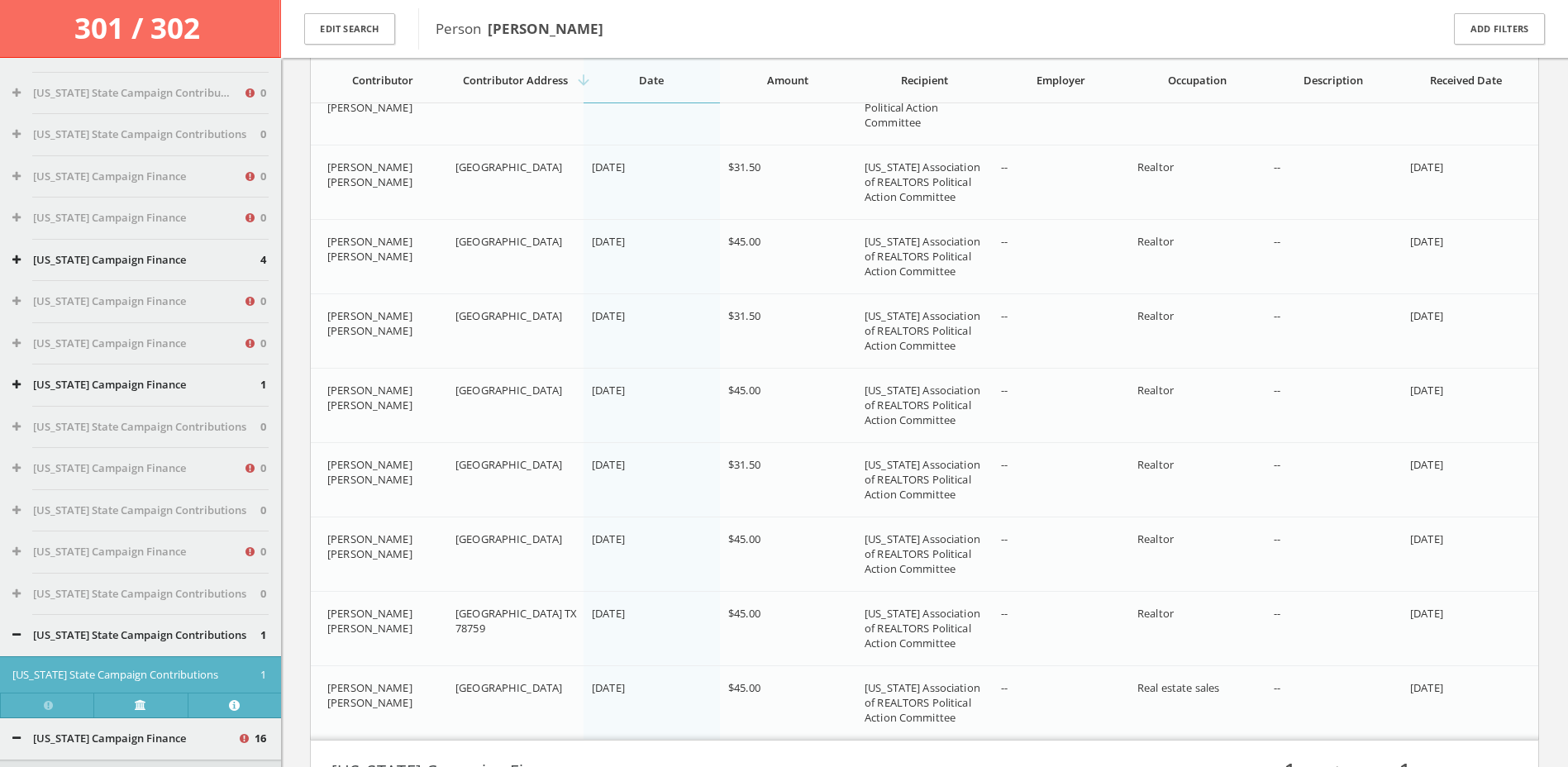 scroll, scrollTop: 6364, scrollLeft: 0, axis: vertical 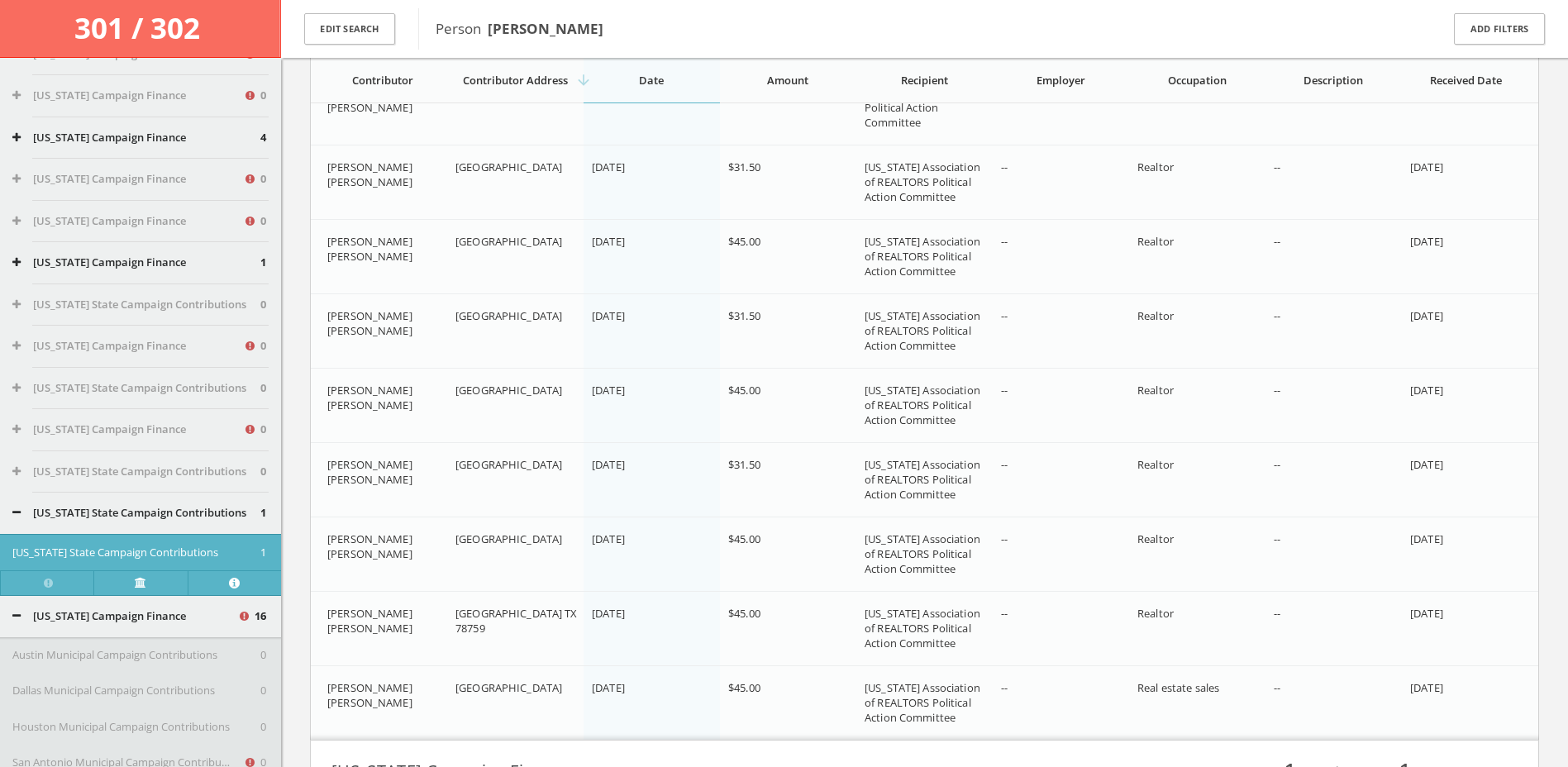 click on "[US_STATE] State Campaign Contributions" at bounding box center (136, 513) 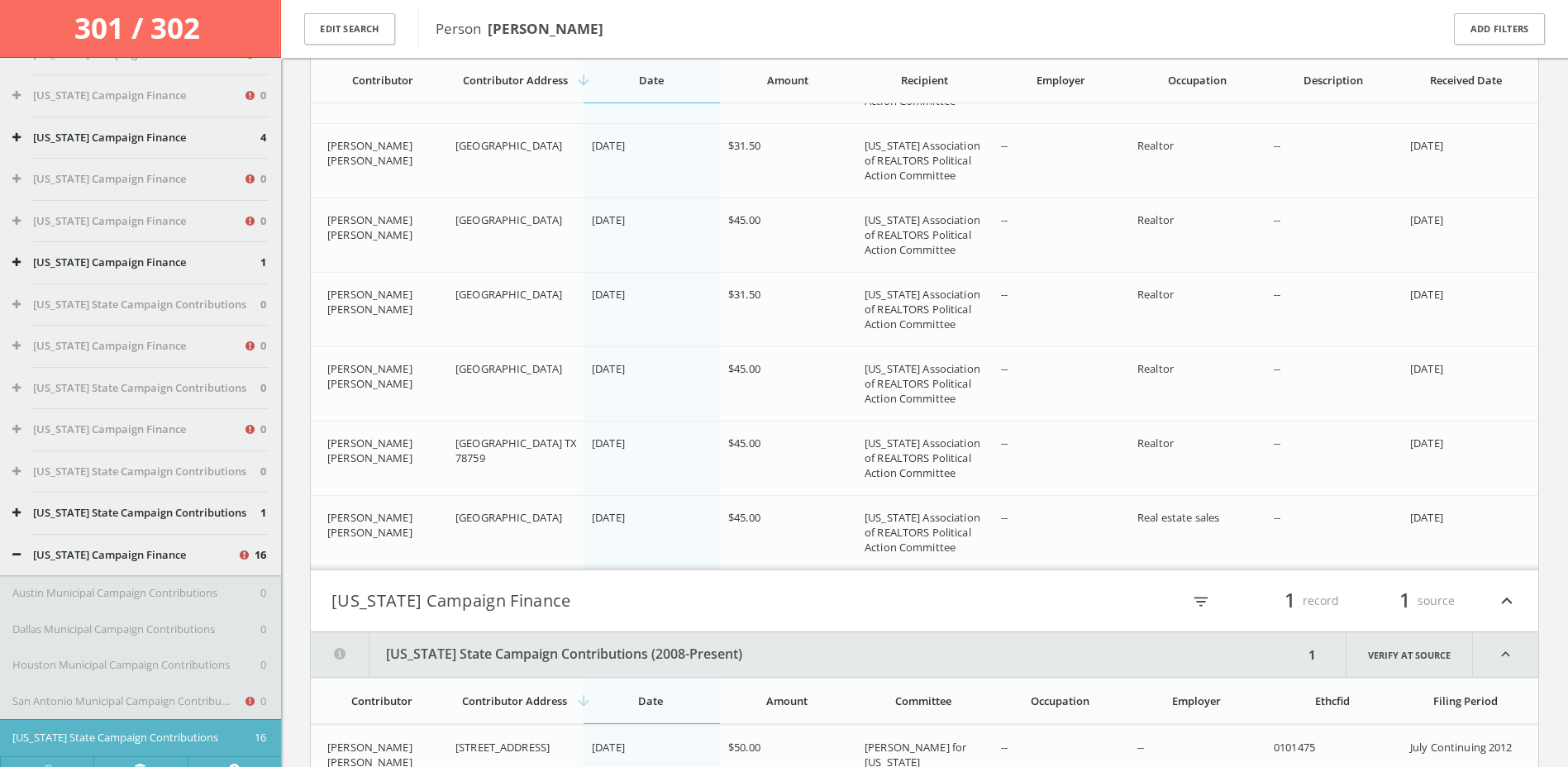 scroll, scrollTop: 4090, scrollLeft: 0, axis: vertical 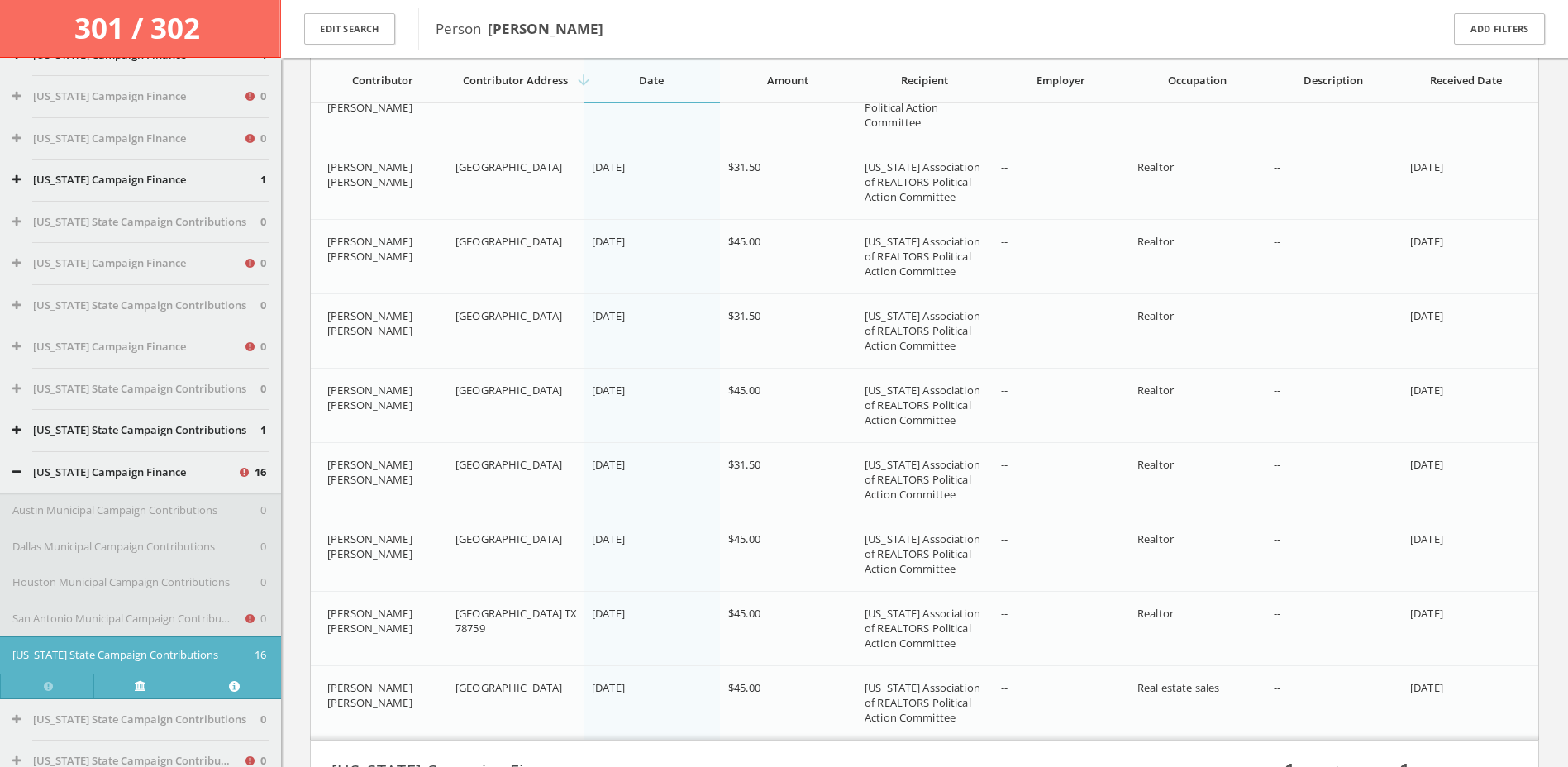 click at bounding box center (17, 472) 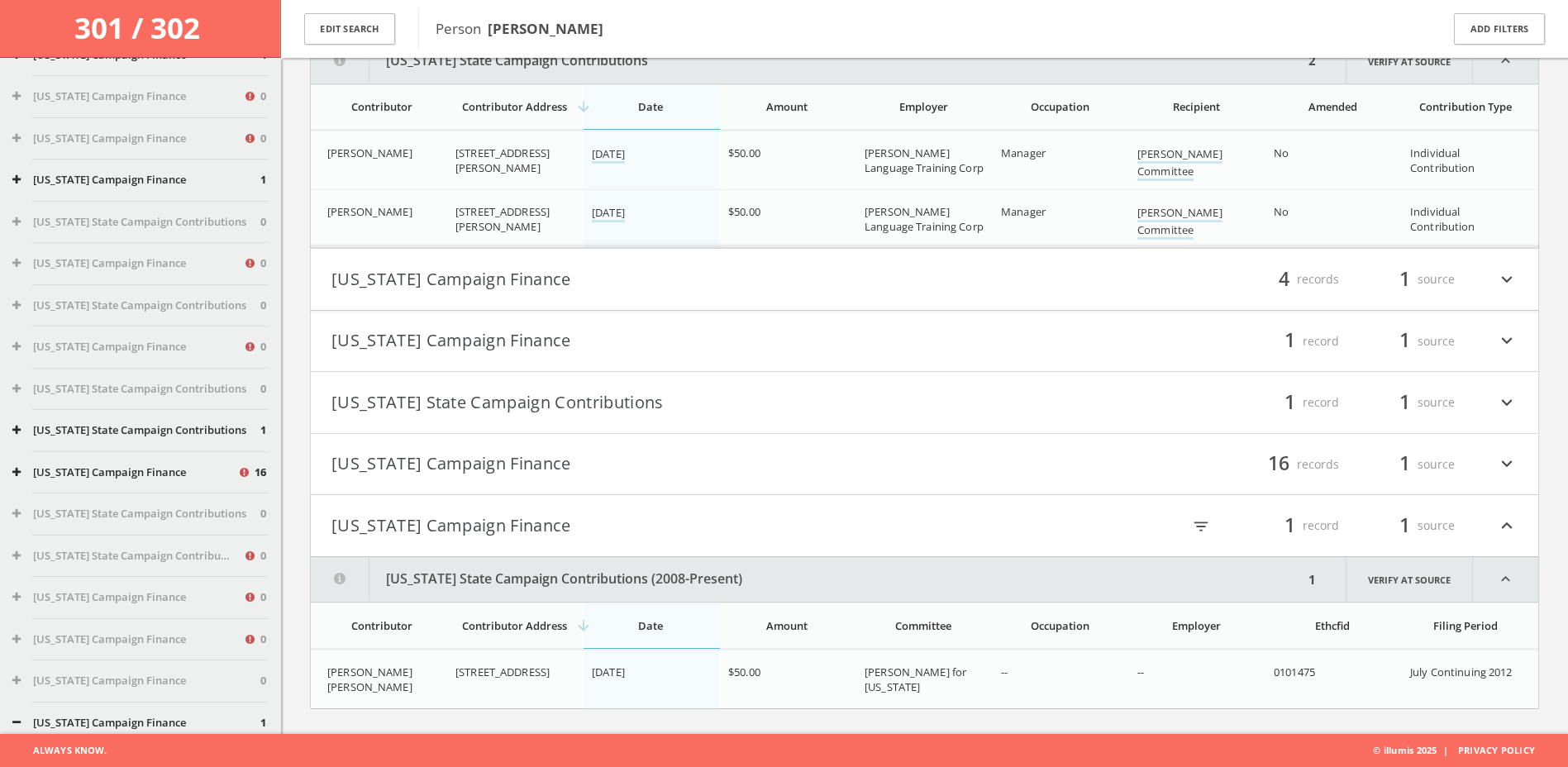 scroll, scrollTop: 3051, scrollLeft: 0, axis: vertical 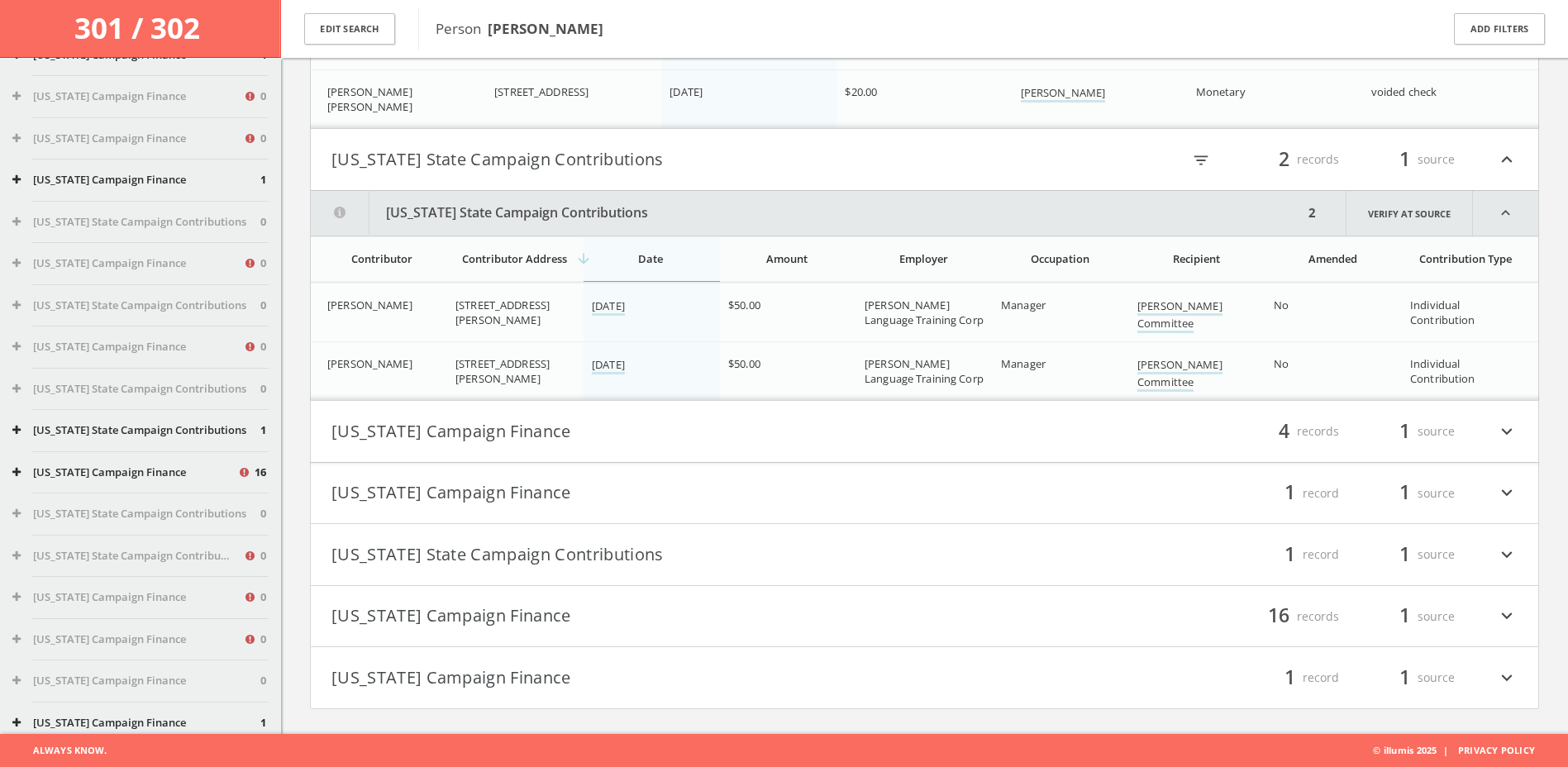 click on "[US_STATE] State Campaign Contributions filter_list 2 records 1 source  expand_less" at bounding box center [924, 160] 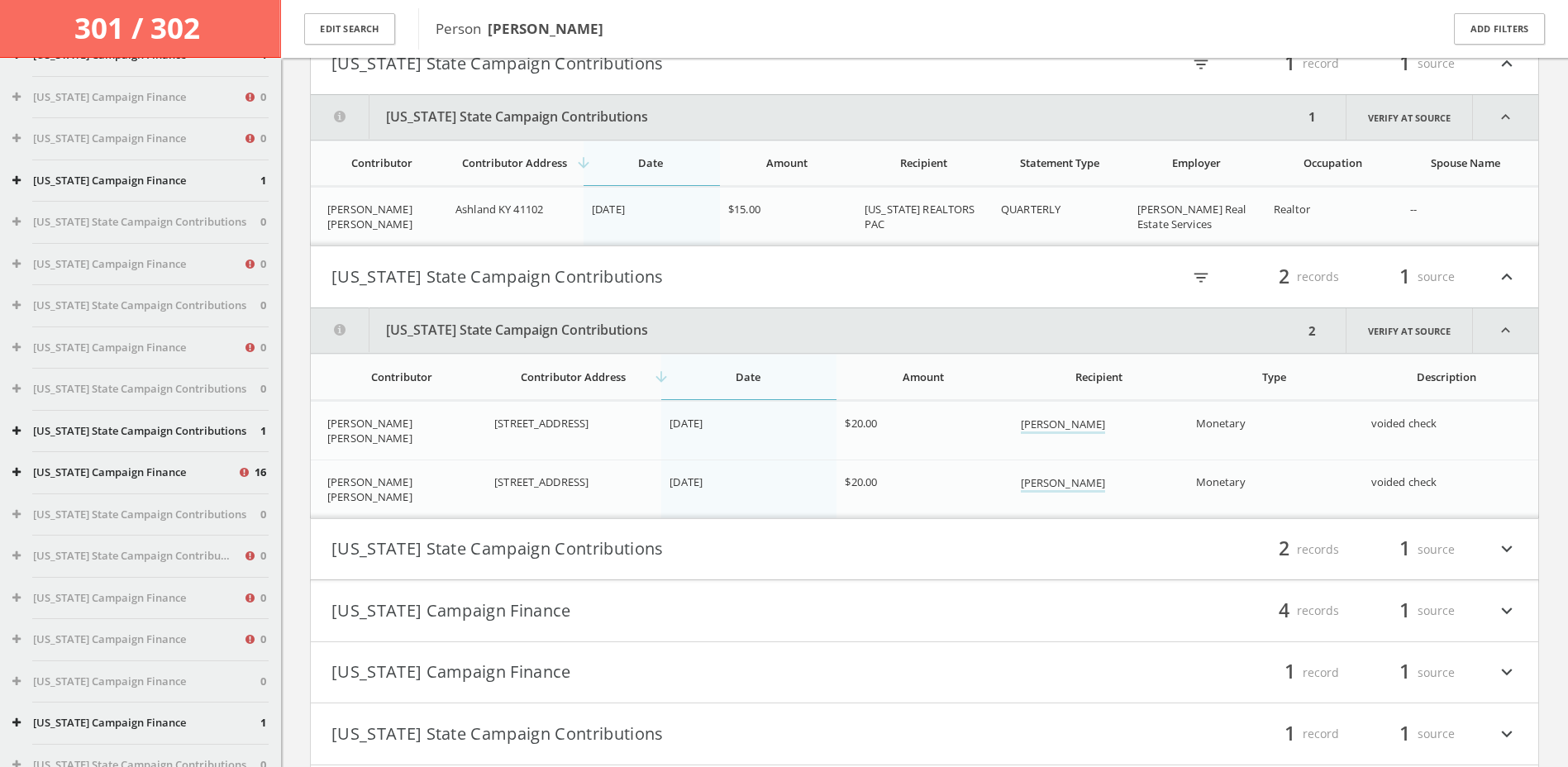 scroll, scrollTop: 2358, scrollLeft: 0, axis: vertical 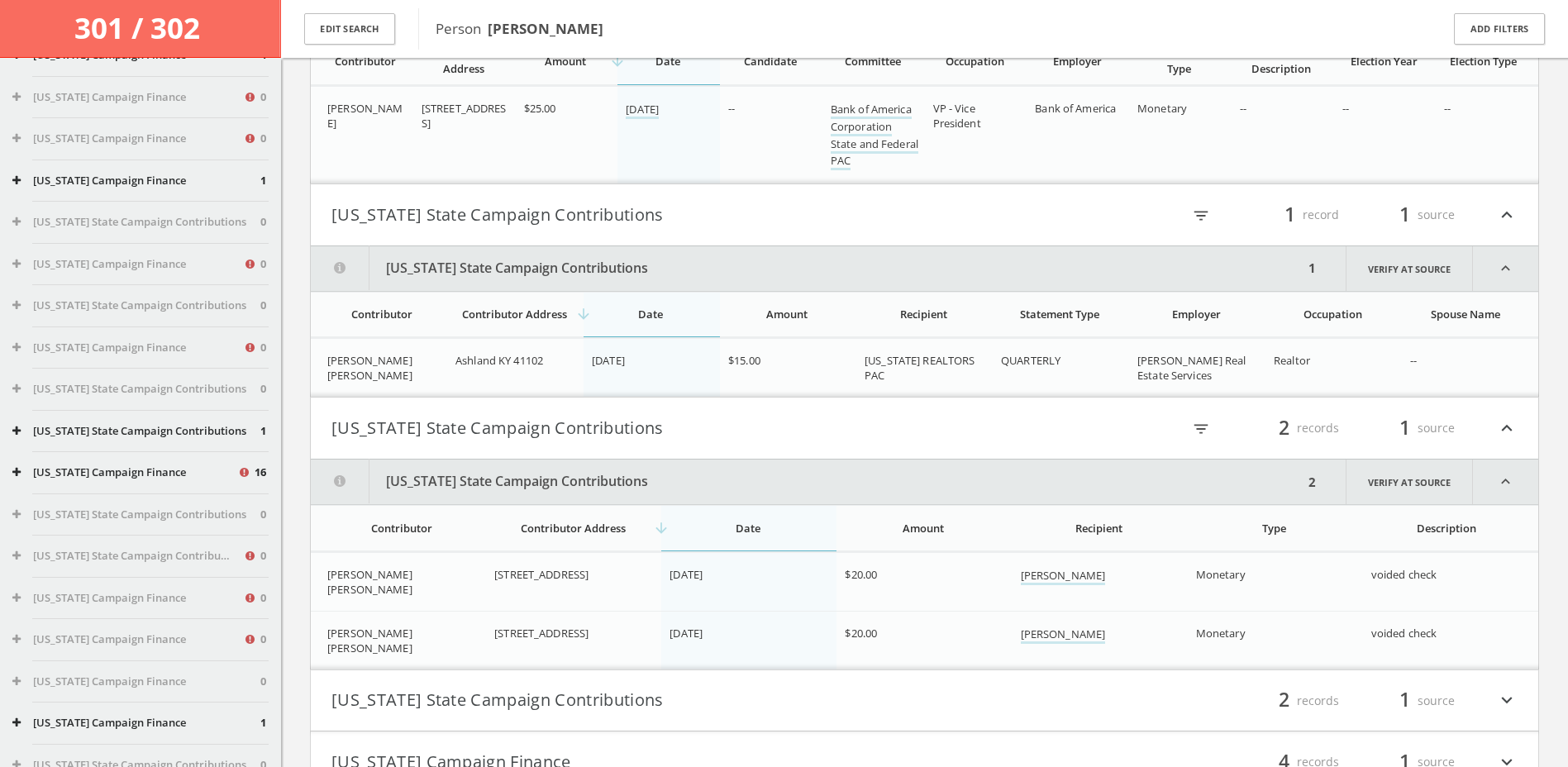 click on "[US_STATE] State Campaign Contributions filter_list 2 records 1 source  expand_less" at bounding box center (924, 428) 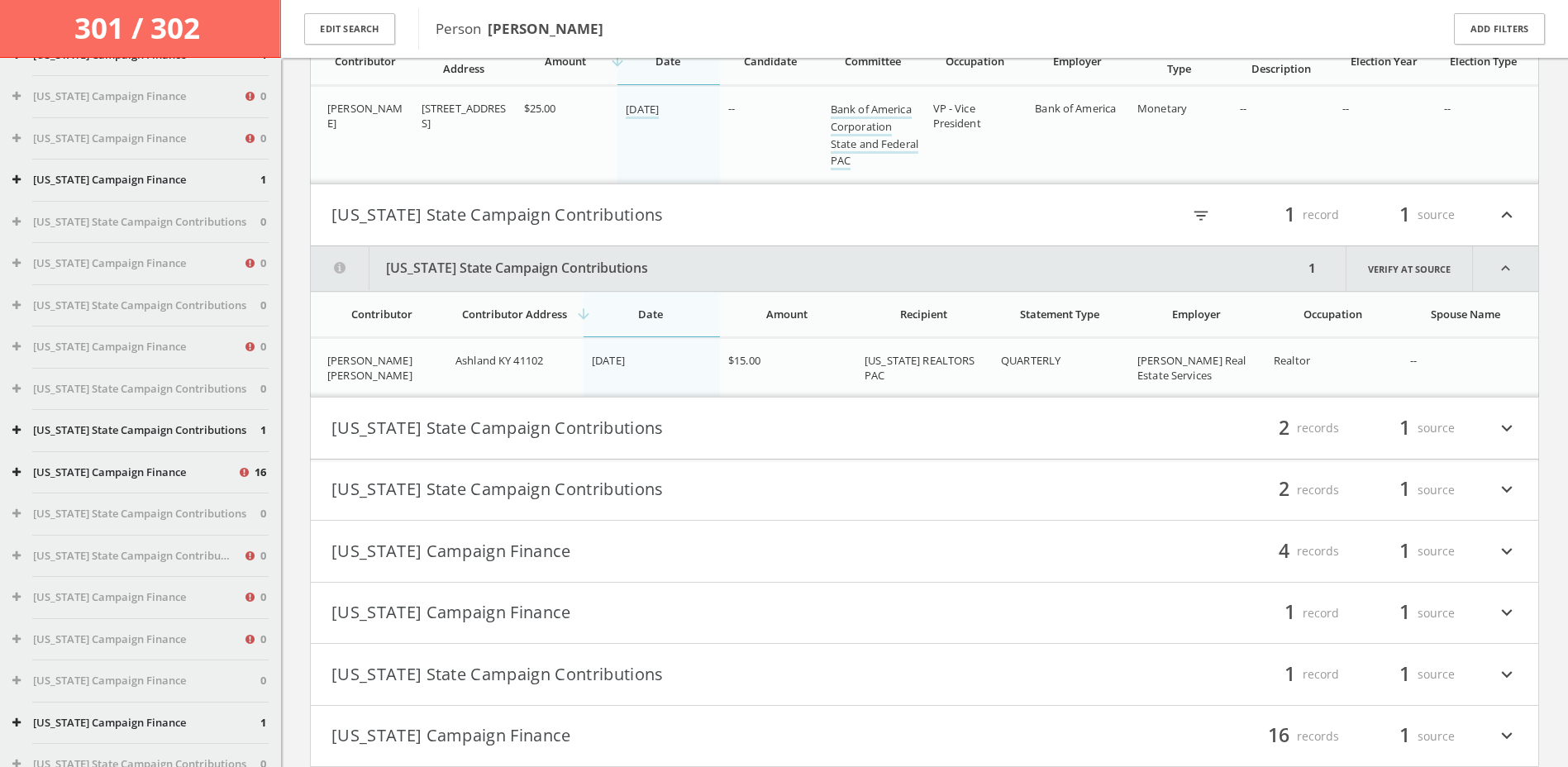 click on "expand_less" at bounding box center [1507, 215] 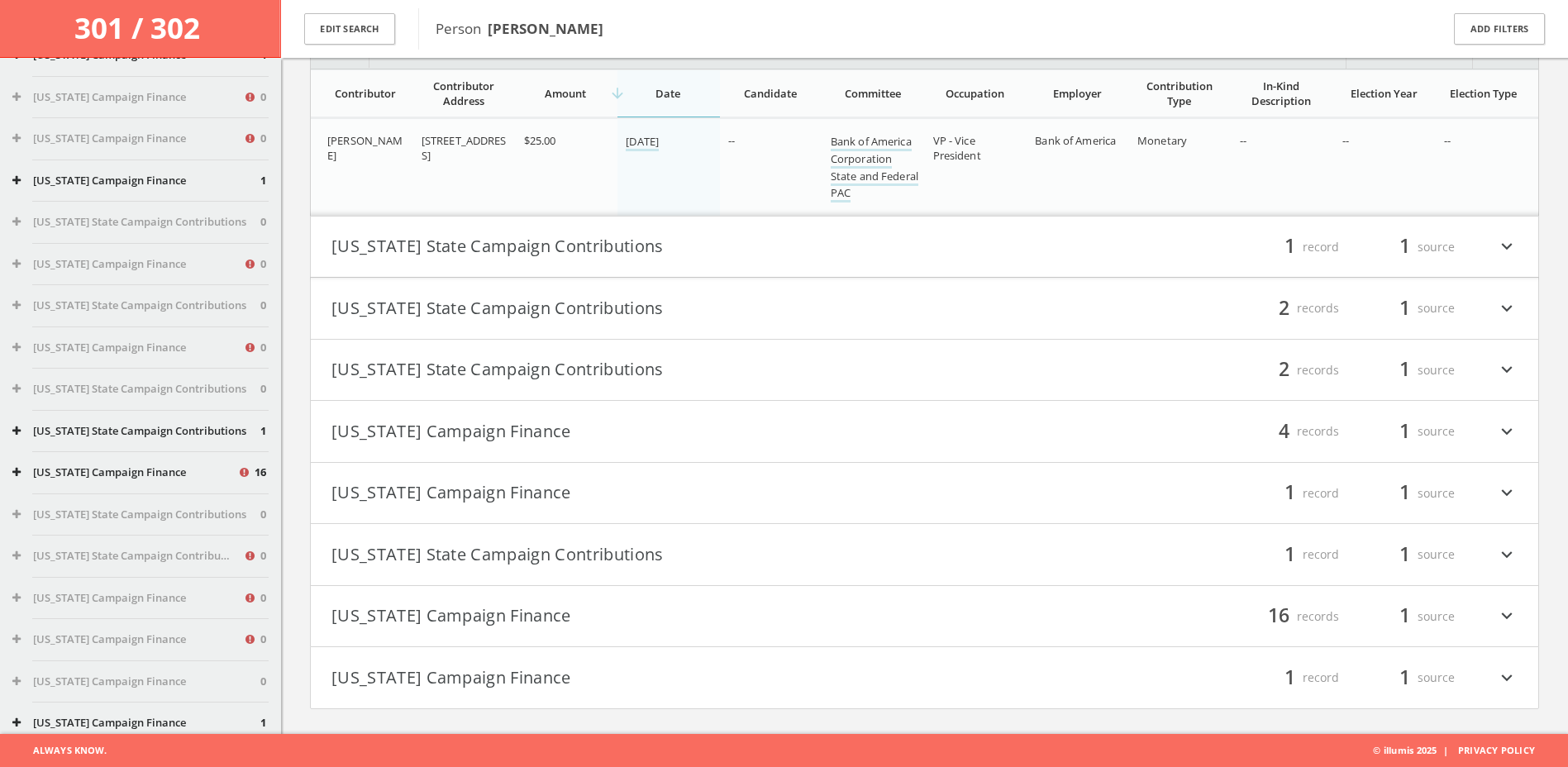 scroll, scrollTop: 1995, scrollLeft: 0, axis: vertical 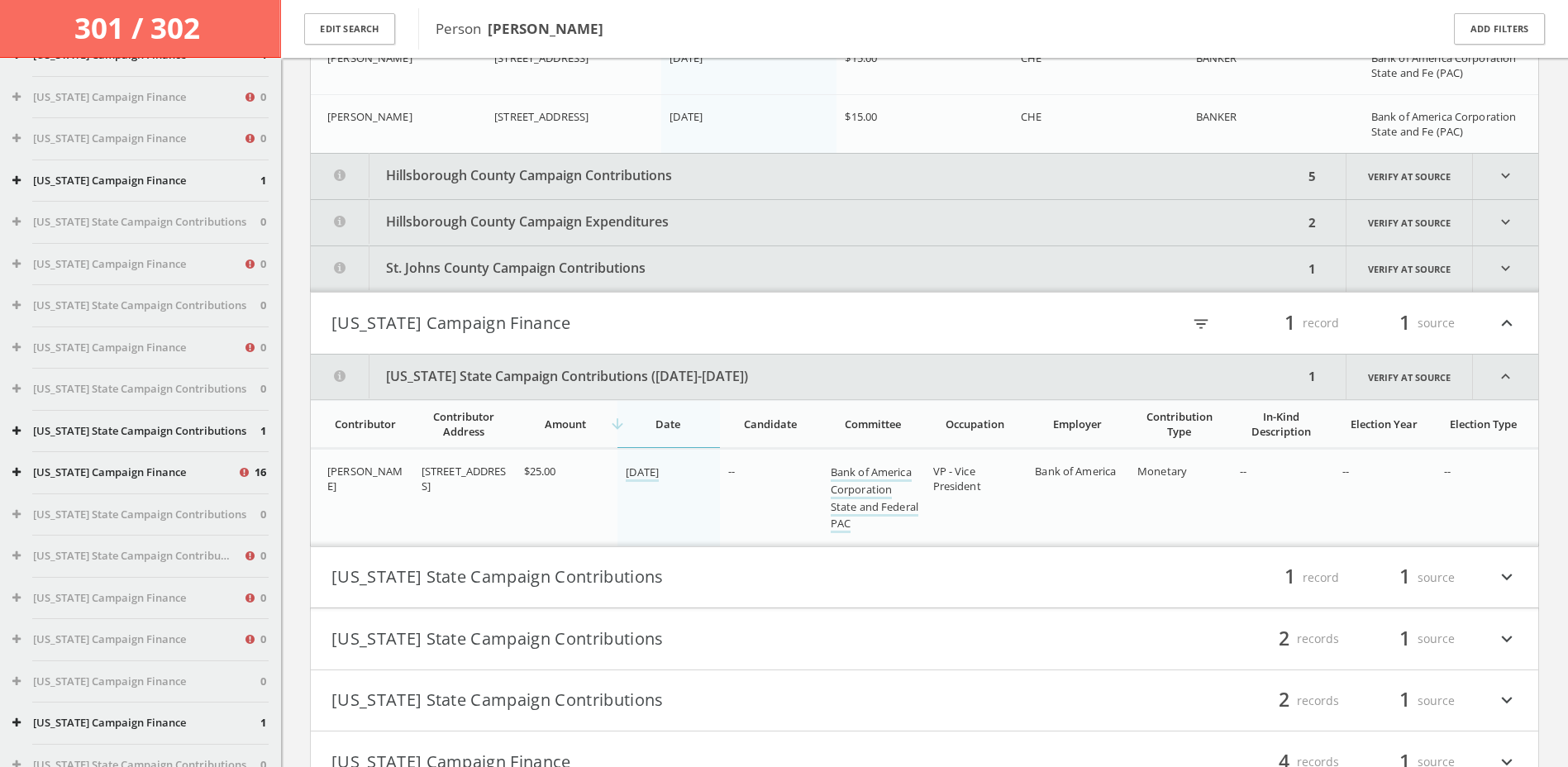 click on "expand_less" at bounding box center (1507, 323) 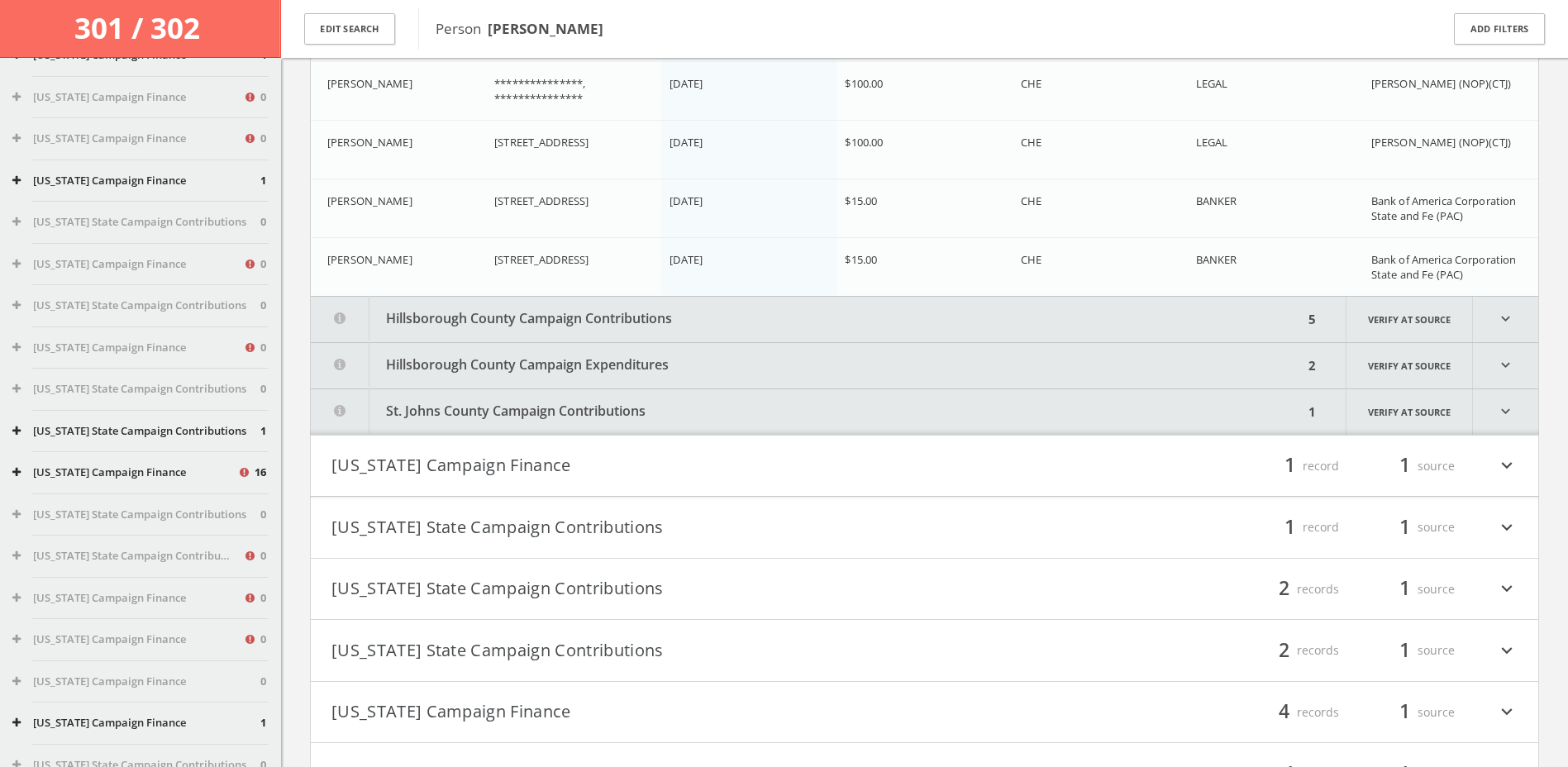 scroll, scrollTop: 1747, scrollLeft: 0, axis: vertical 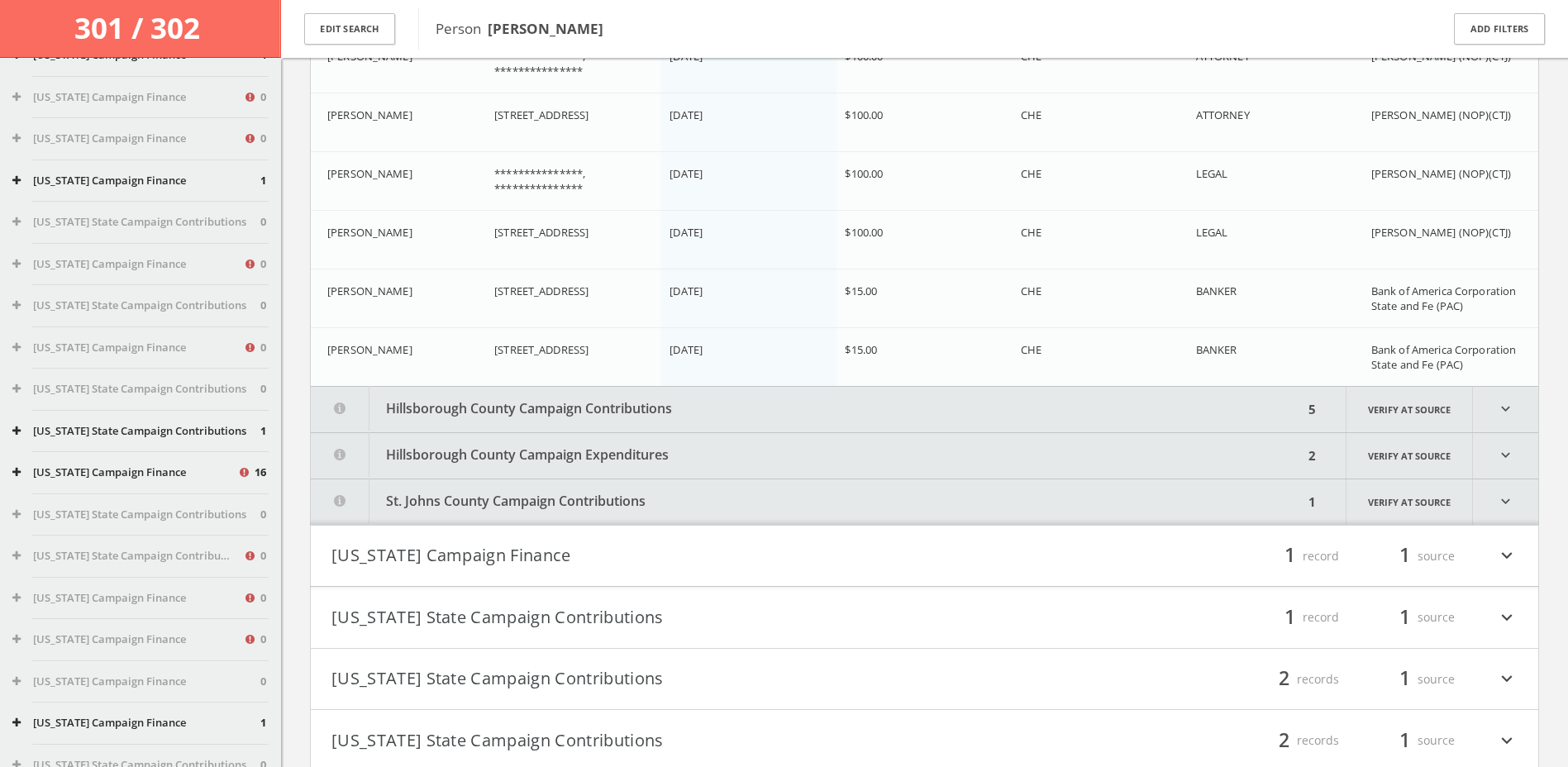 click on "expand_more" at bounding box center [1505, 409] 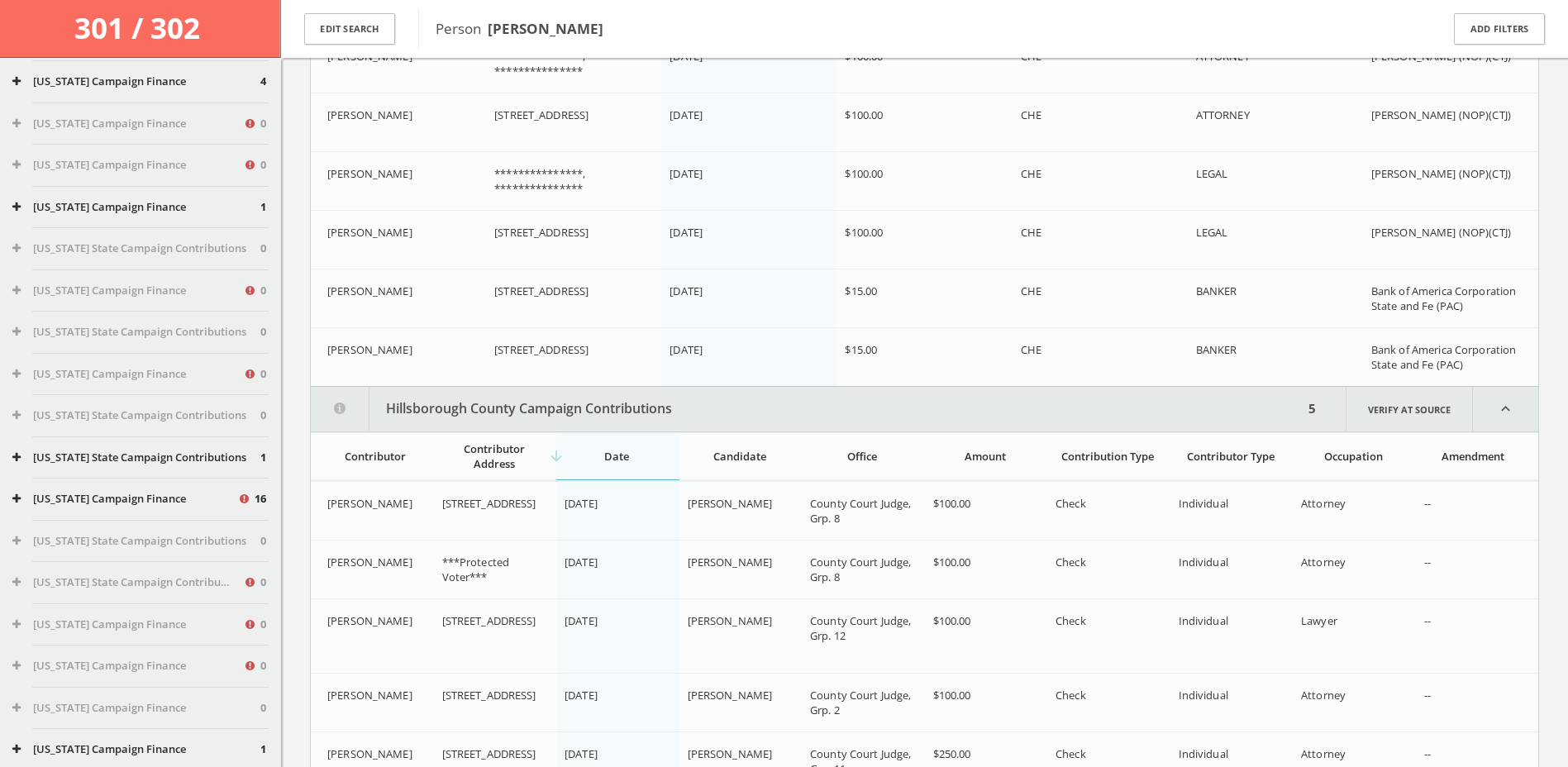 scroll, scrollTop: 1779, scrollLeft: 0, axis: vertical 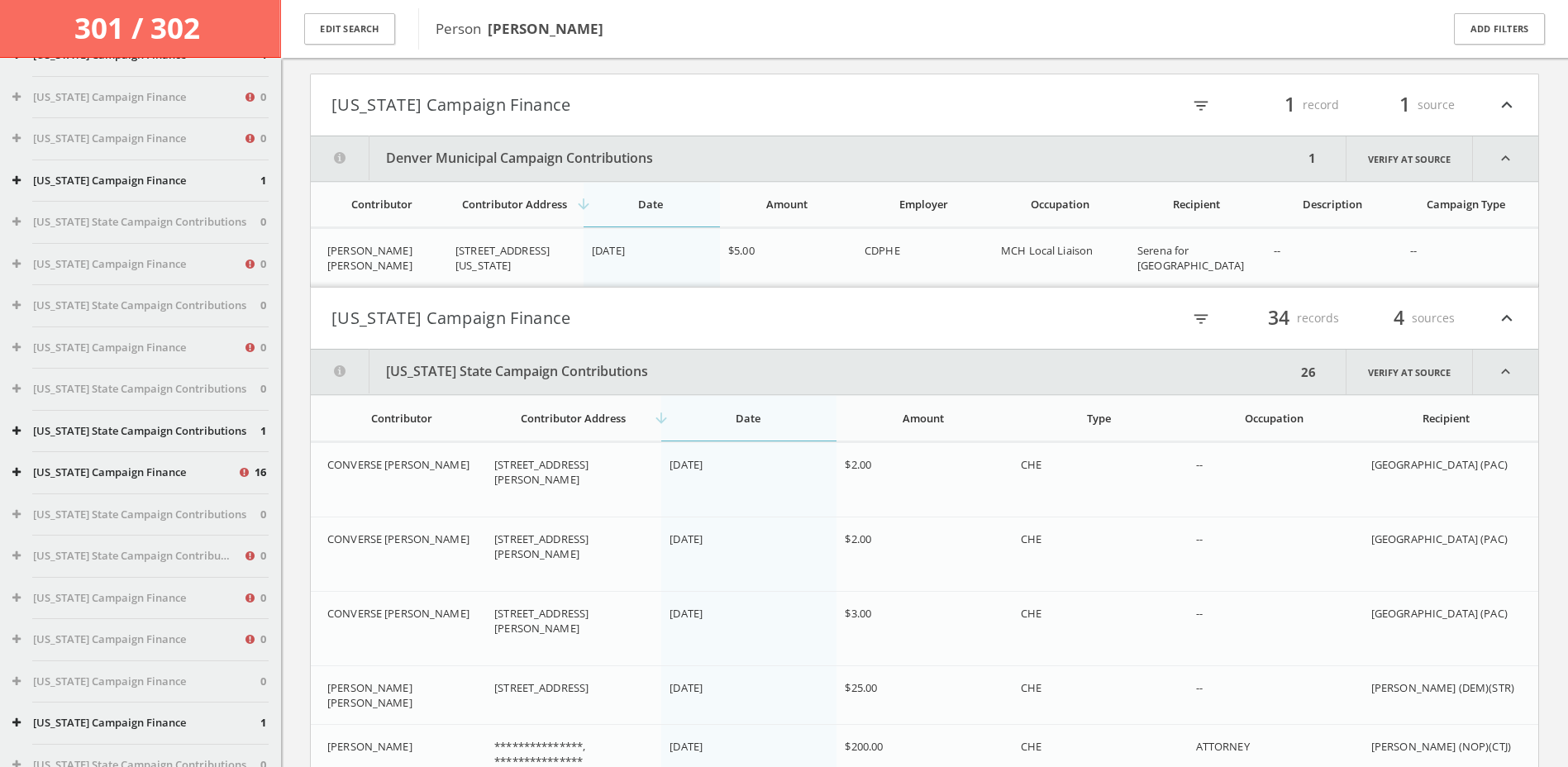 click on "expand_less" at bounding box center (1507, 318) 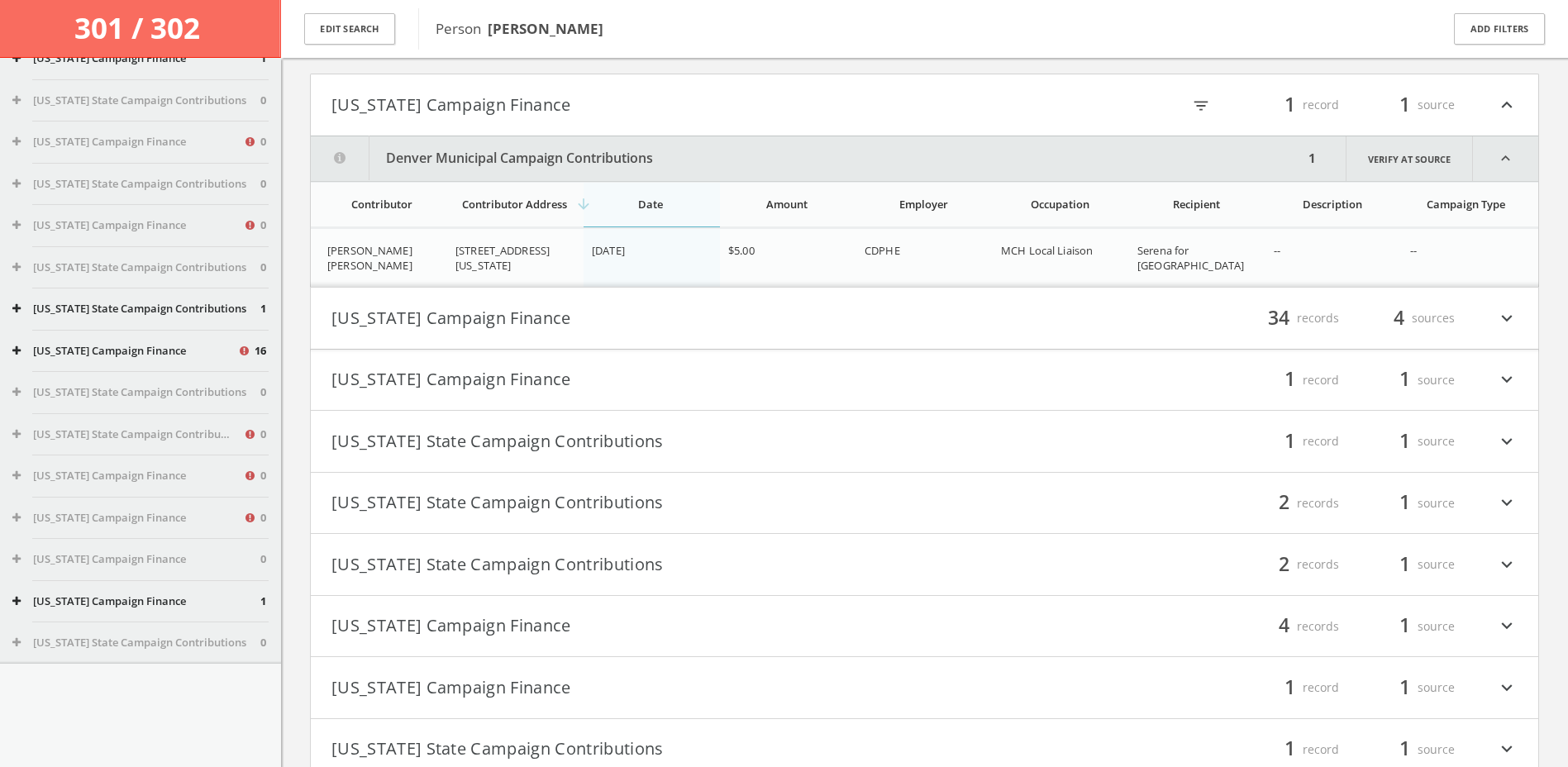 scroll, scrollTop: 1717, scrollLeft: 0, axis: vertical 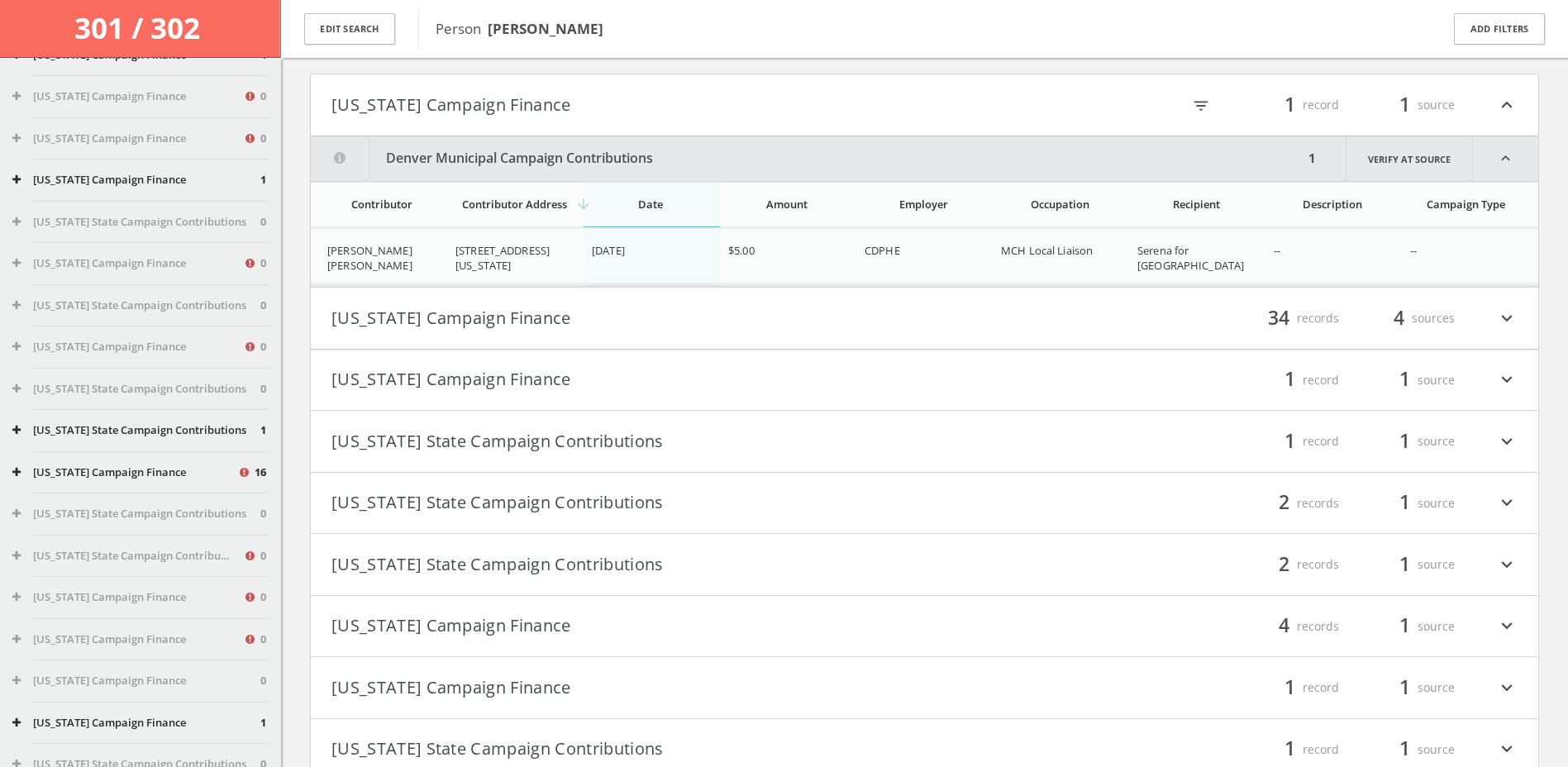 click on "expand_less" at bounding box center (1507, 105) 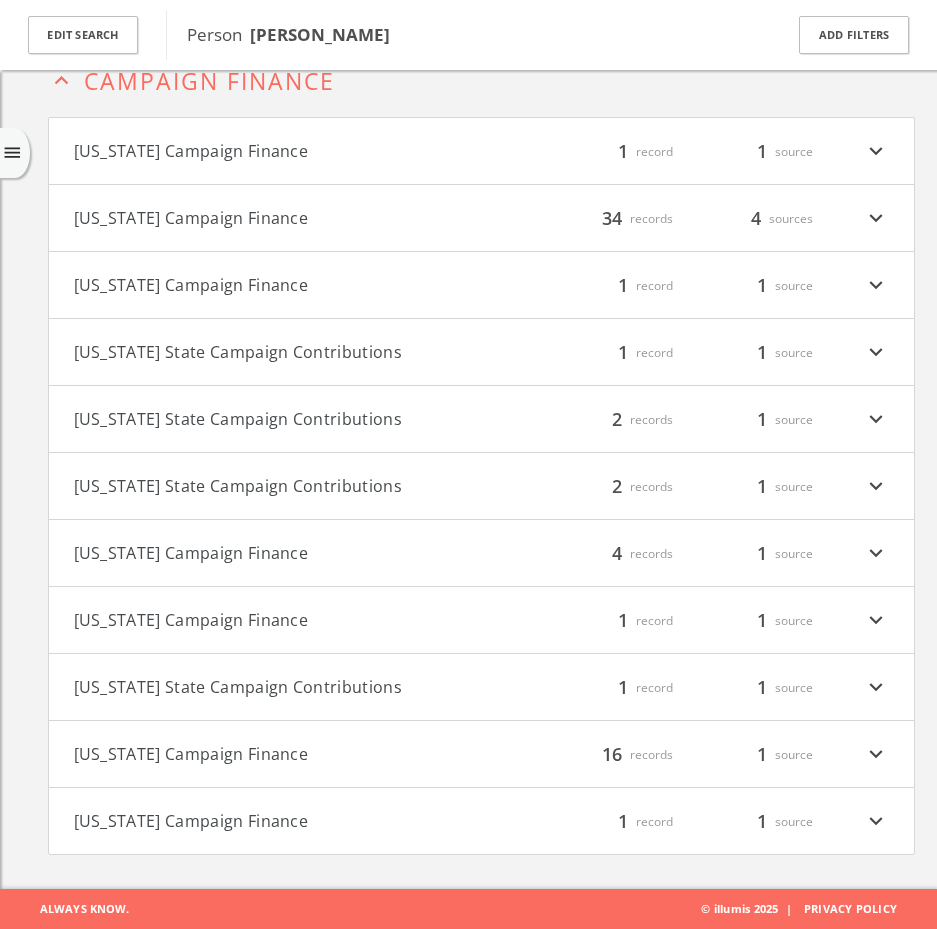 scroll, scrollTop: 1973, scrollLeft: 0, axis: vertical 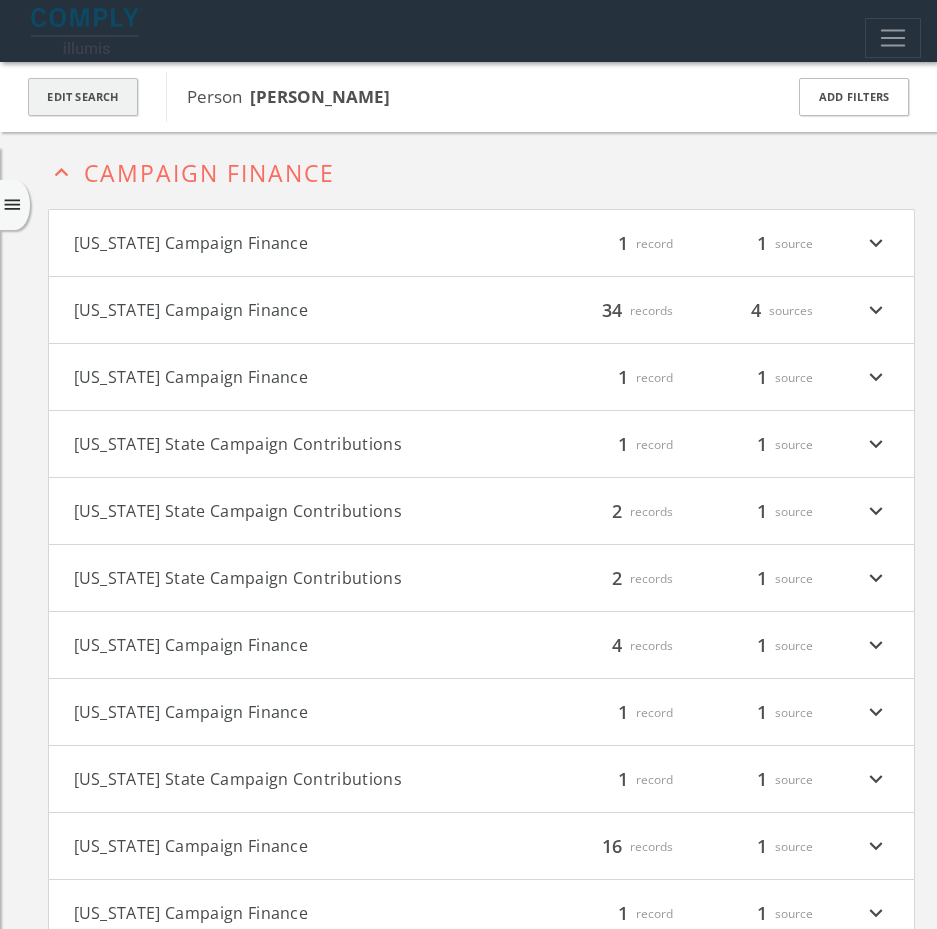click on "Edit Search" at bounding box center [83, 97] 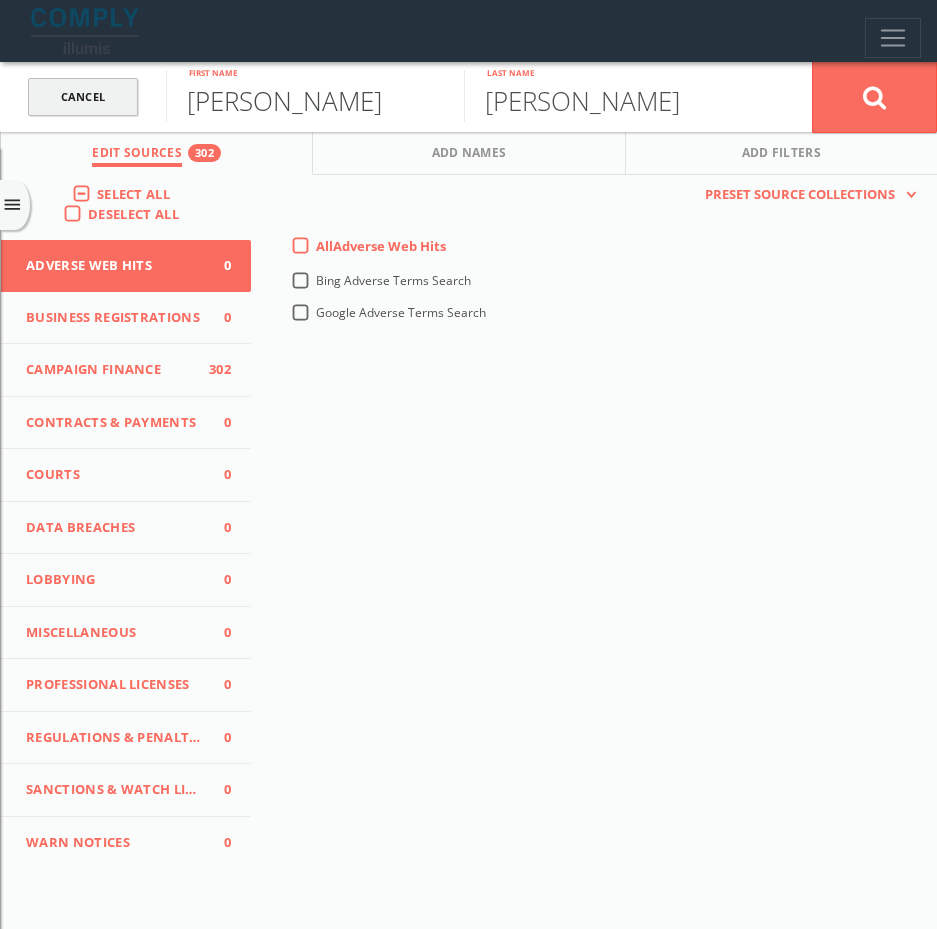 drag, startPoint x: 319, startPoint y: 105, endPoint x: 134, endPoint y: 106, distance: 185.0027 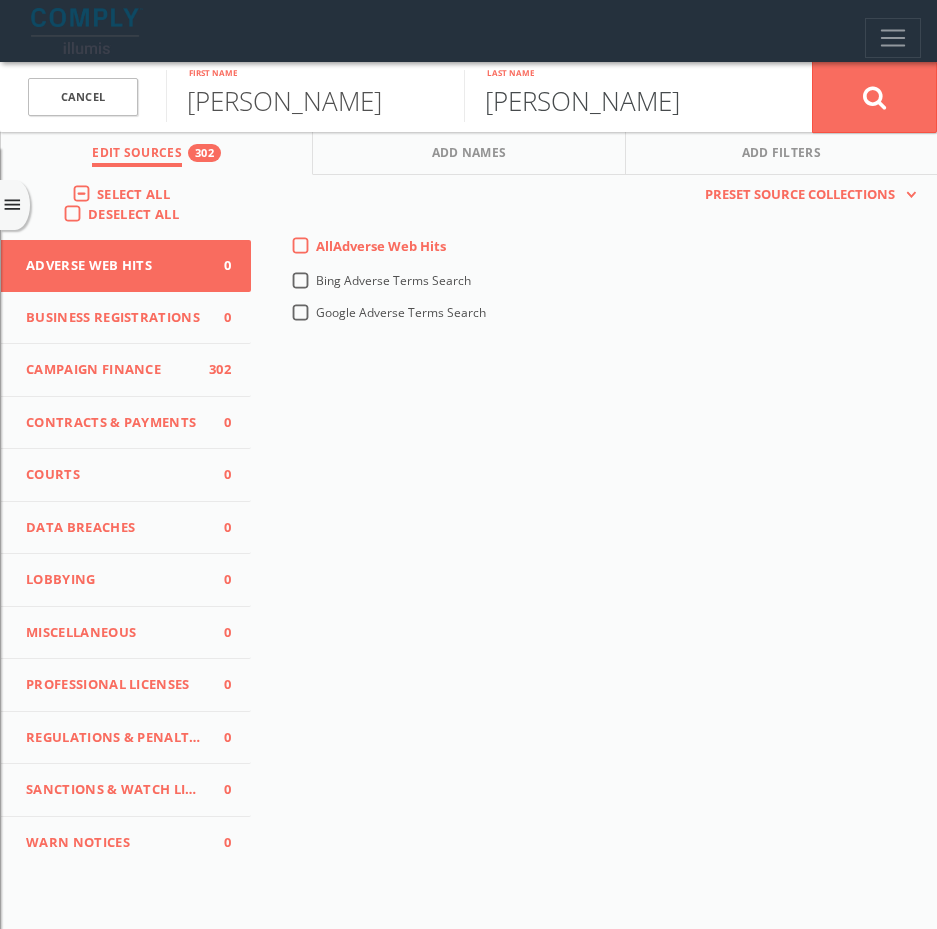 type on "[PERSON_NAME]" 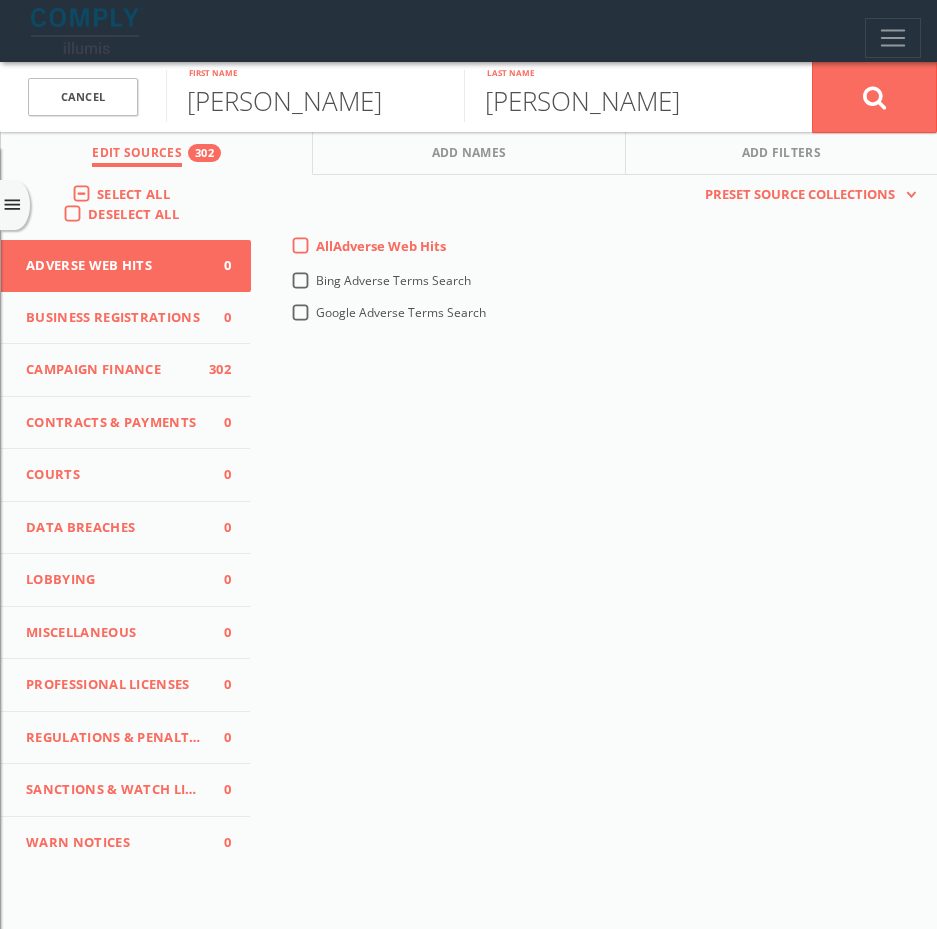 click on "Deselect All" at bounding box center [133, 214] 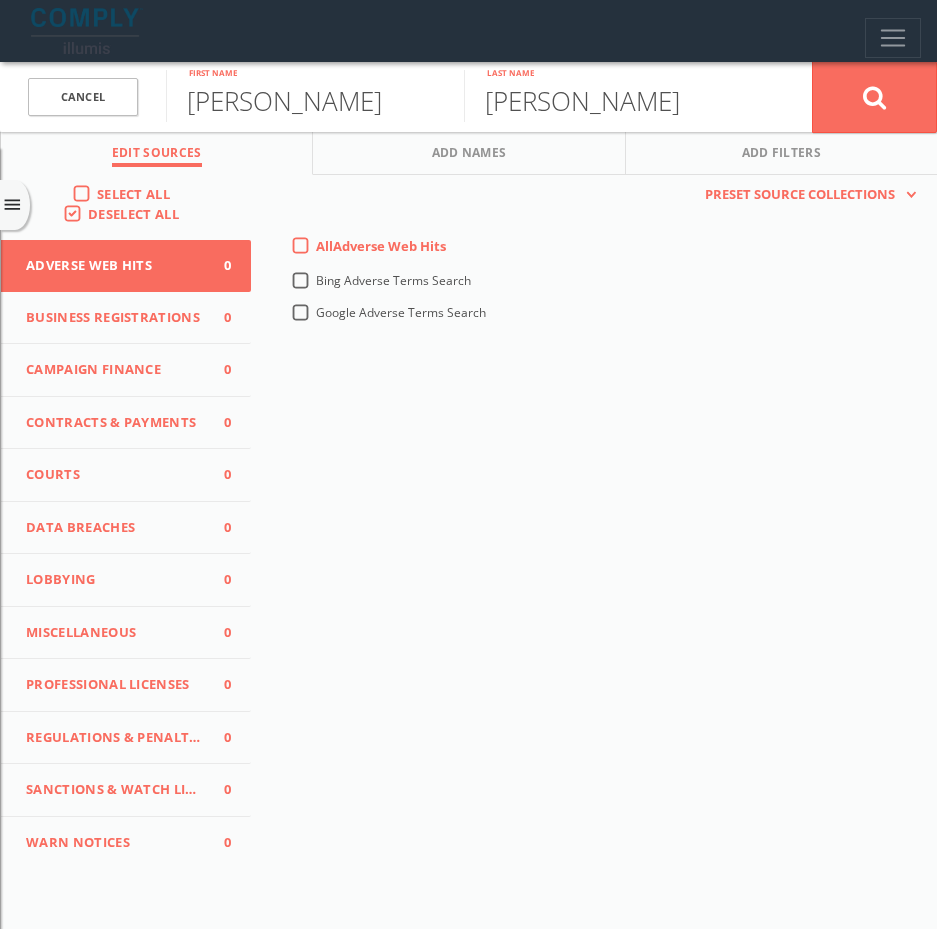 click on "Select All" at bounding box center [138, 195] 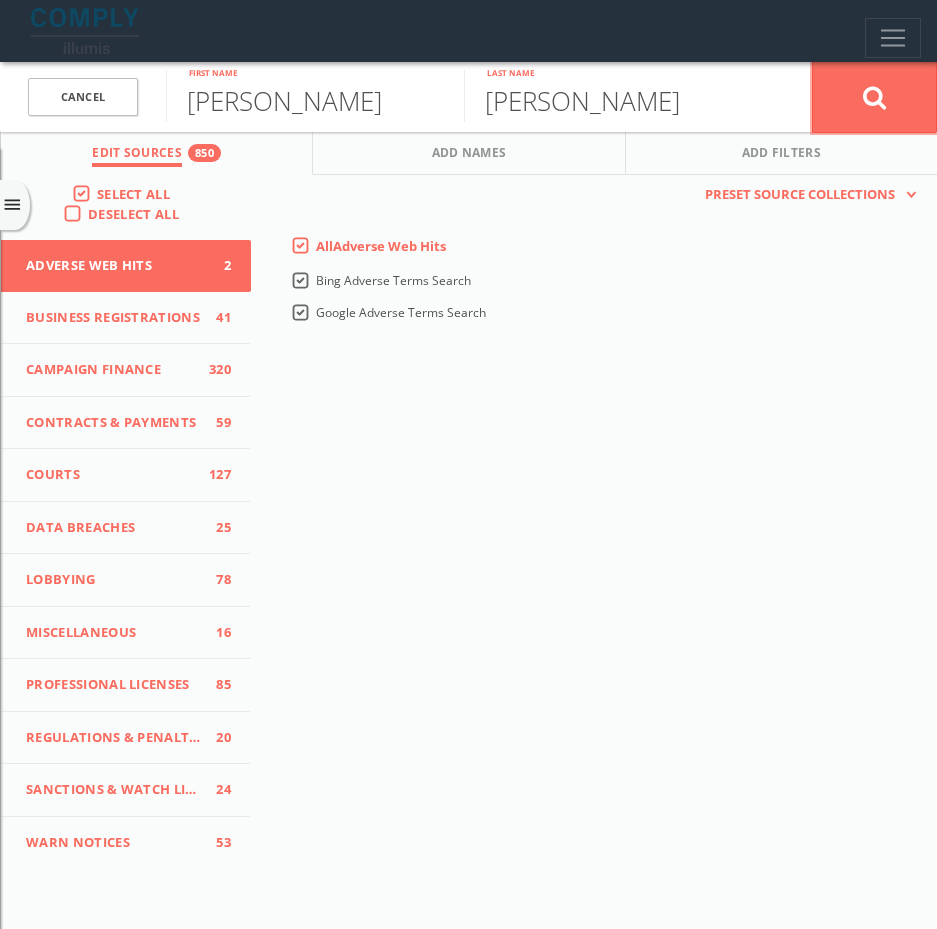 click at bounding box center (875, 97) 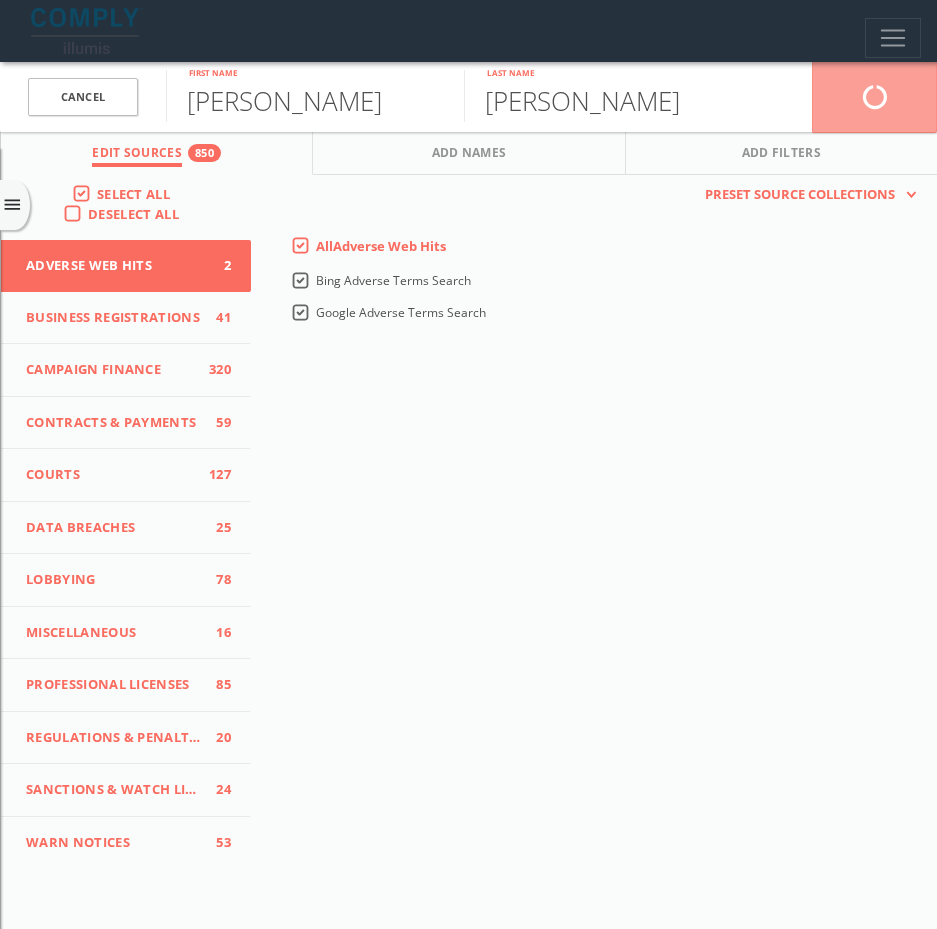 scroll, scrollTop: 0, scrollLeft: 0, axis: both 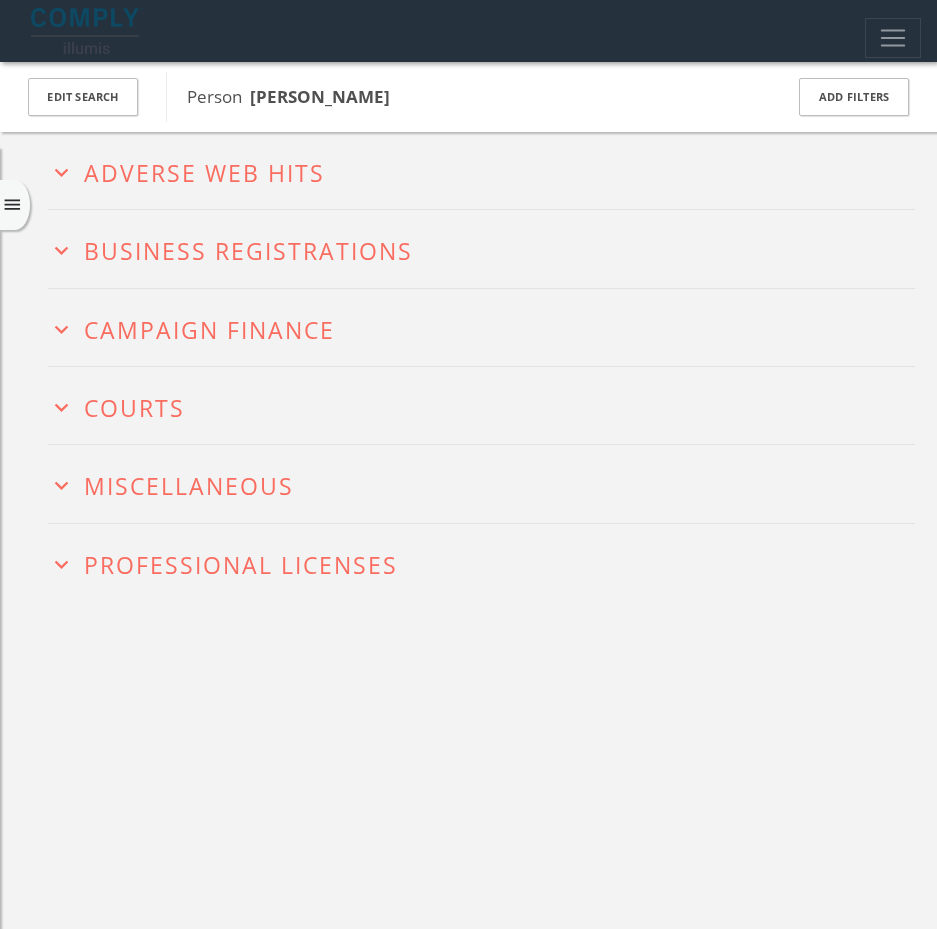 click on "Adverse Web Hits" at bounding box center [204, 173] 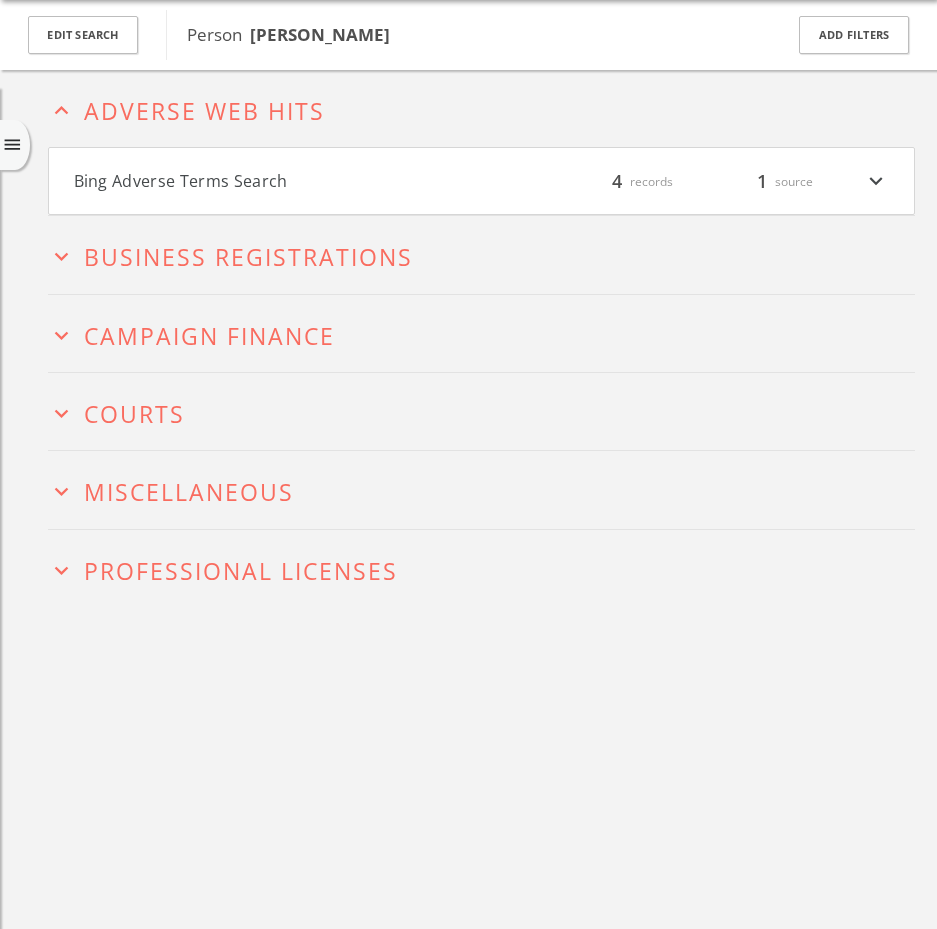 click on "Bing Adverse Terms Search" at bounding box center [278, 181] 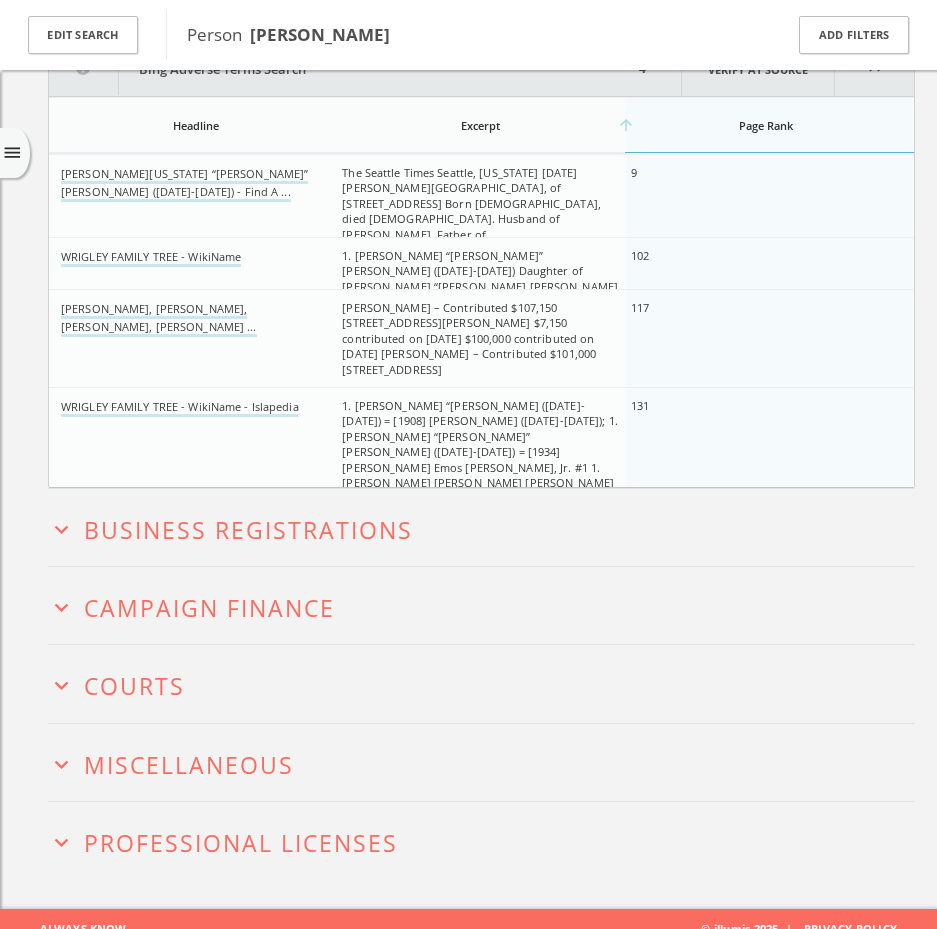 scroll, scrollTop: 265, scrollLeft: 0, axis: vertical 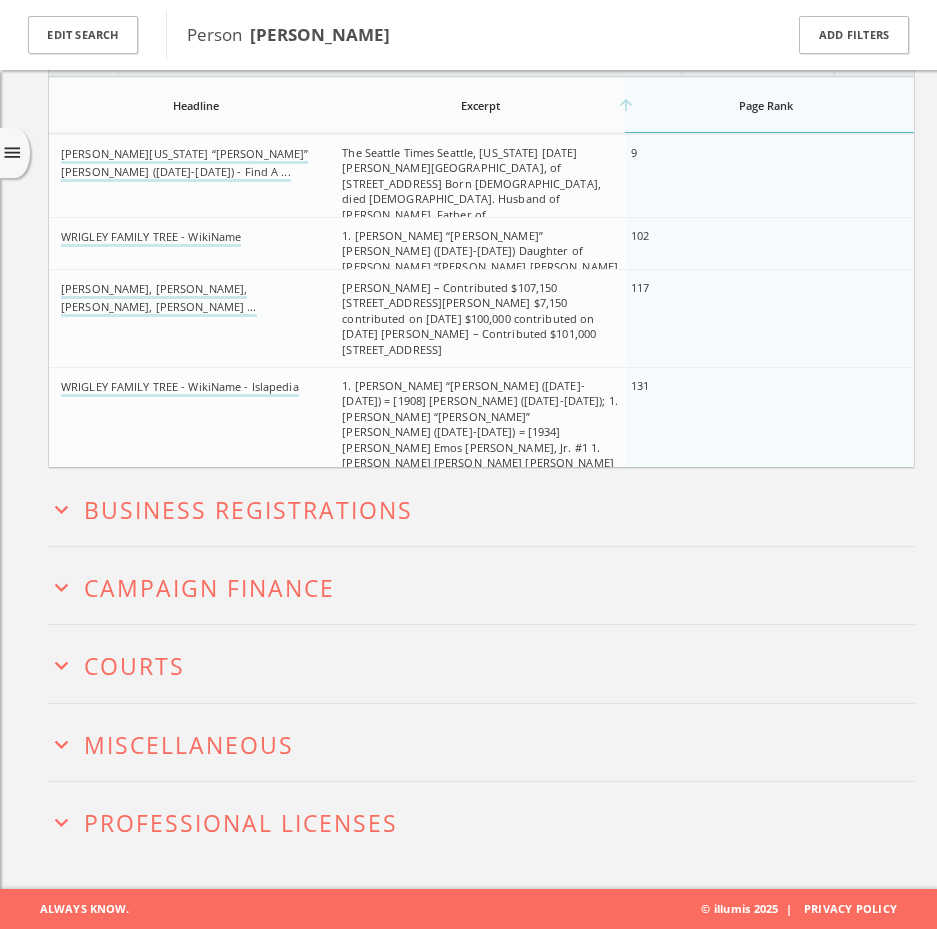 click on "Campaign Finance" at bounding box center (209, 588) 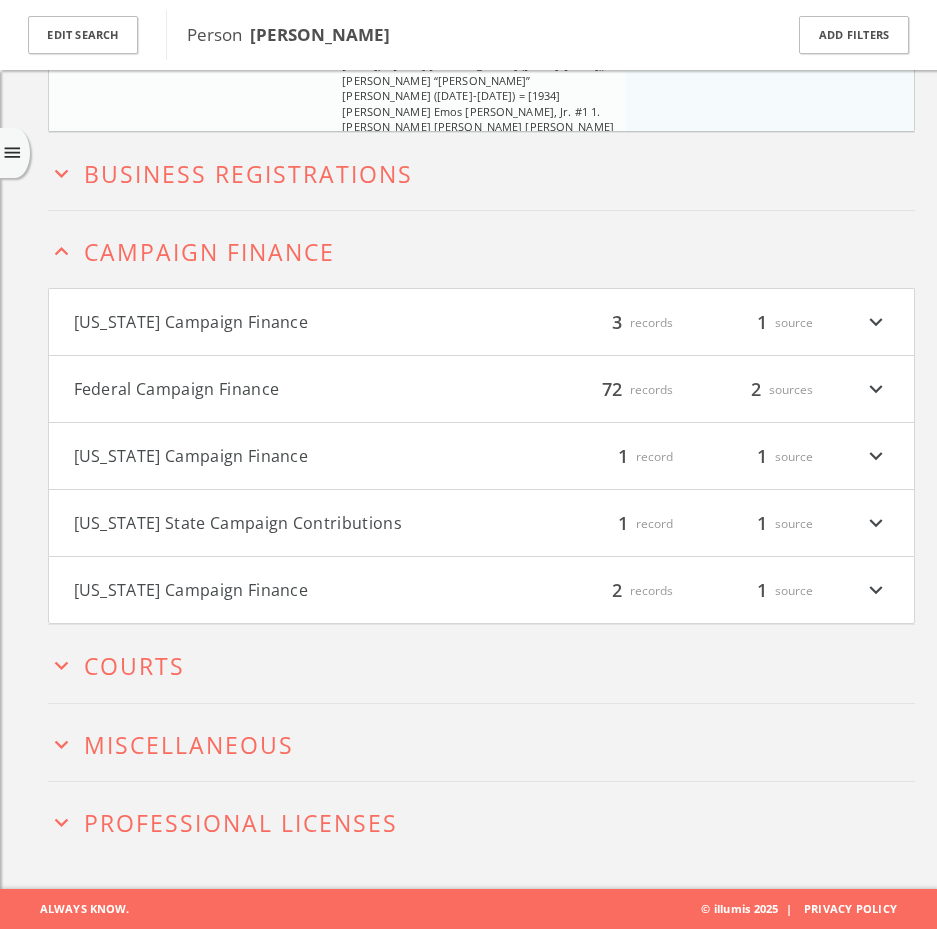 click on "[US_STATE] Campaign Finance" at bounding box center [278, 322] 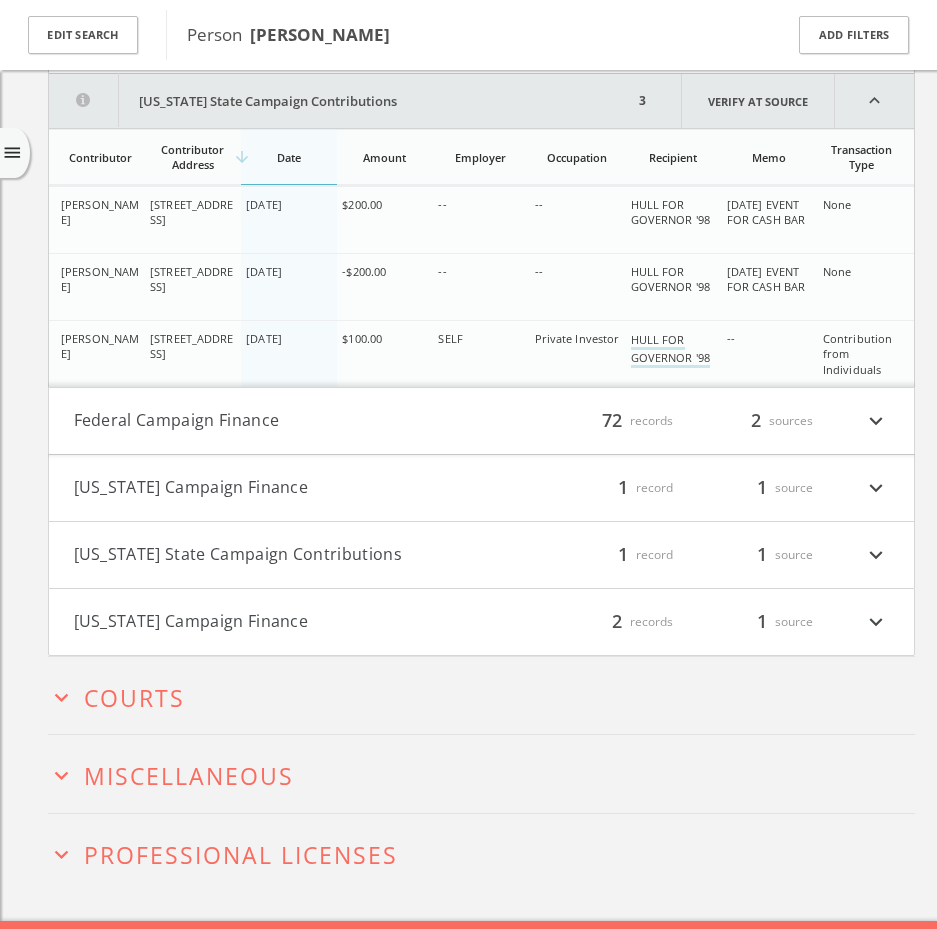 scroll, scrollTop: 886, scrollLeft: 0, axis: vertical 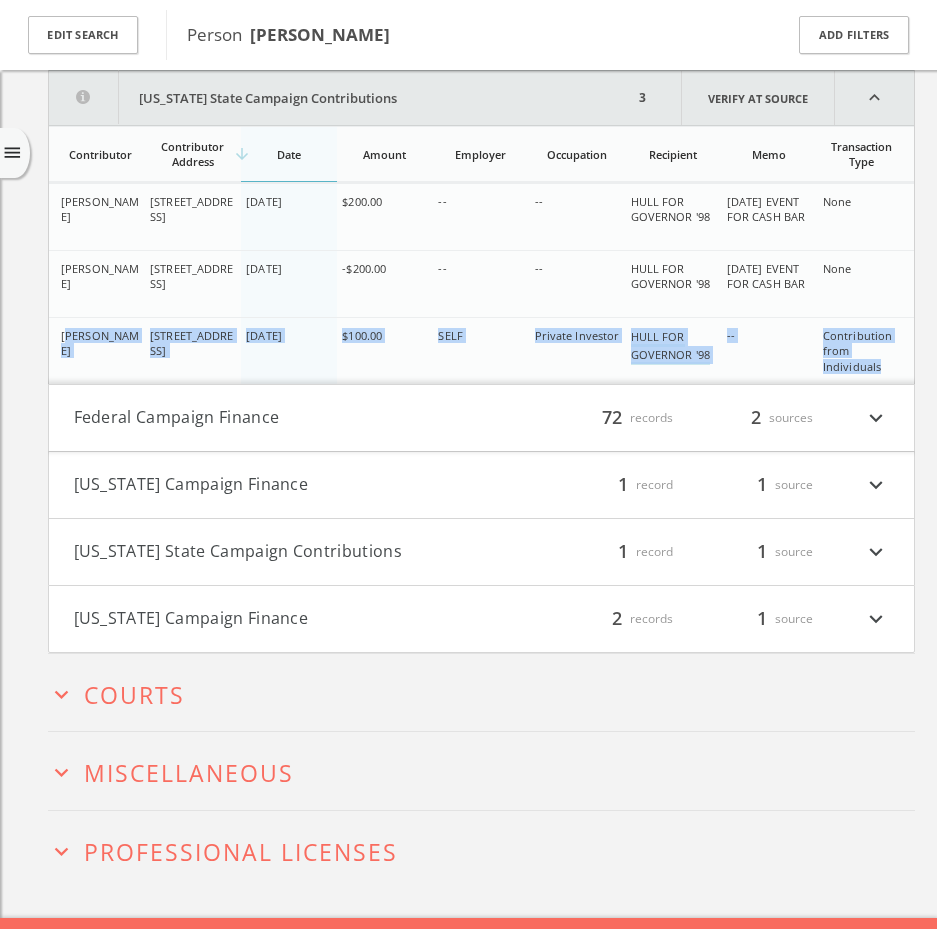 drag, startPoint x: 66, startPoint y: 334, endPoint x: 883, endPoint y: 373, distance: 817.9303 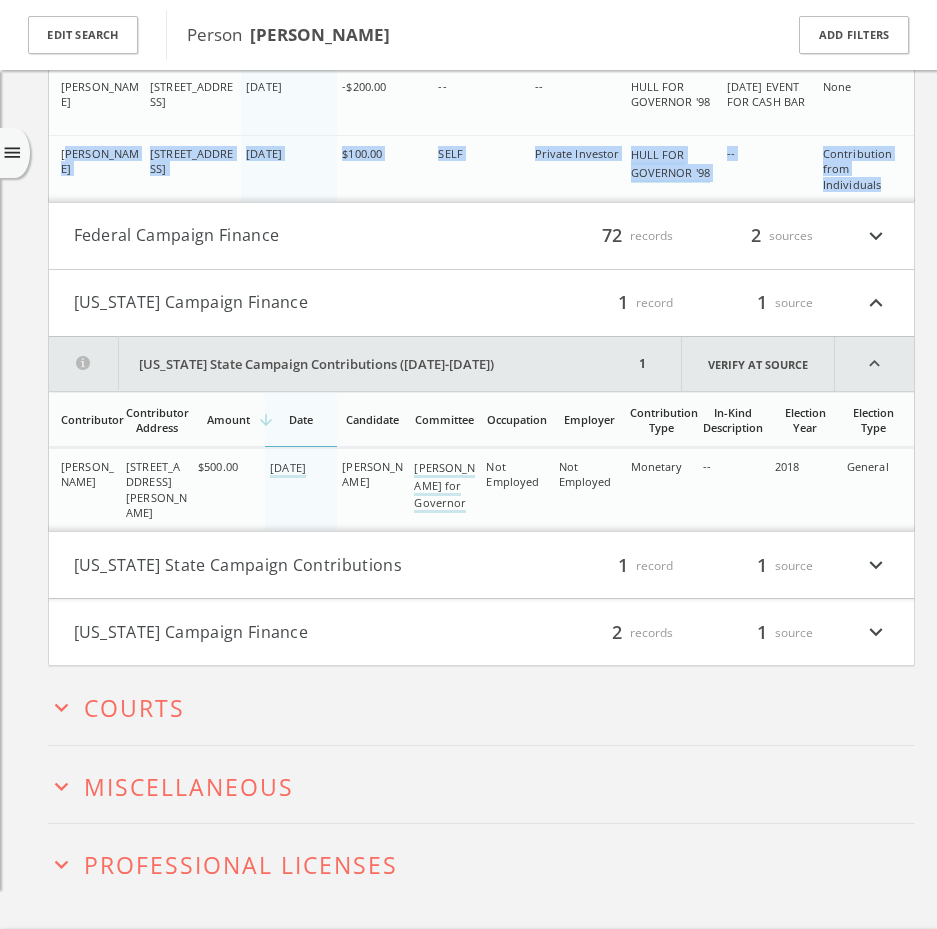 scroll, scrollTop: 1110, scrollLeft: 0, axis: vertical 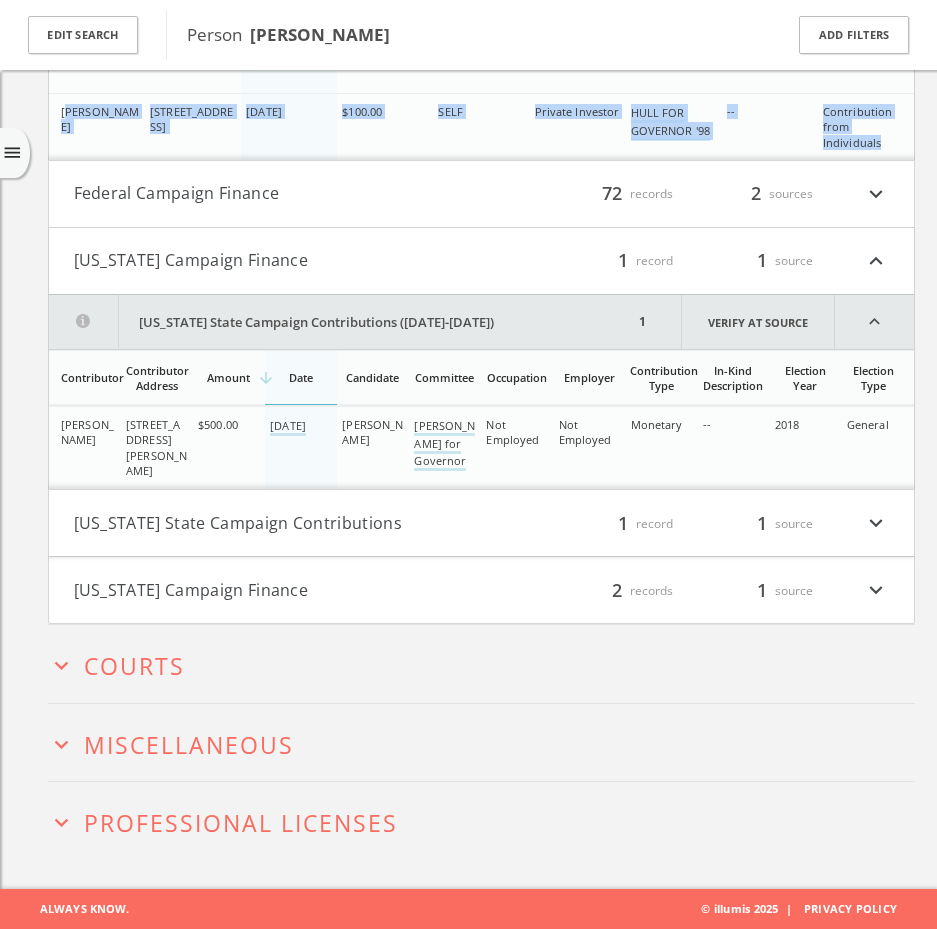 click on "[US_STATE] State Campaign Contributions" at bounding box center (278, 523) 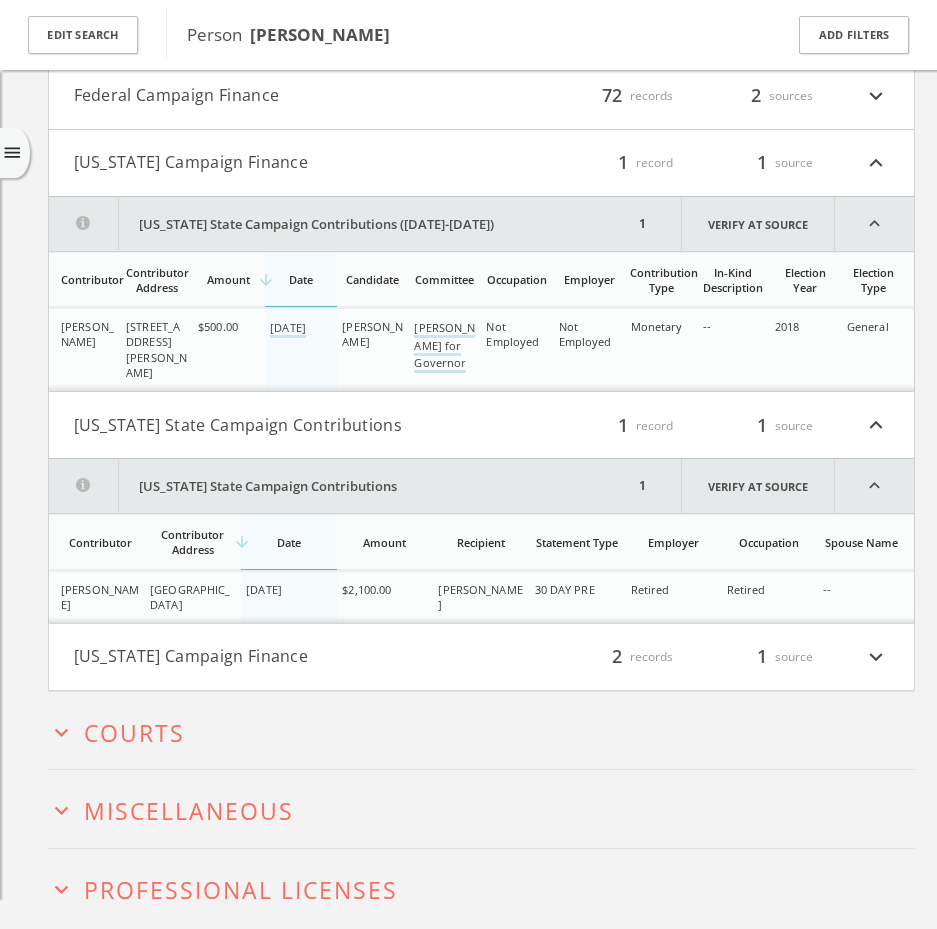 scroll, scrollTop: 1275, scrollLeft: 0, axis: vertical 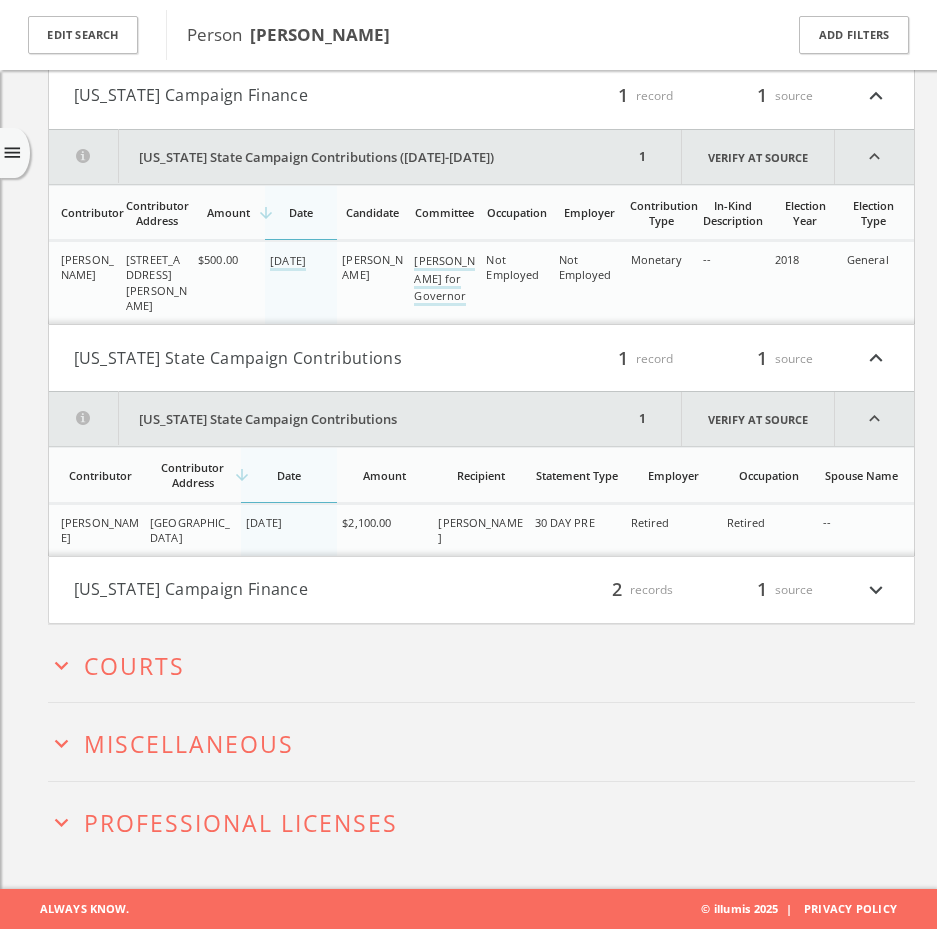 click on "[US_STATE] Campaign Finance" at bounding box center (278, 590) 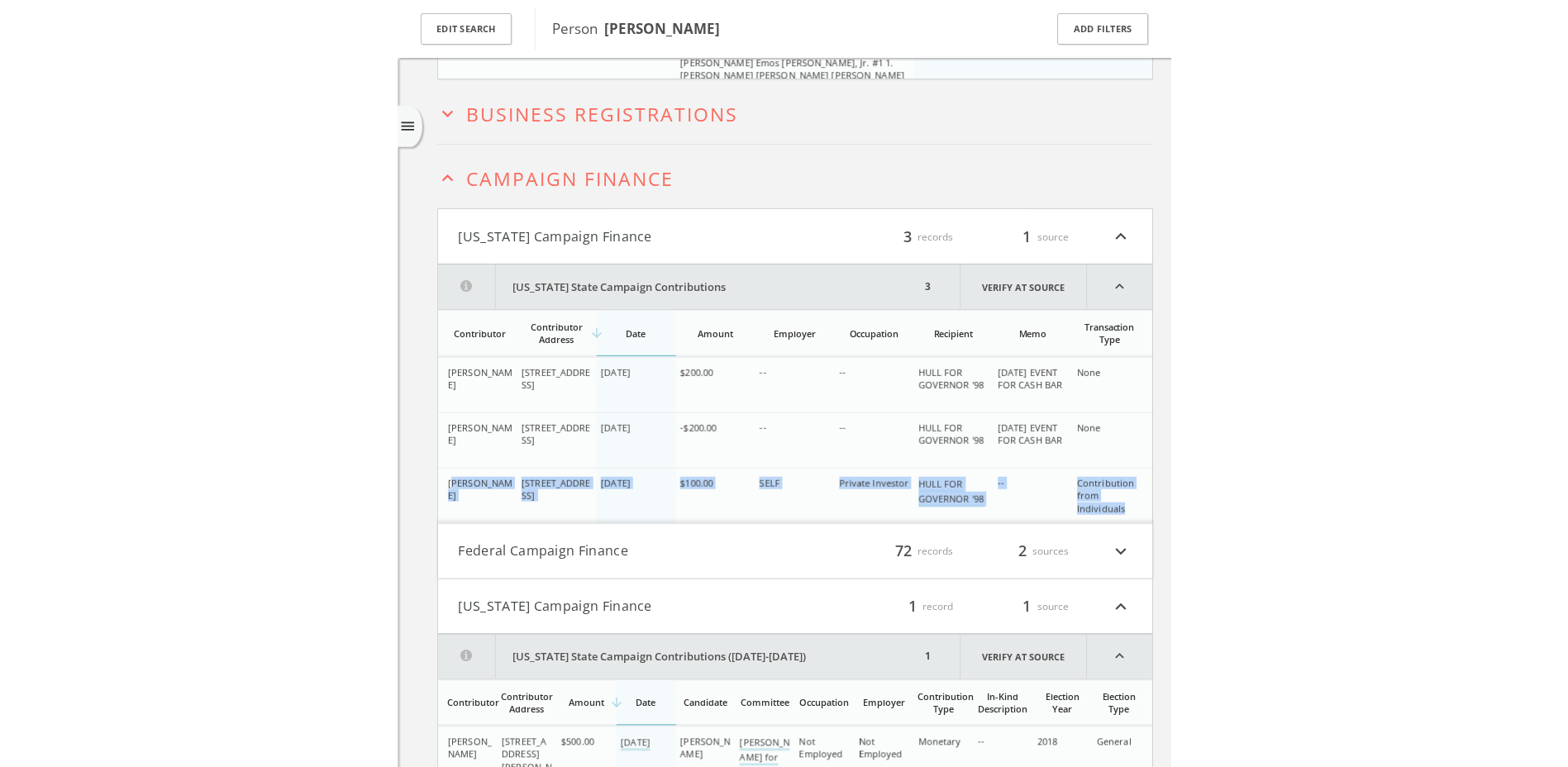 scroll, scrollTop: 323, scrollLeft: 0, axis: vertical 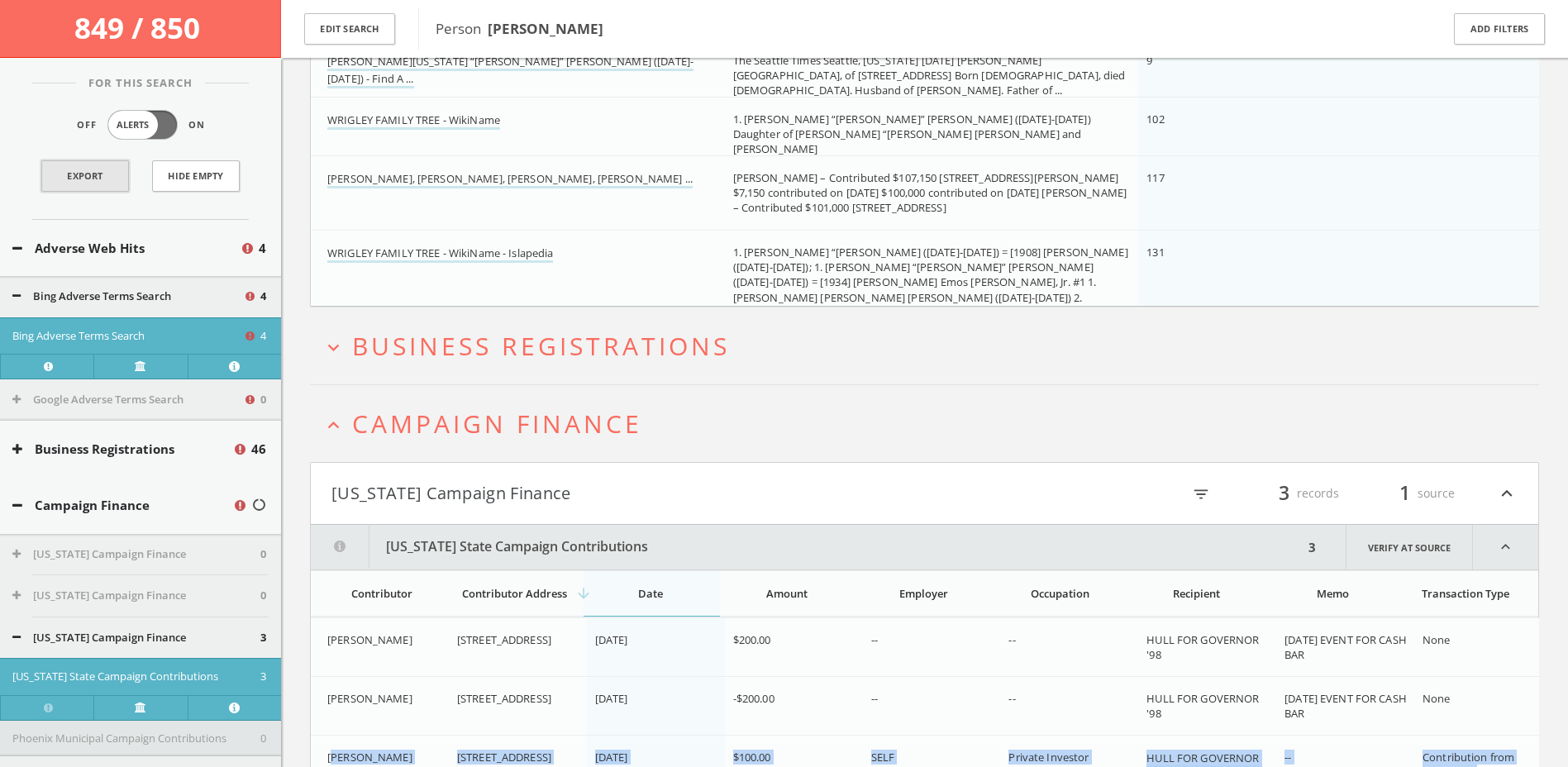 click on "Export" at bounding box center (85, 176) 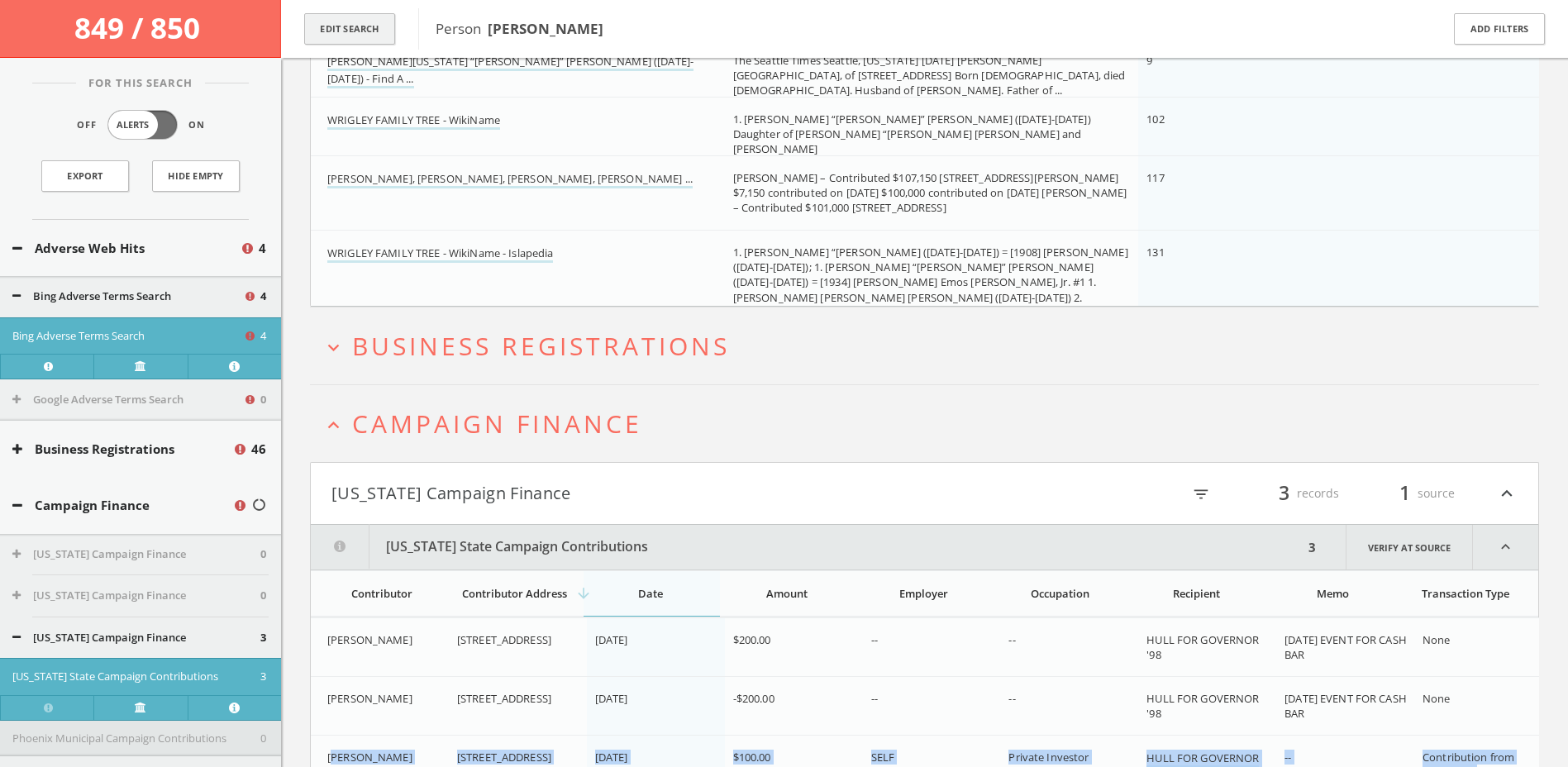 click on "Edit Search" at bounding box center (350, 29) 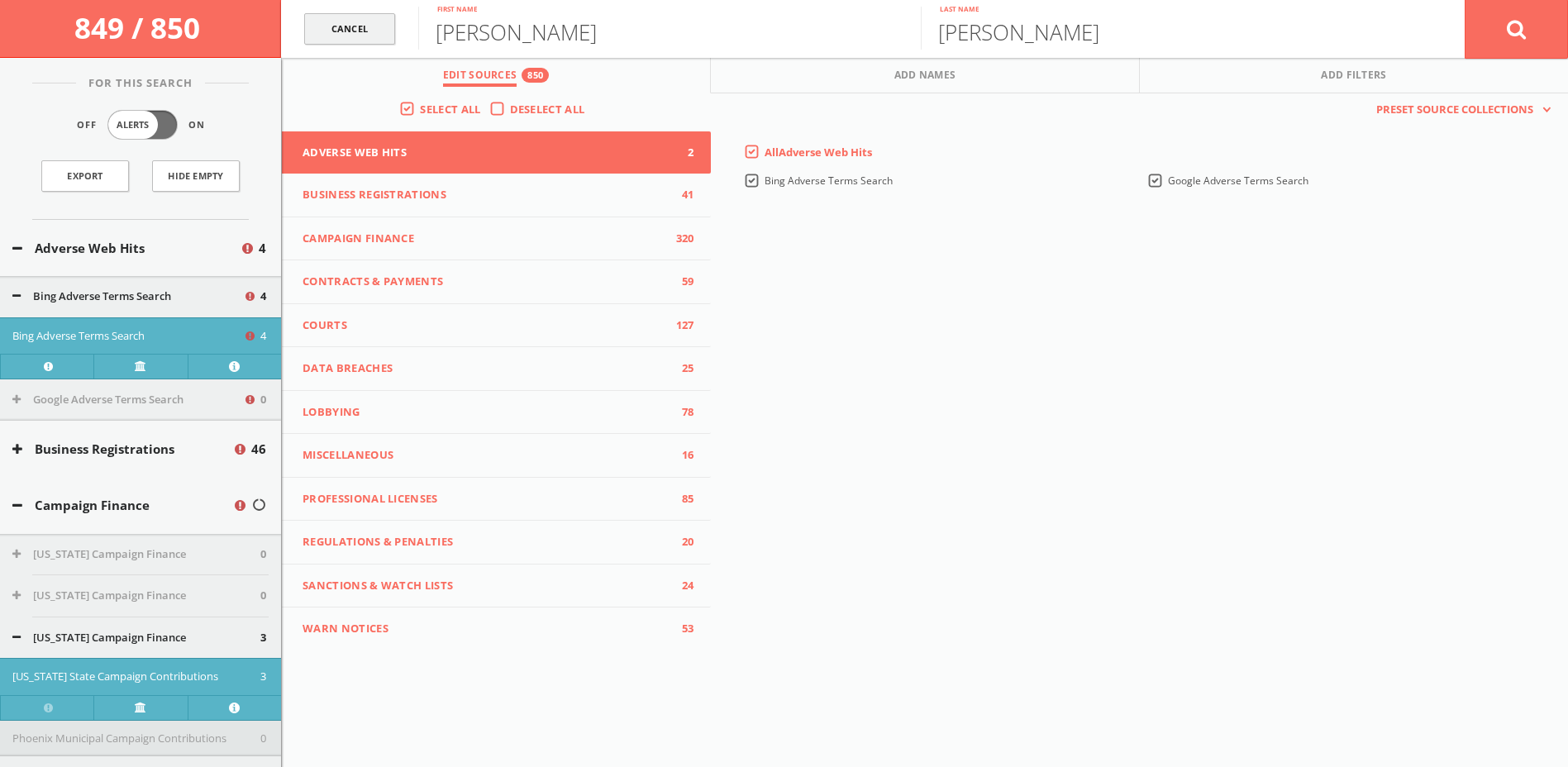 click on "Cancel" at bounding box center [350, 29] 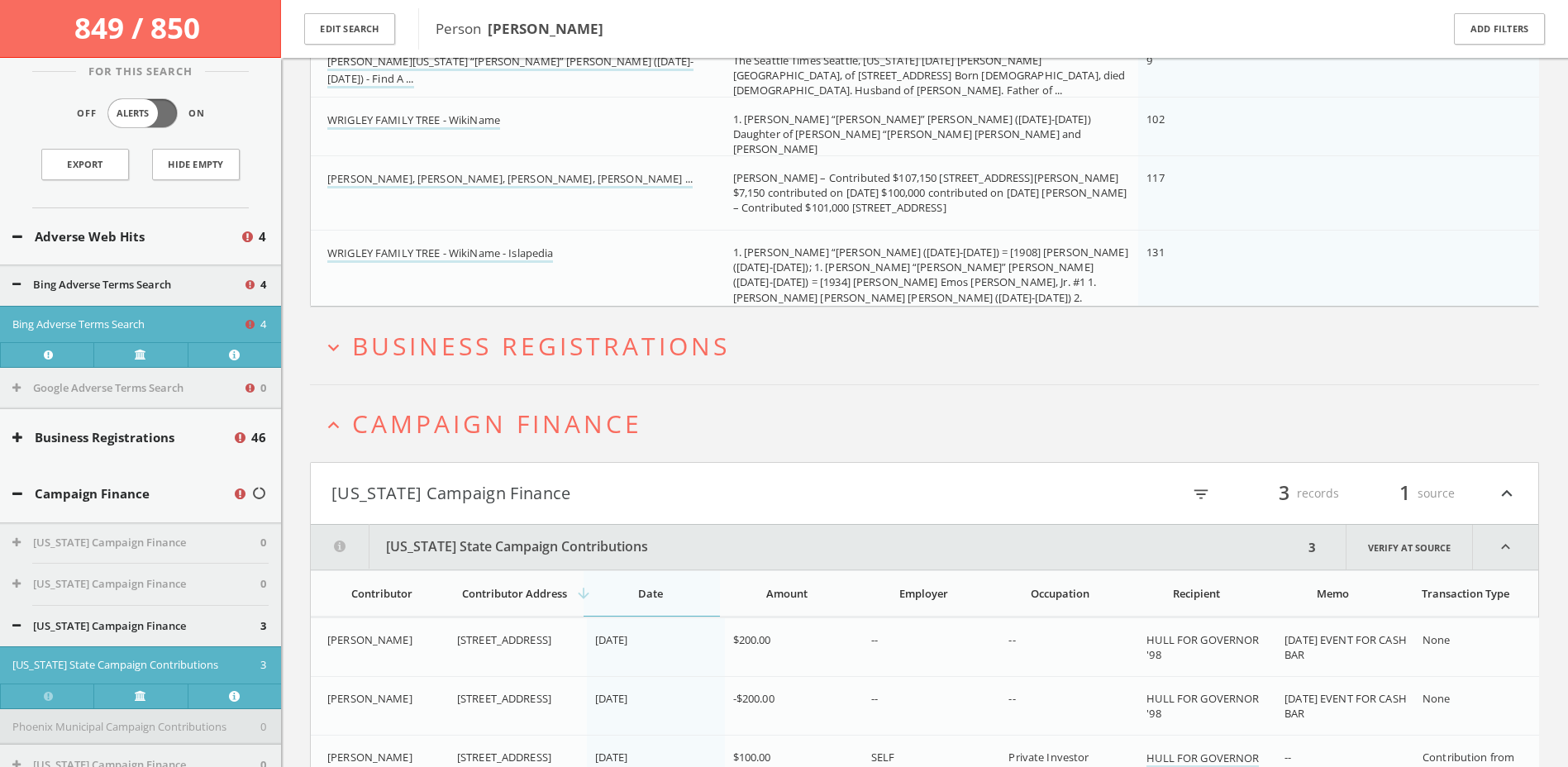 scroll, scrollTop: 0, scrollLeft: 0, axis: both 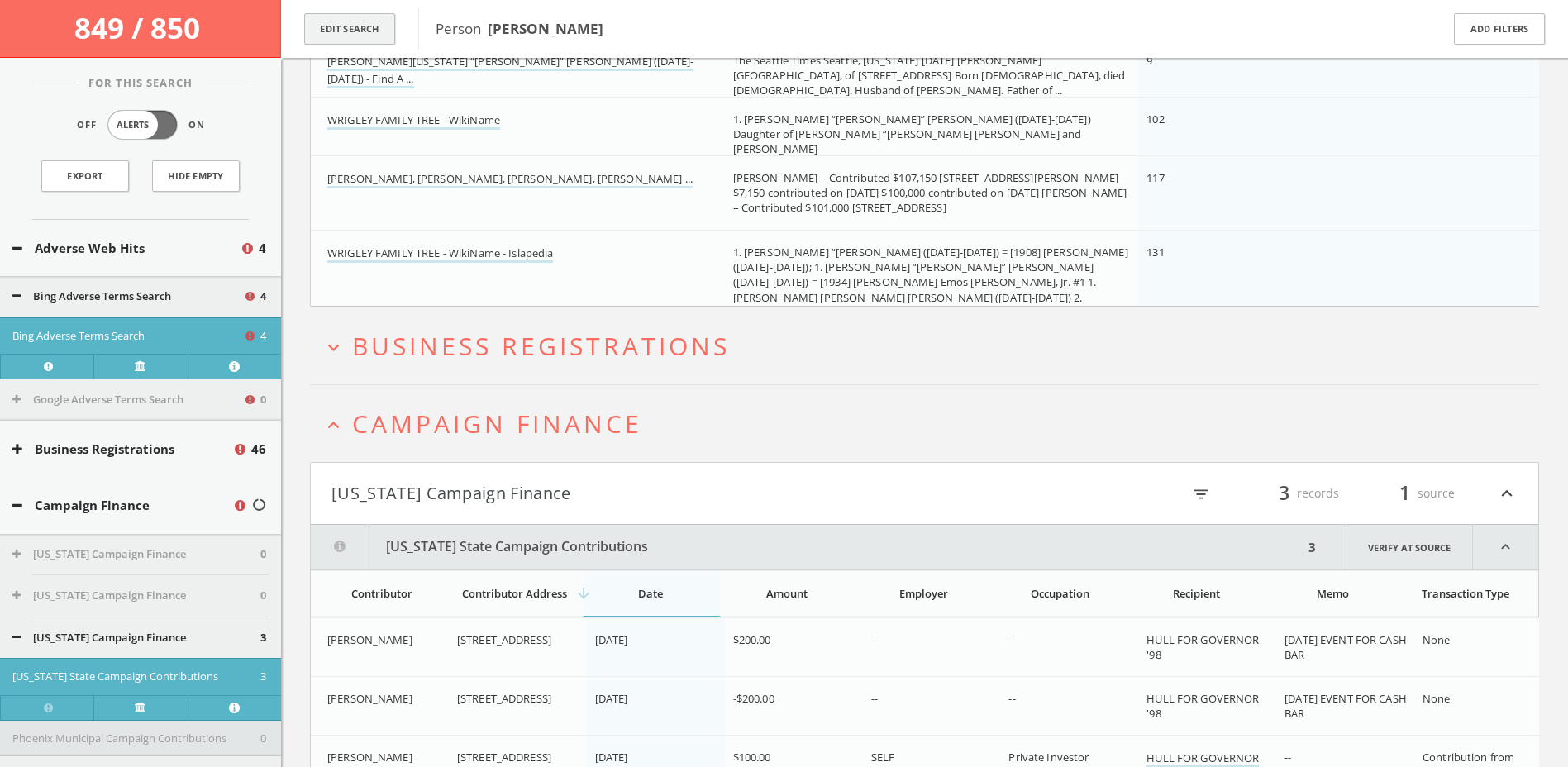 click on "Edit Search" at bounding box center (350, 29) 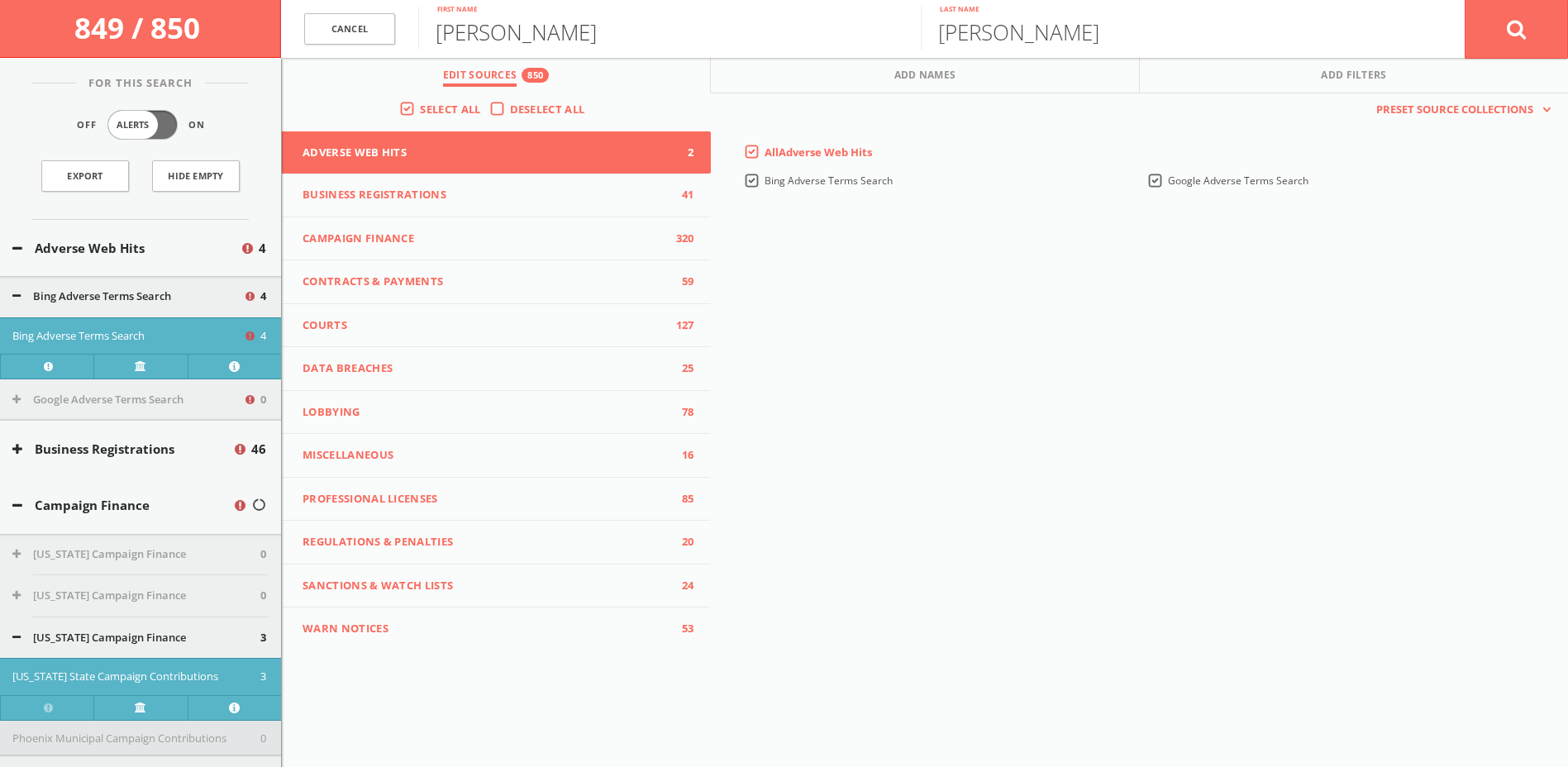 click on "[PERSON_NAME]" at bounding box center (670, 28) 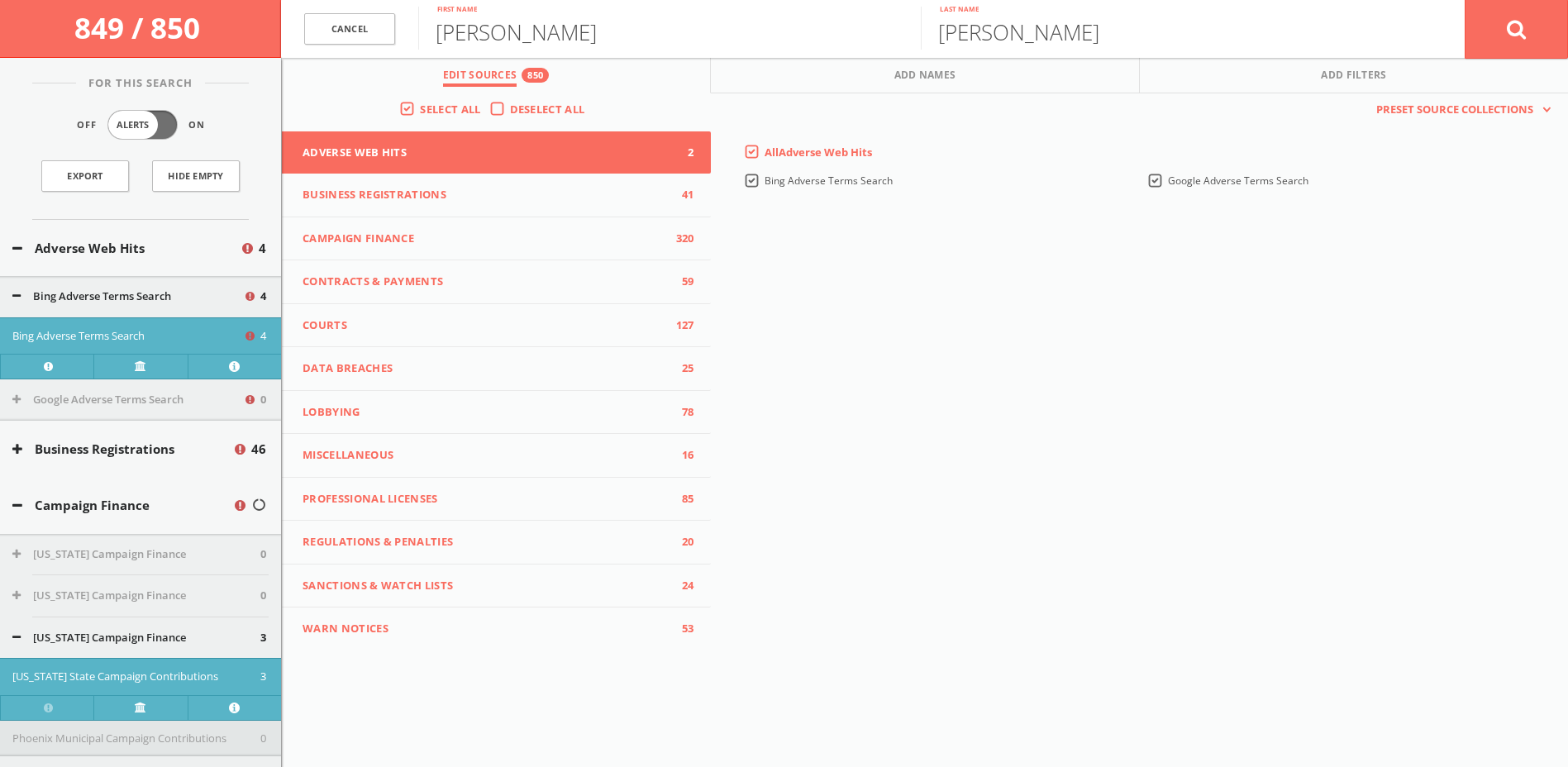 click on "Deselect All" at bounding box center (551, 110) 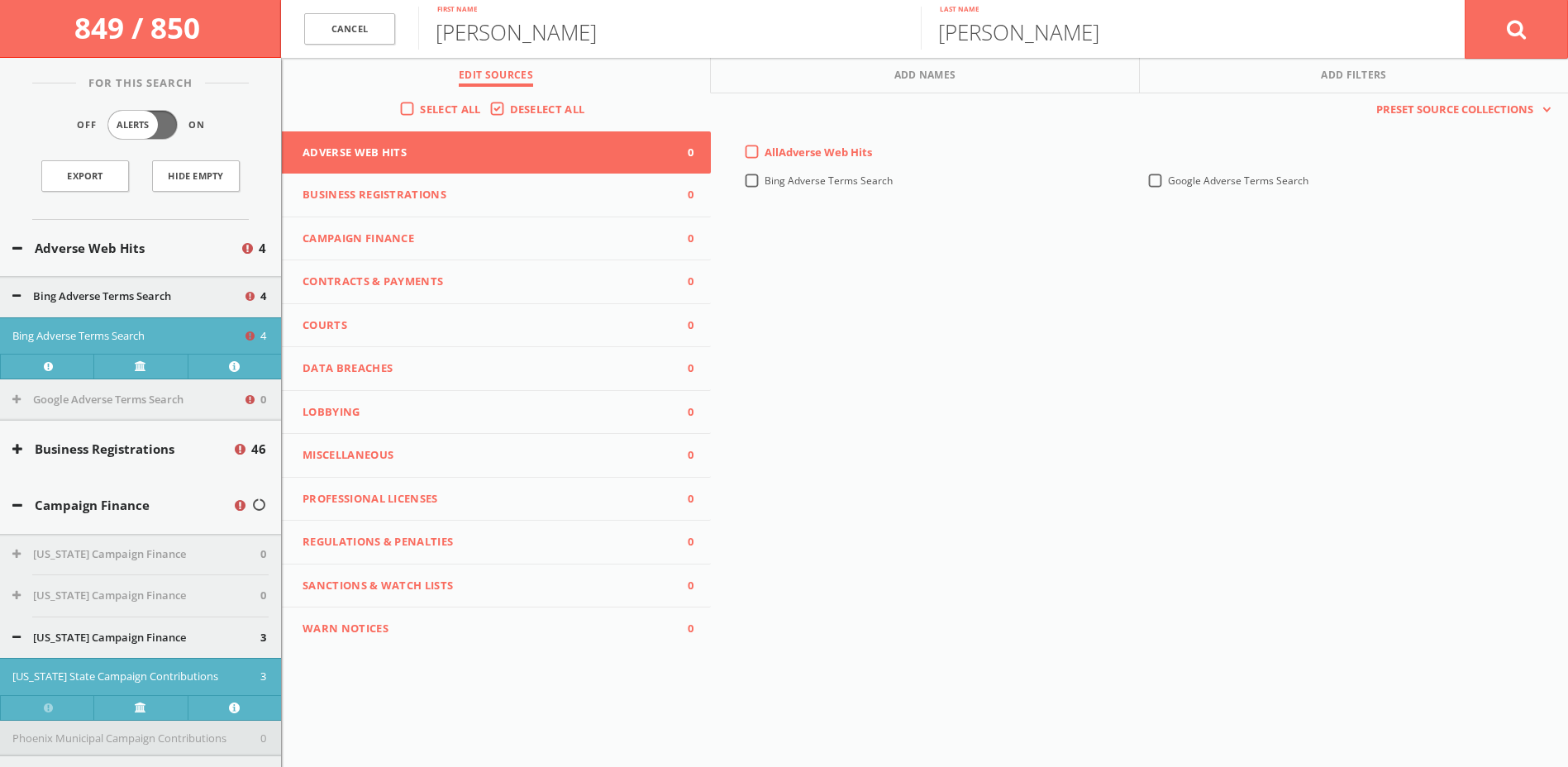 click on "Campaign Finance" at bounding box center [486, 239] 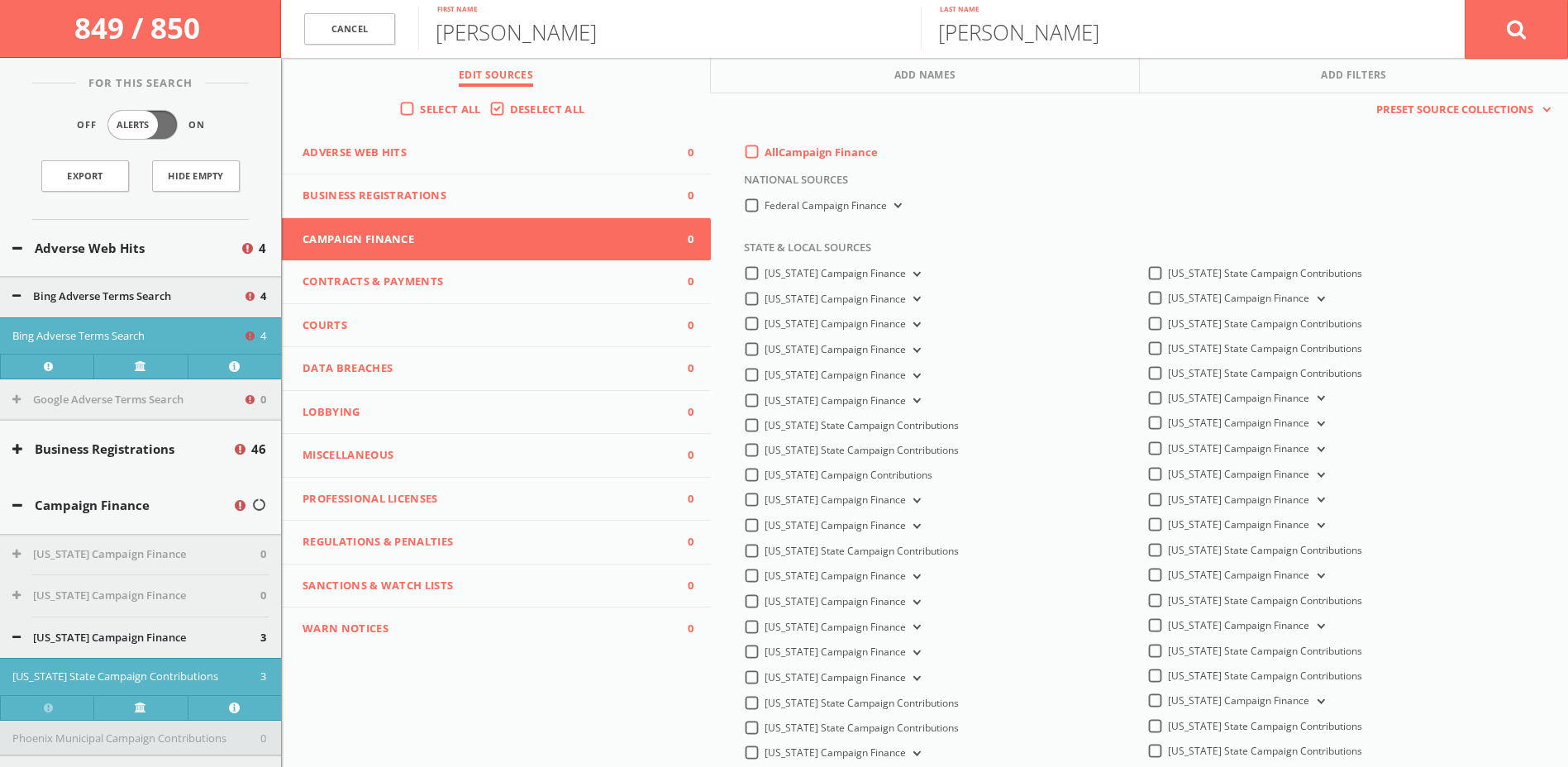 click on "All  Campaign Finance" at bounding box center [821, 153] 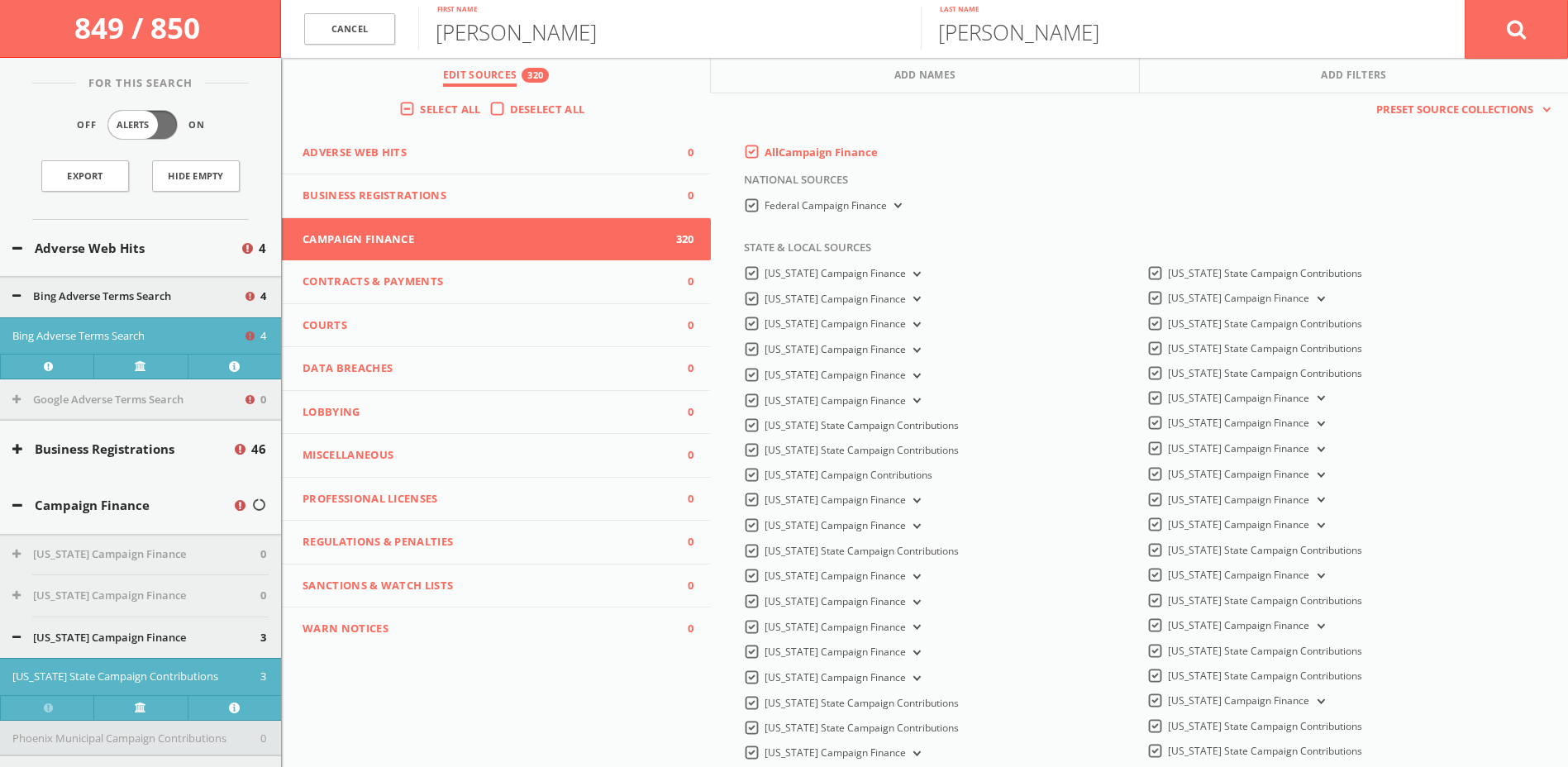 click on "Federal Campaign Finance" at bounding box center (835, 206) 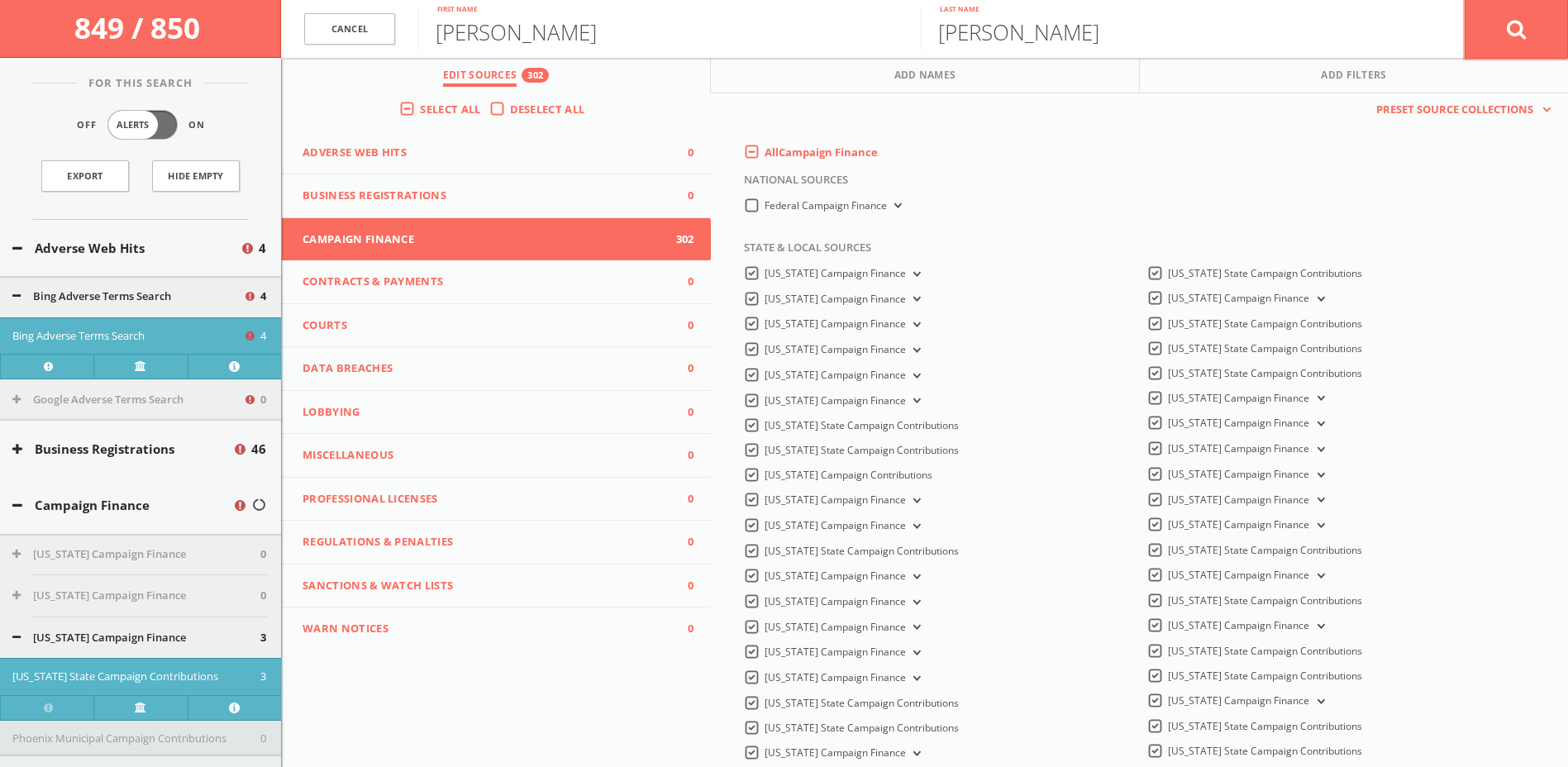 click at bounding box center [1516, 29] 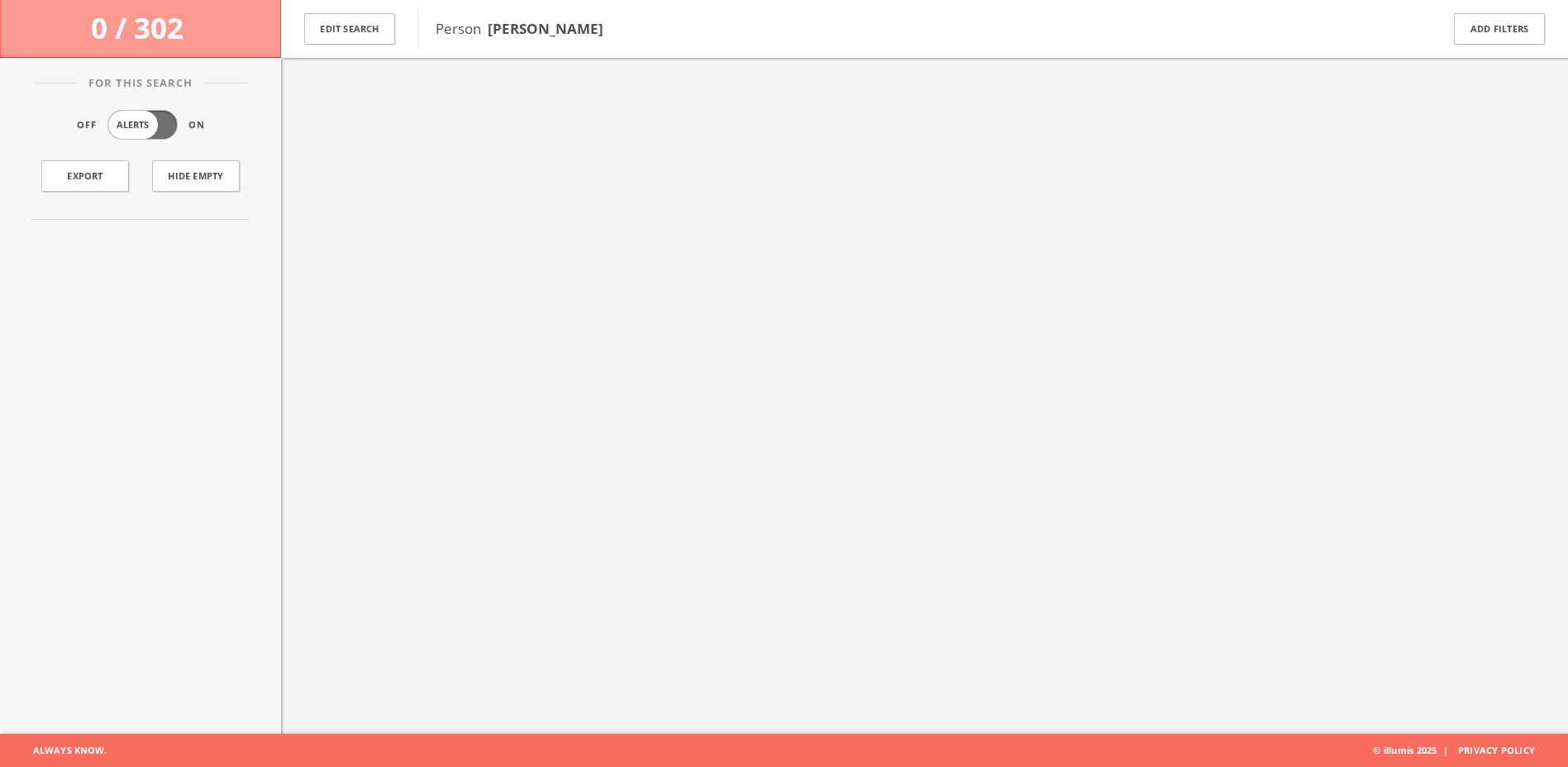 scroll, scrollTop: 0, scrollLeft: 0, axis: both 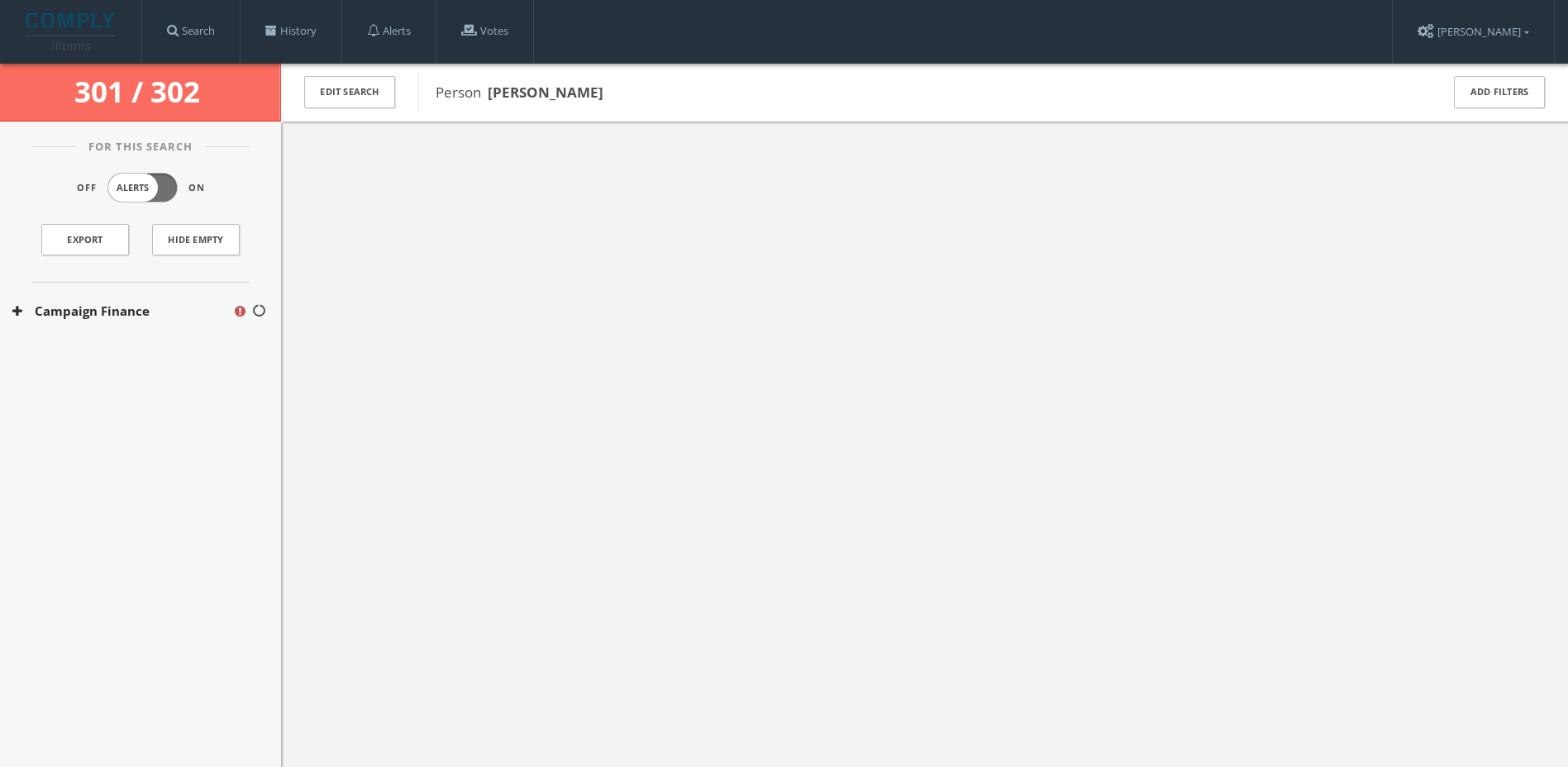 click on "Campaign Finance" at bounding box center [122, 311] 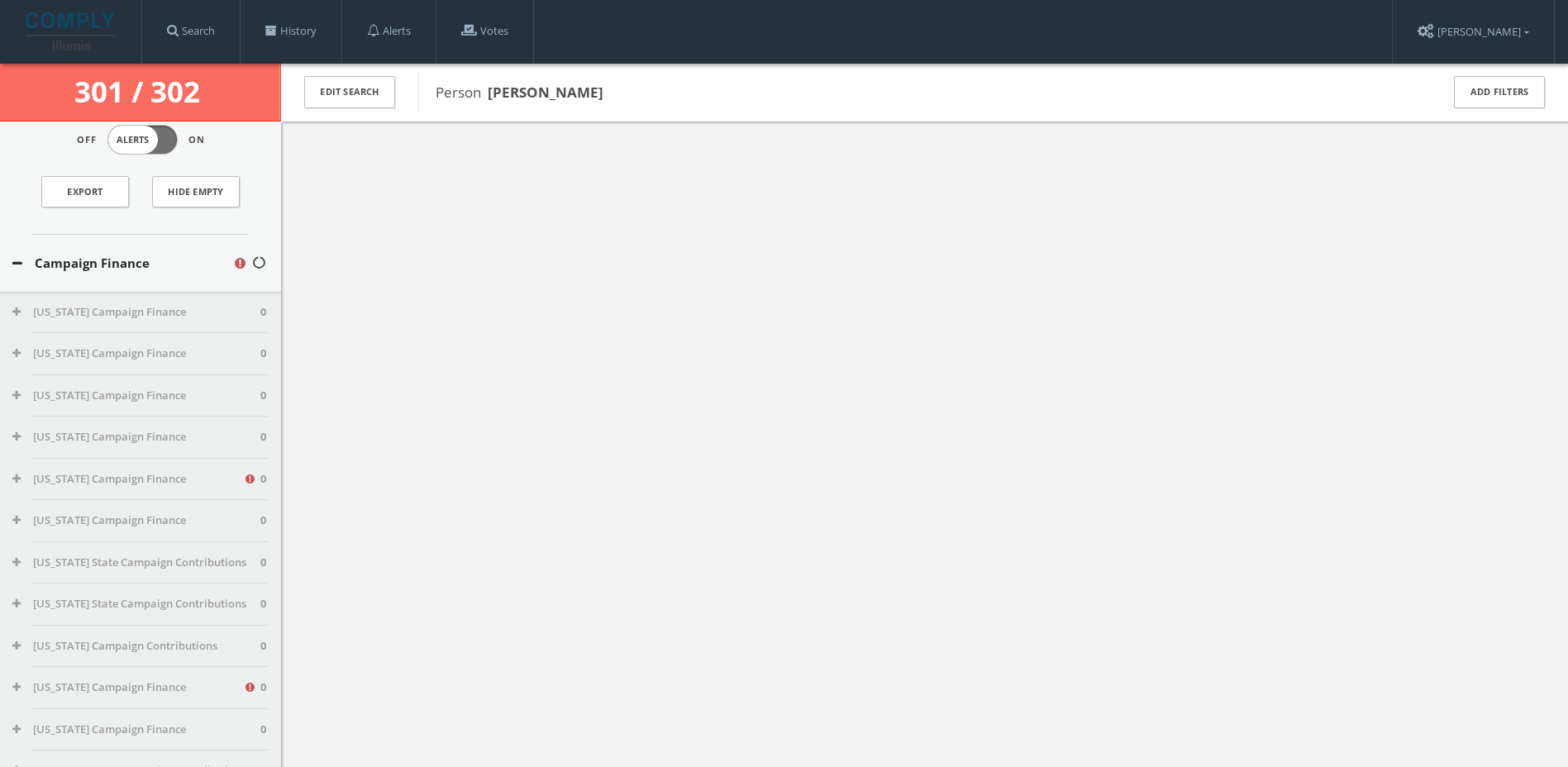 scroll, scrollTop: 0, scrollLeft: 0, axis: both 